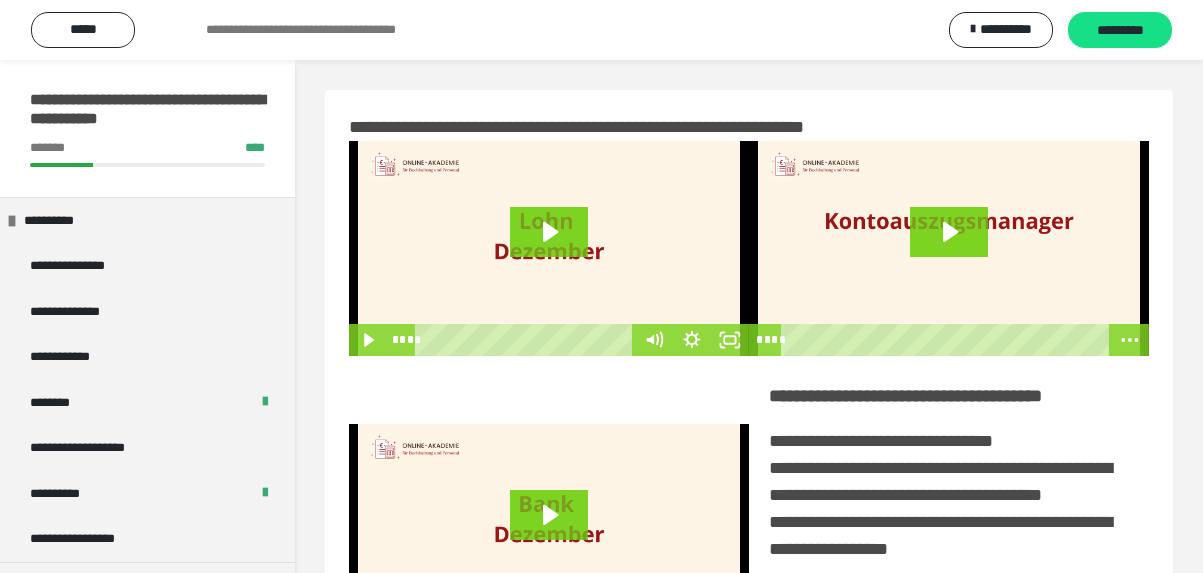 scroll, scrollTop: 0, scrollLeft: 0, axis: both 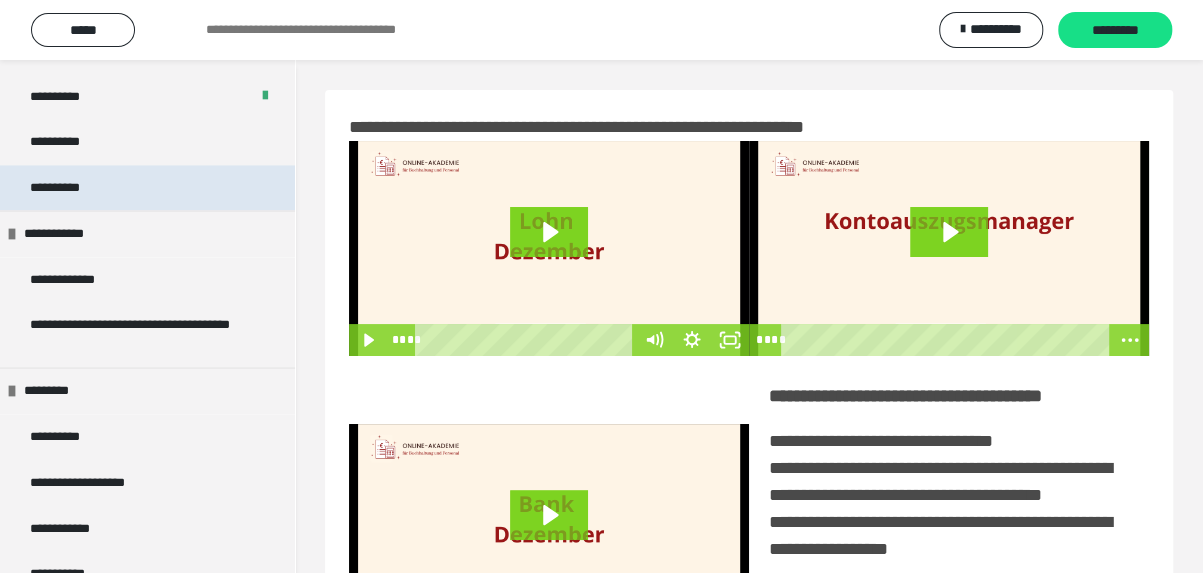 click on "**********" at bounding box center (147, 188) 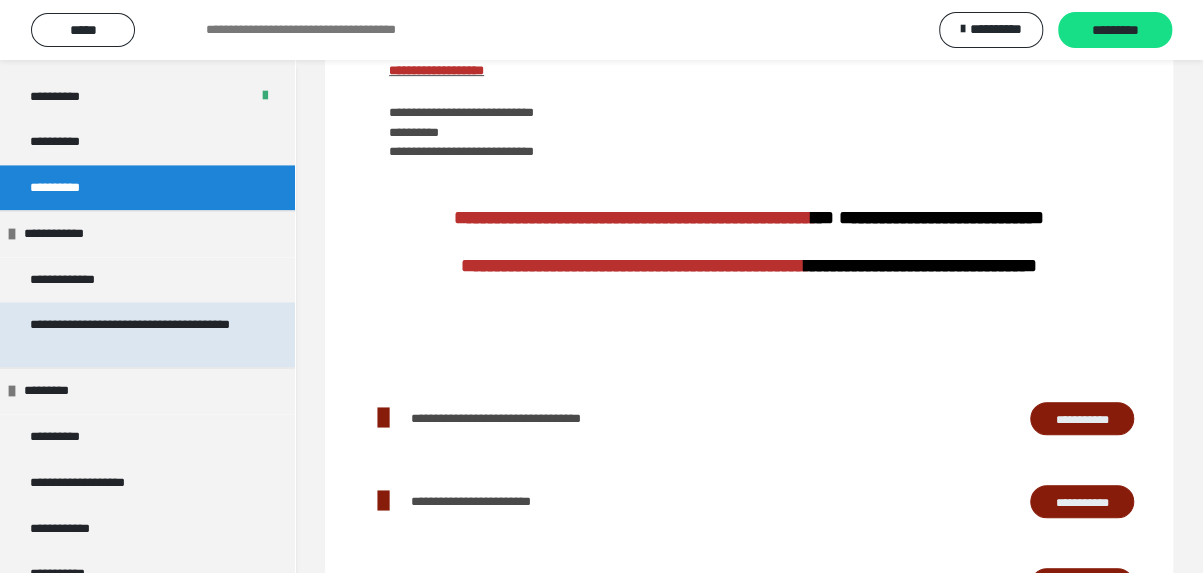 scroll, scrollTop: 474, scrollLeft: 0, axis: vertical 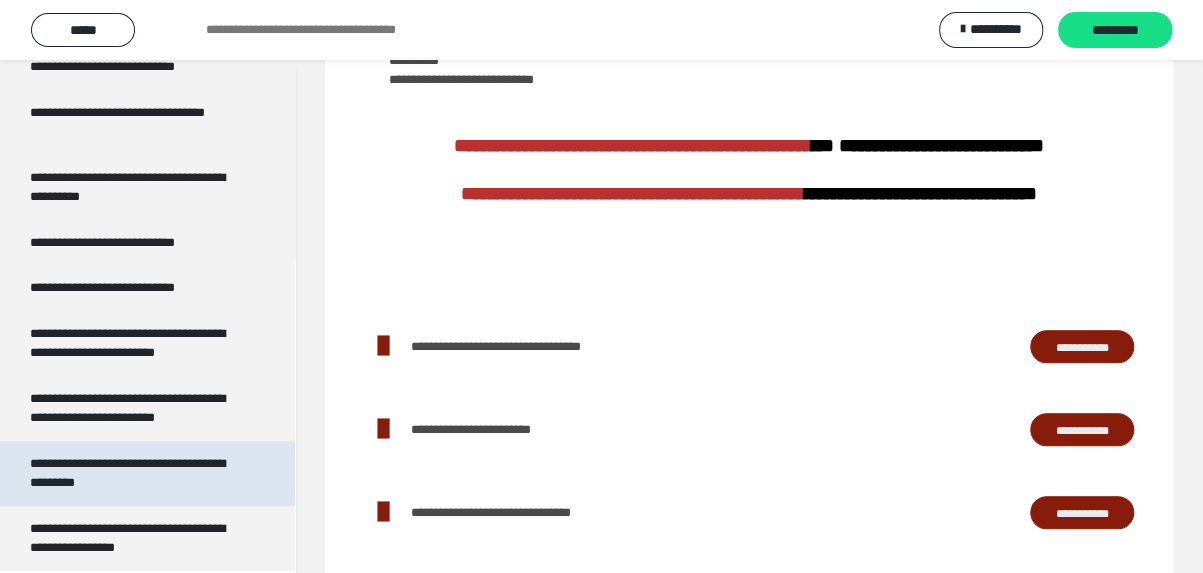 click on "**********" at bounding box center [127, 473] 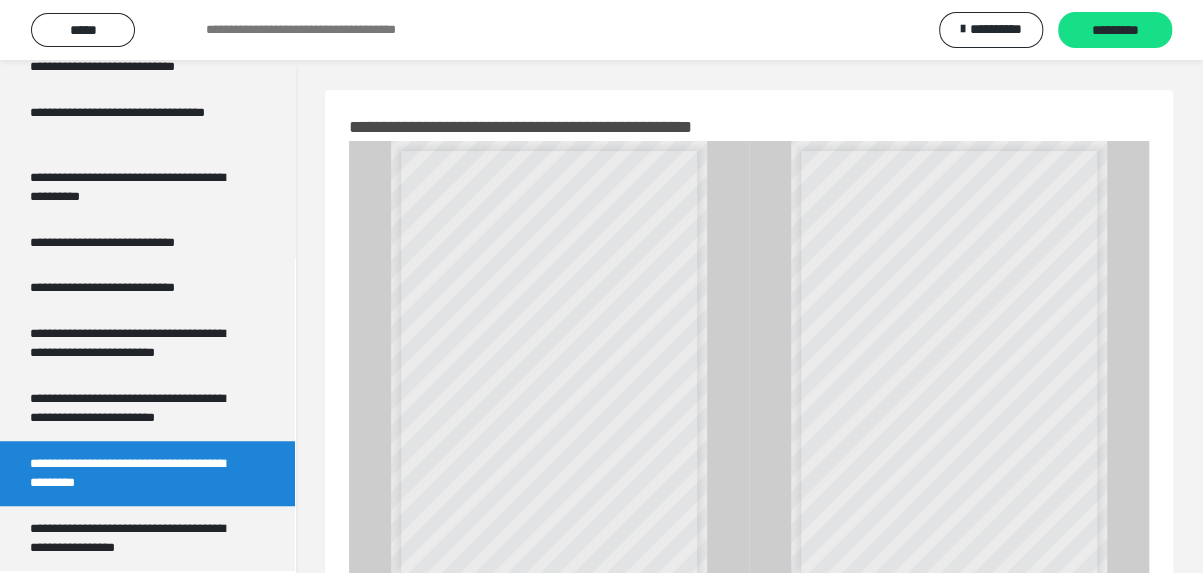 scroll, scrollTop: 122, scrollLeft: 0, axis: vertical 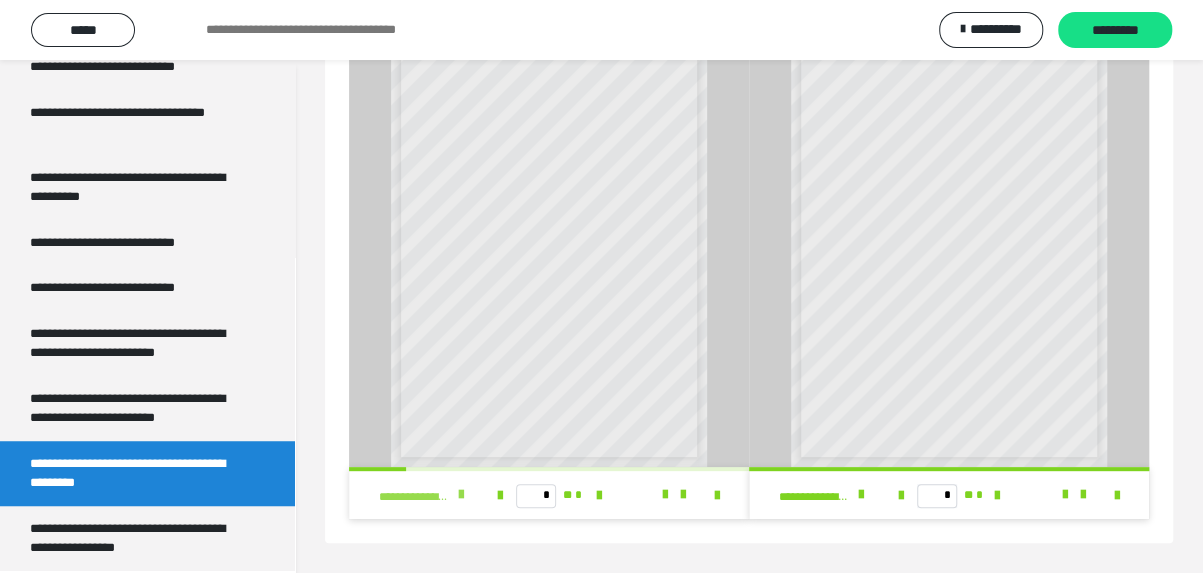 click at bounding box center [461, 495] 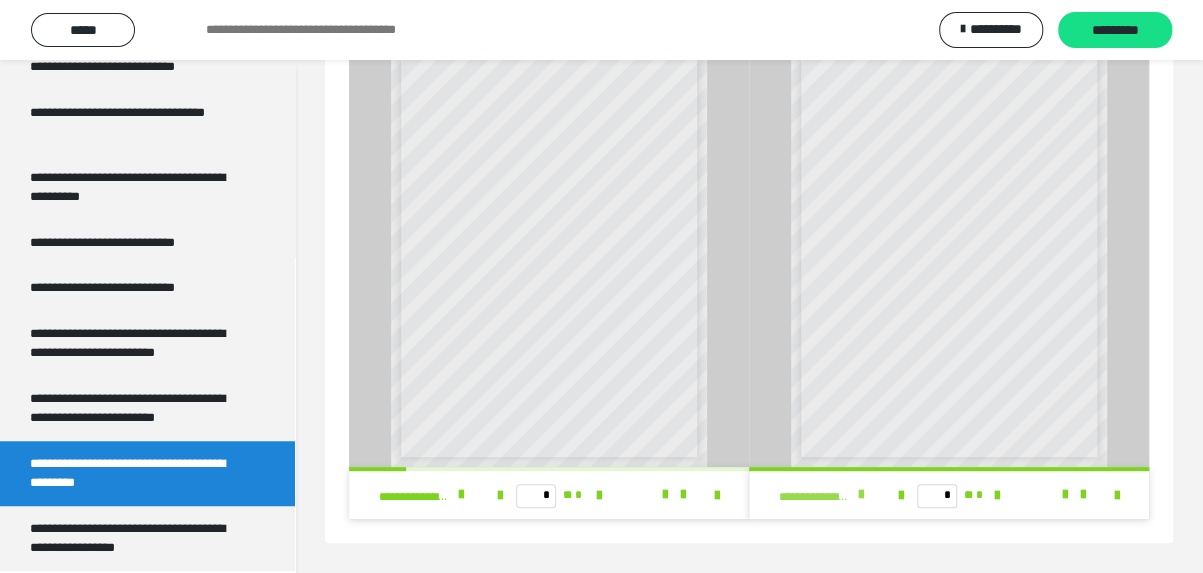 click at bounding box center (861, 495) 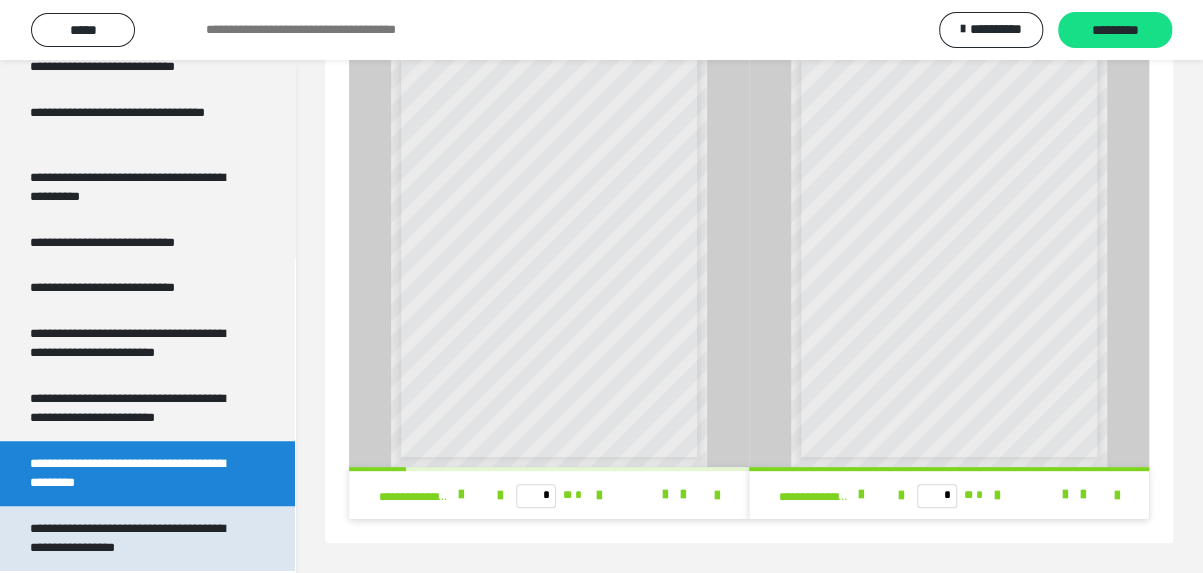 click on "**********" at bounding box center (132, 538) 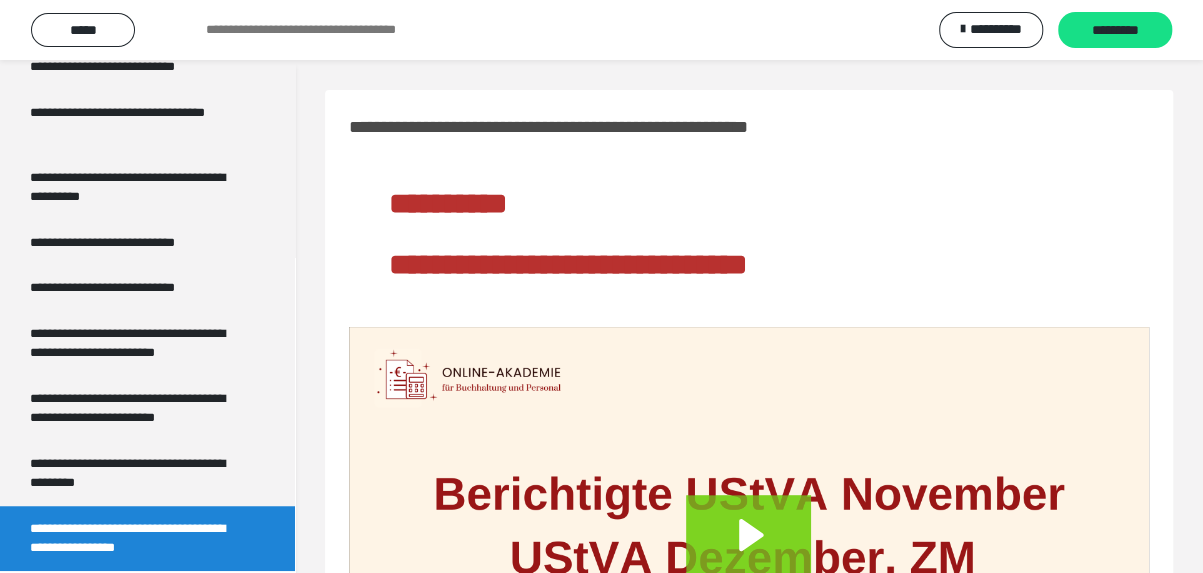 scroll, scrollTop: 257, scrollLeft: 0, axis: vertical 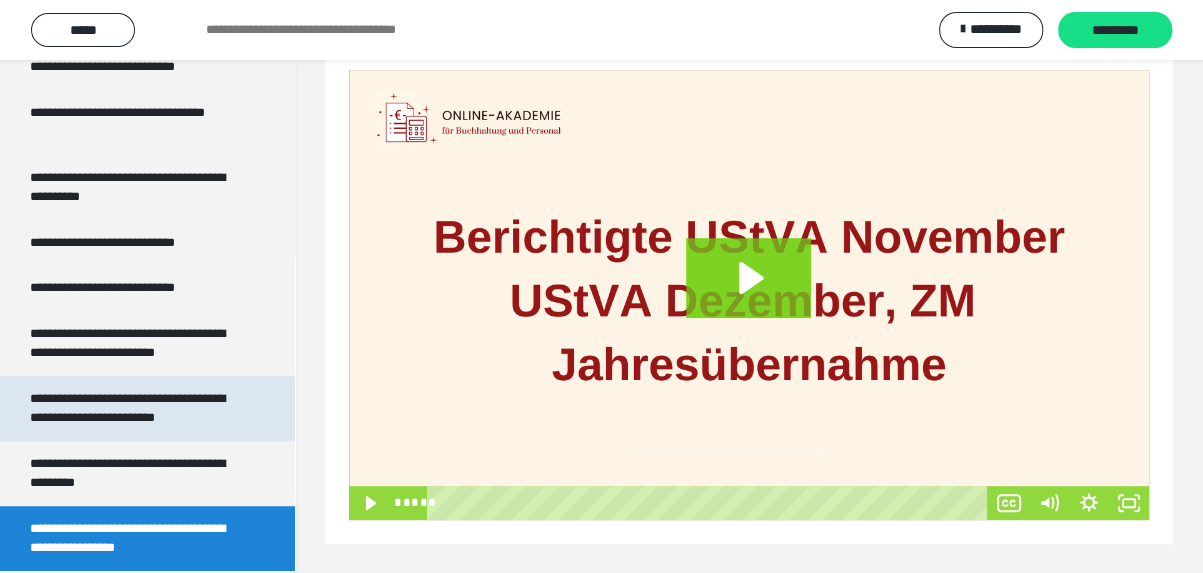 click on "**********" at bounding box center [127, 408] 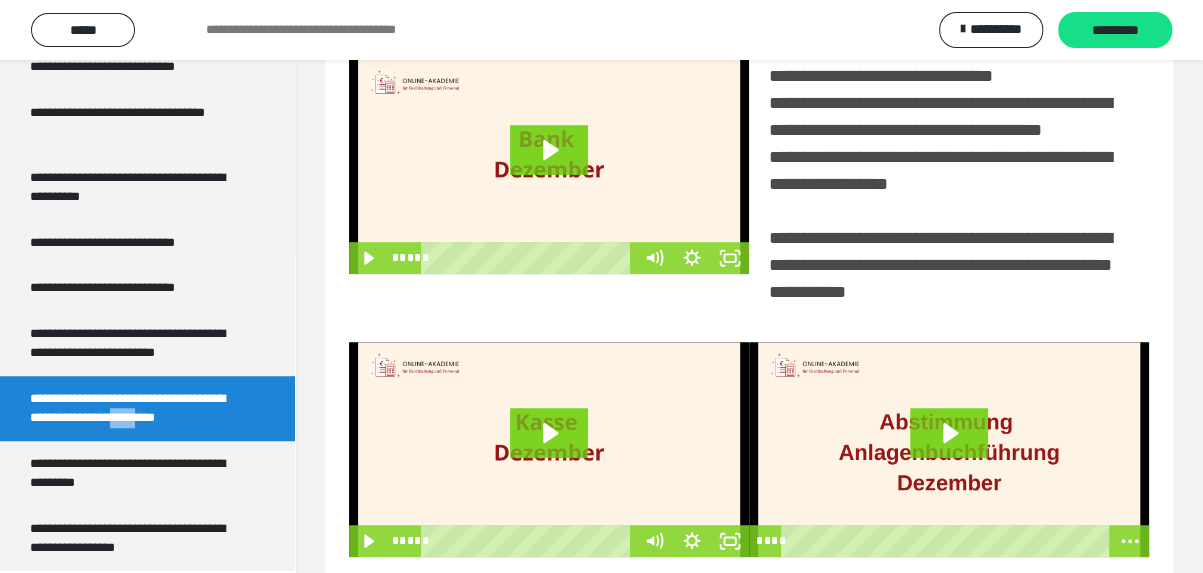 scroll, scrollTop: 465, scrollLeft: 0, axis: vertical 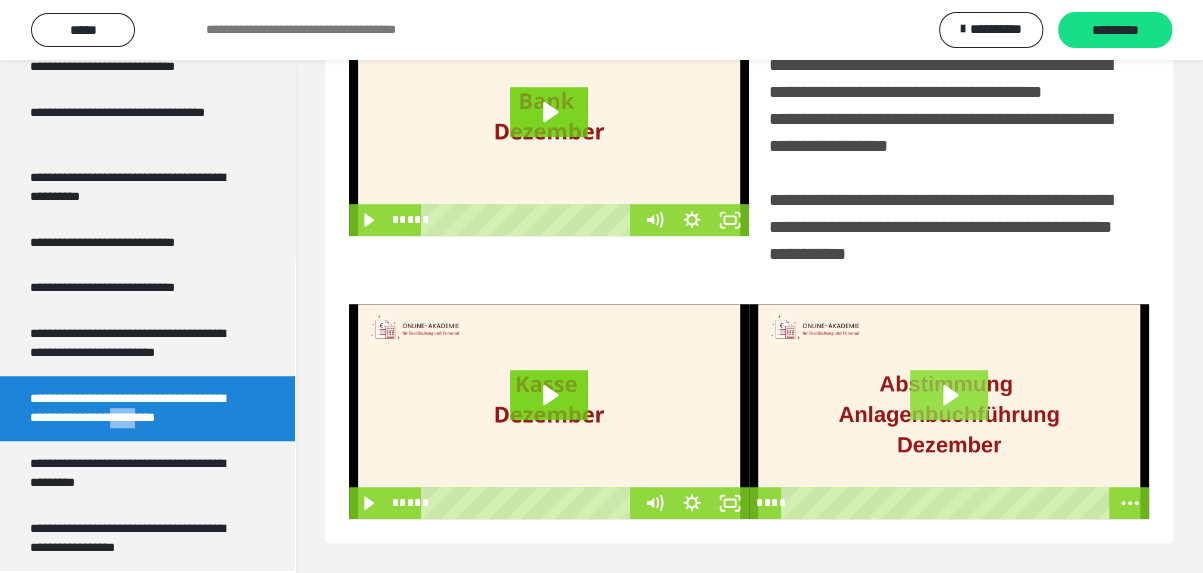 click 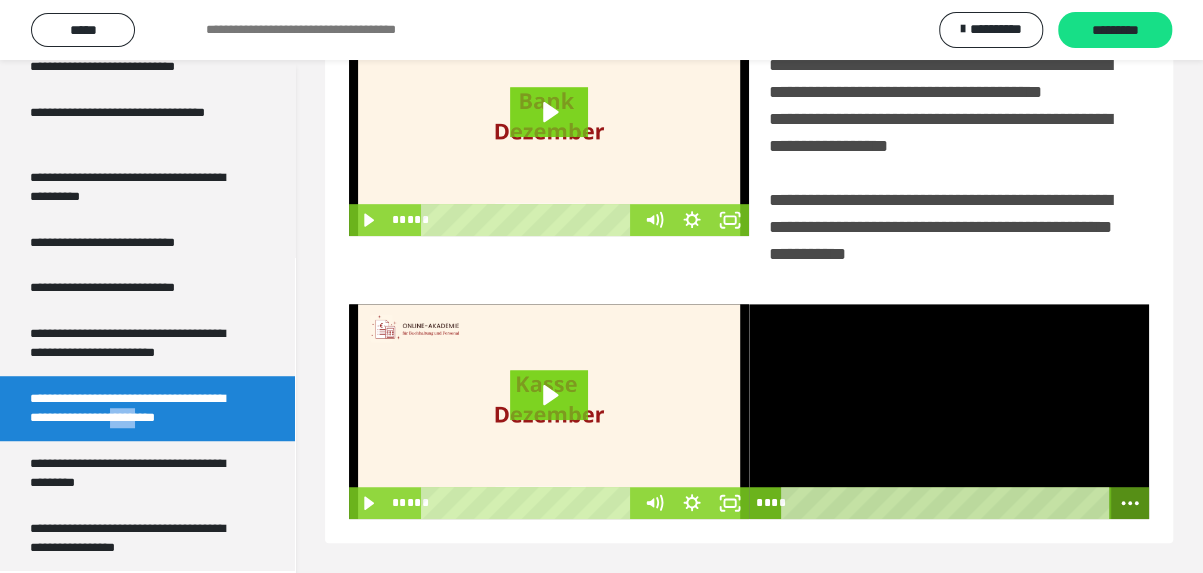 click 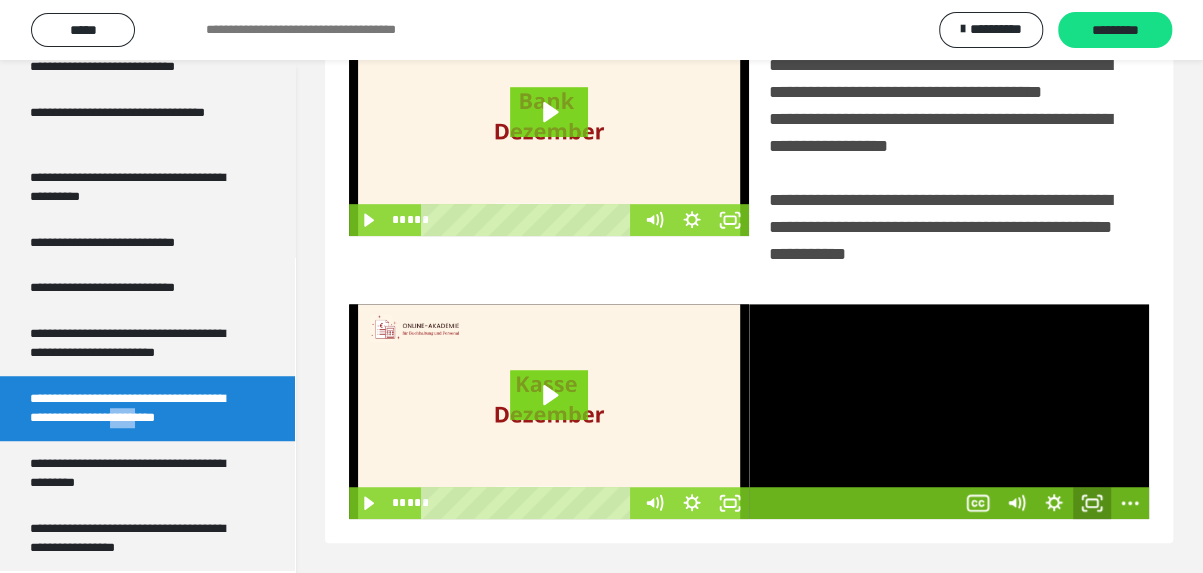 click 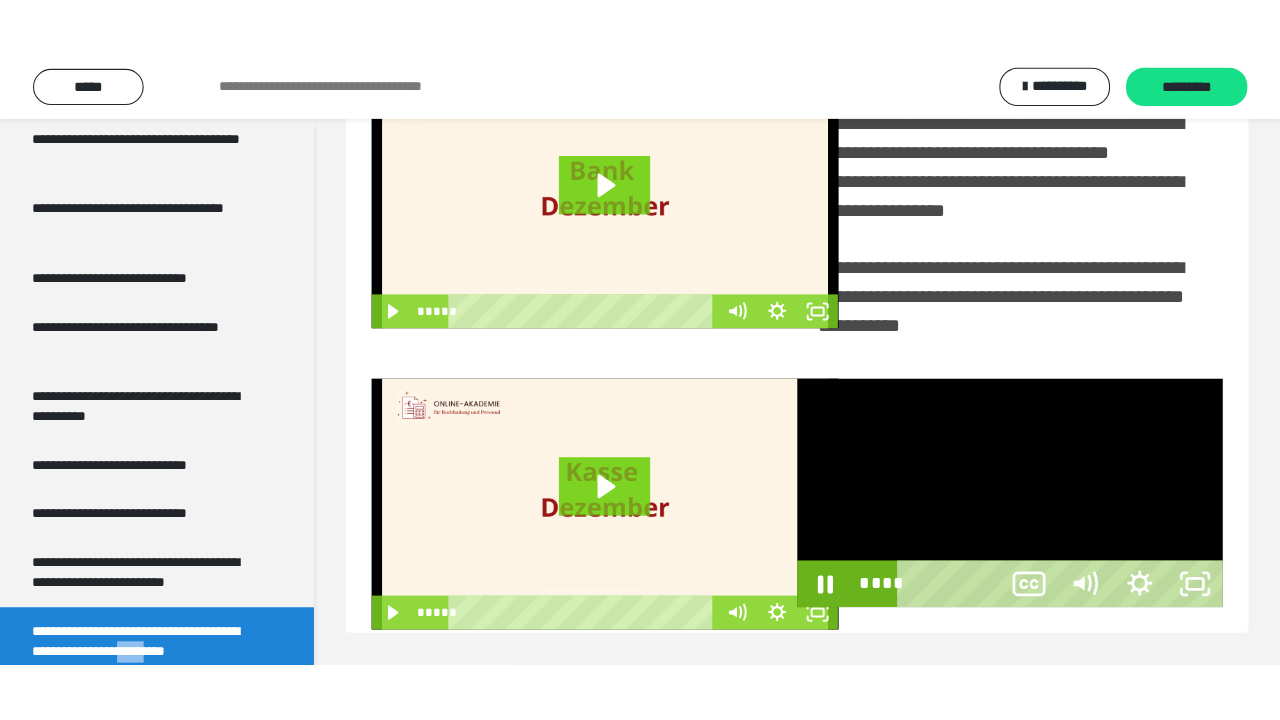 scroll, scrollTop: 301, scrollLeft: 0, axis: vertical 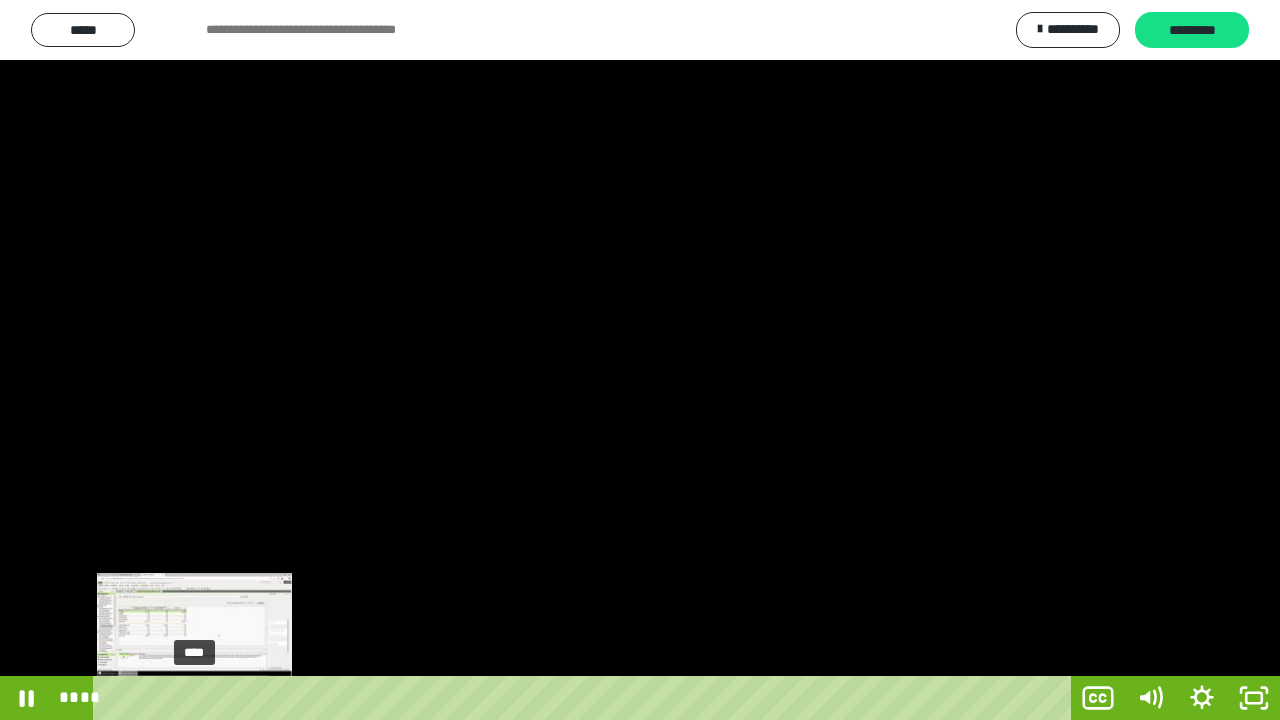 click on "****" at bounding box center (586, 698) 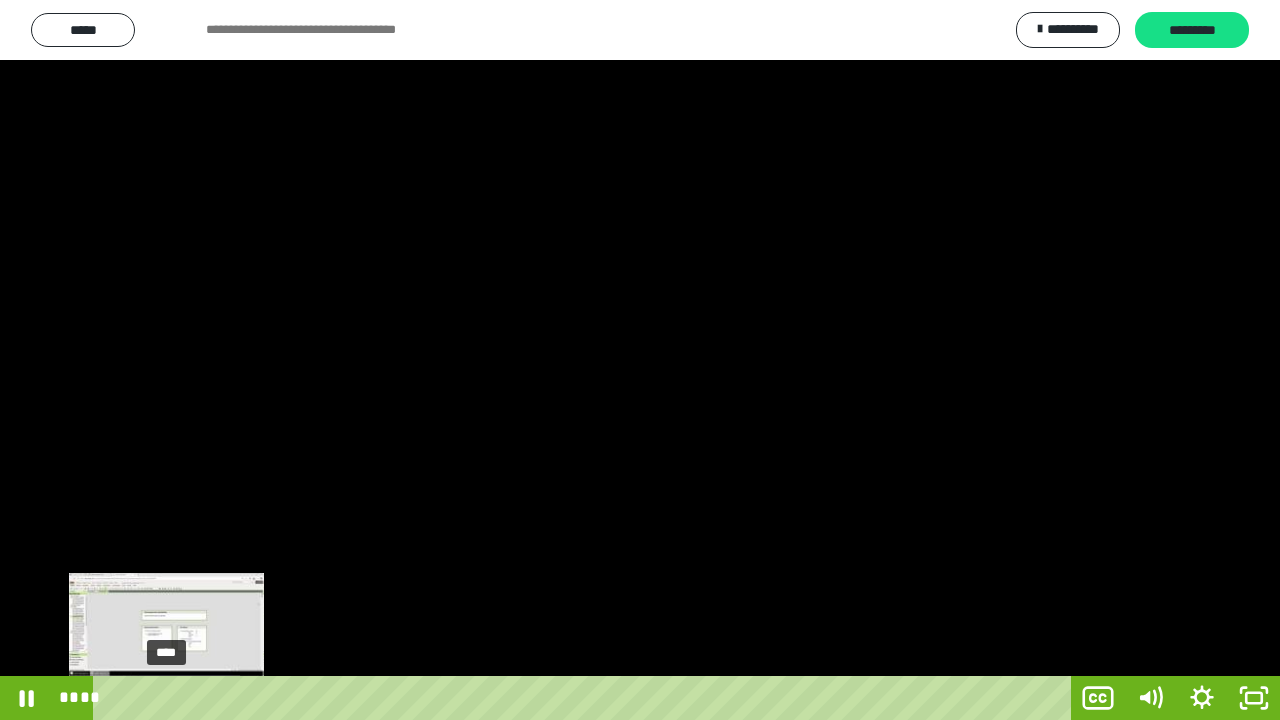 click on "****" at bounding box center (586, 698) 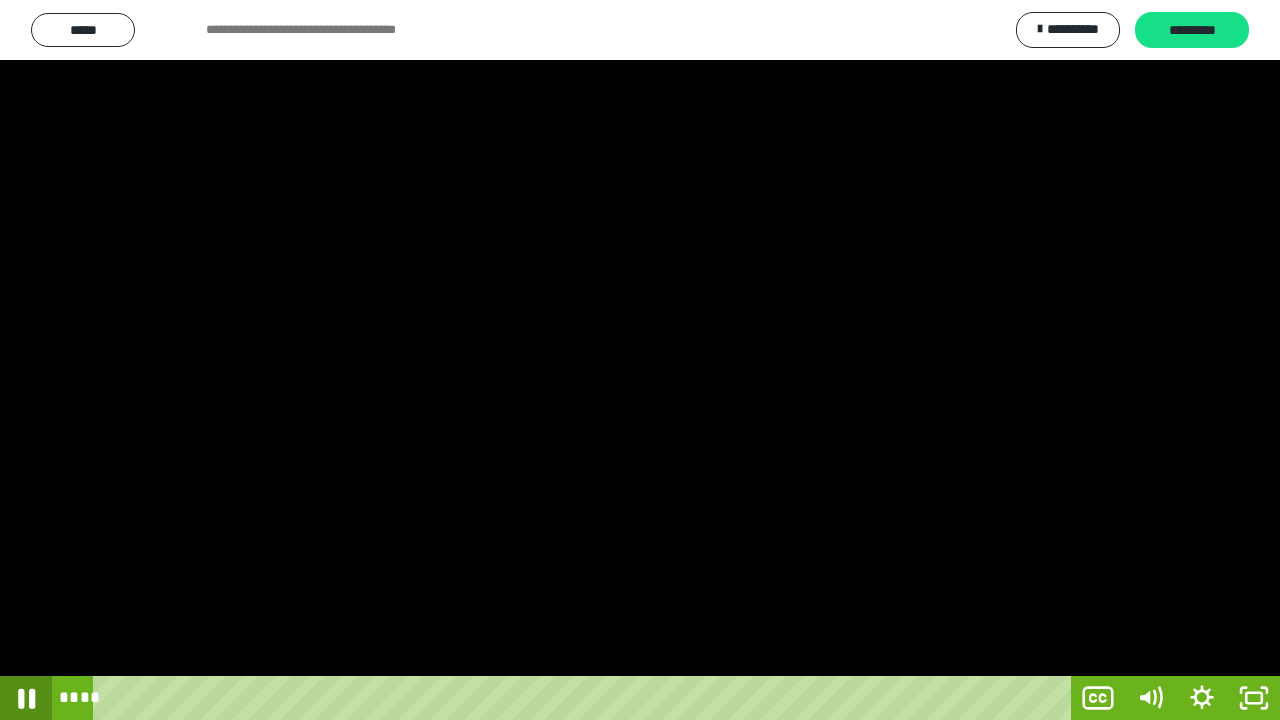 click 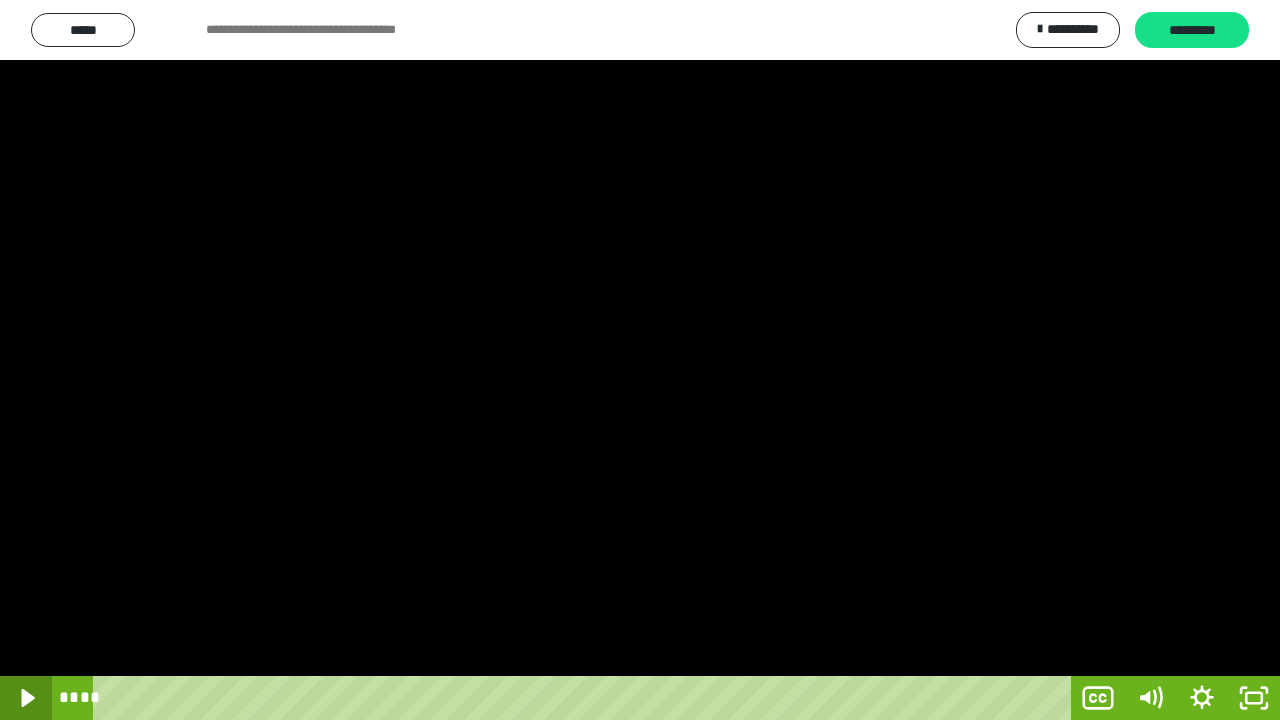 click 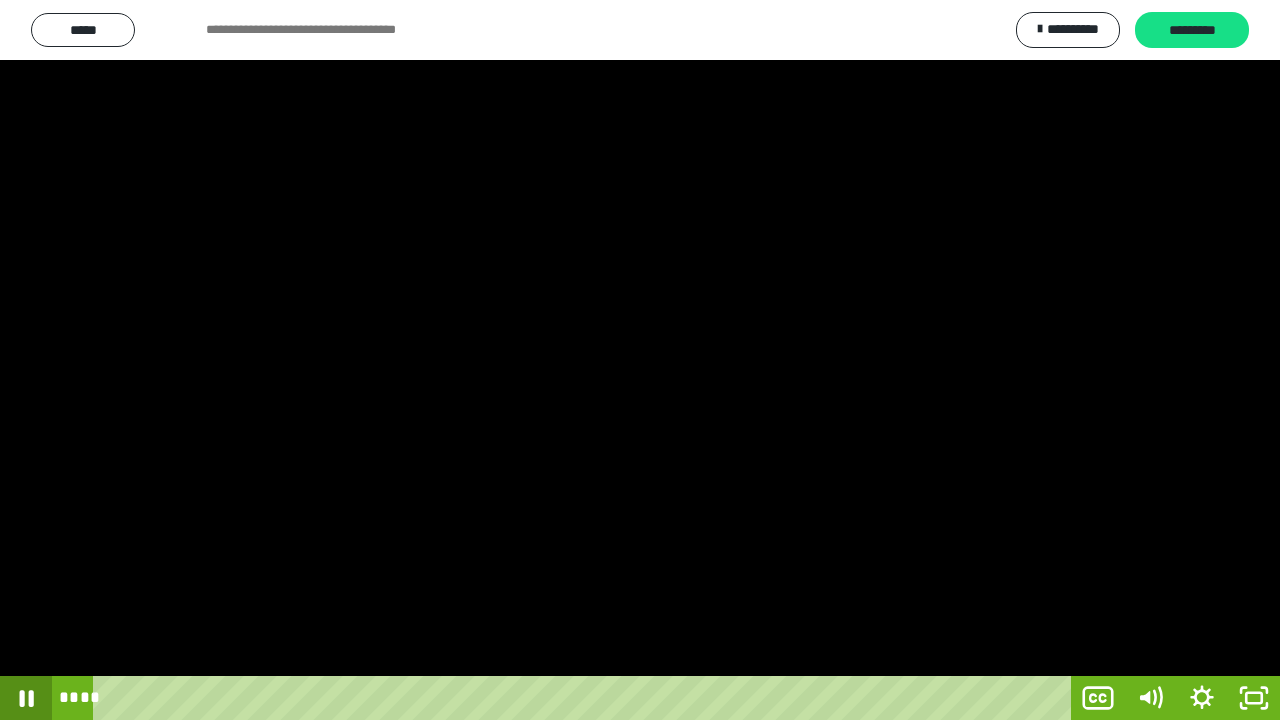 click 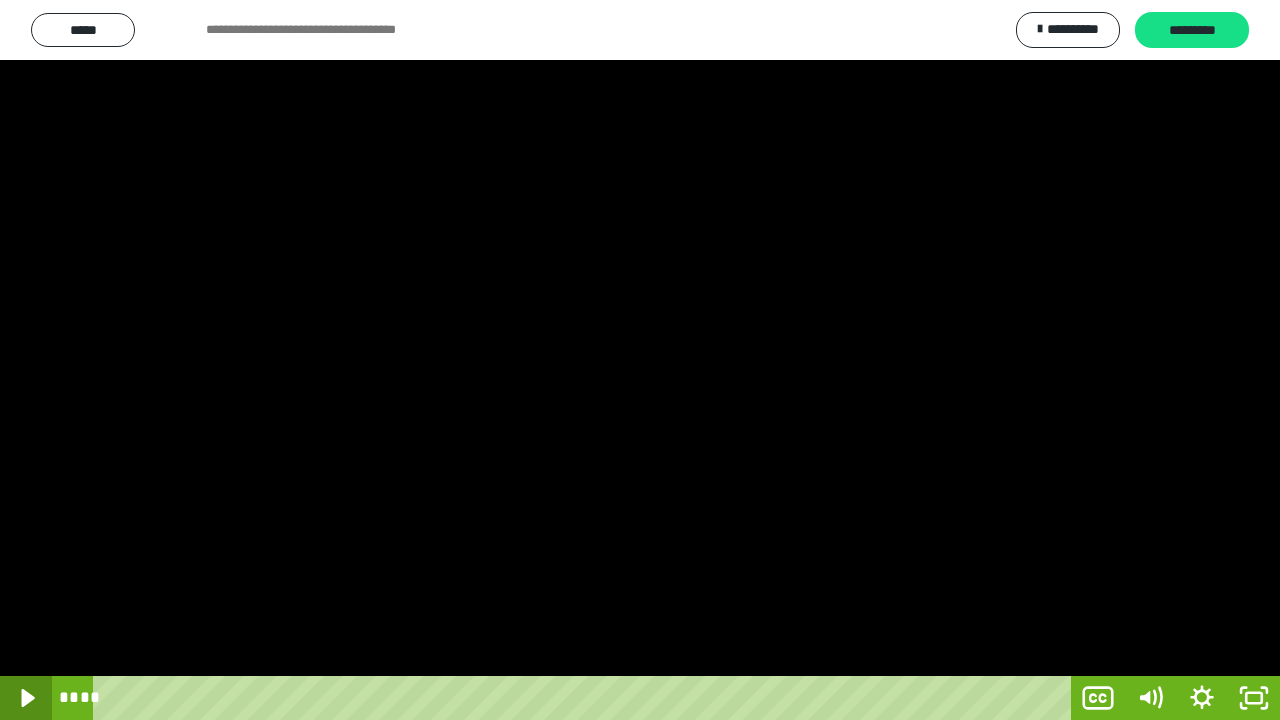 click 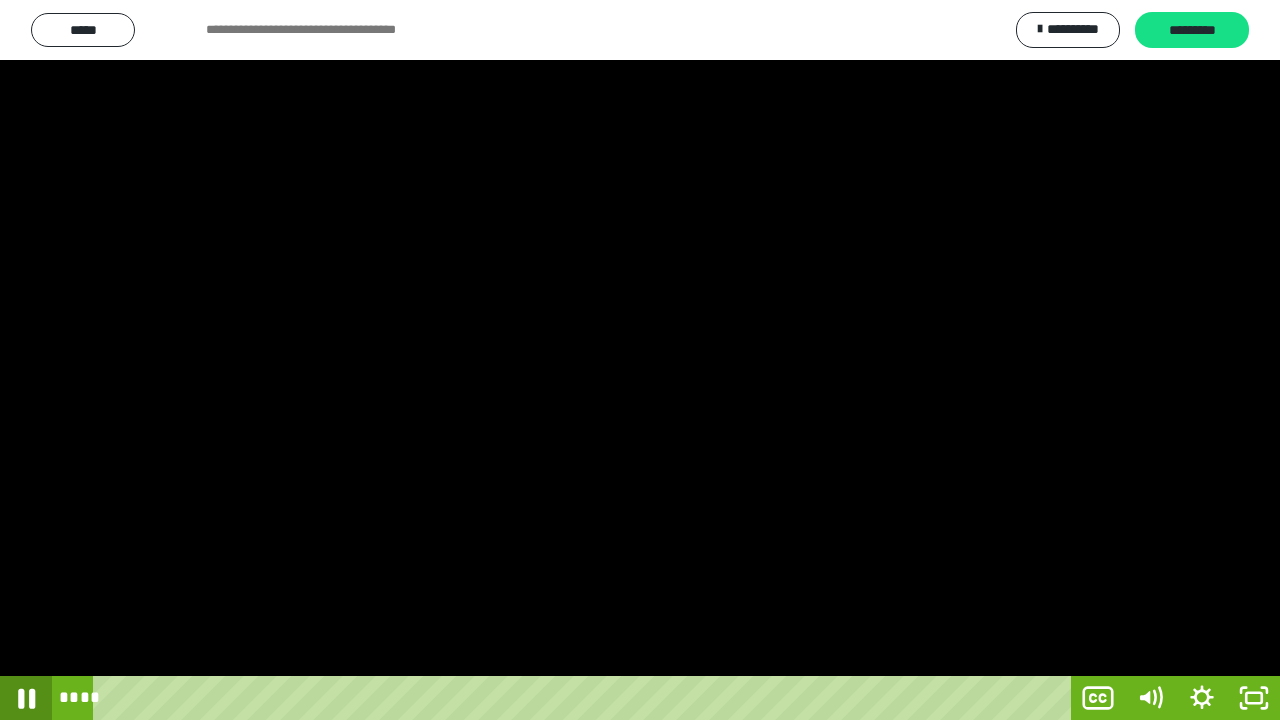 click 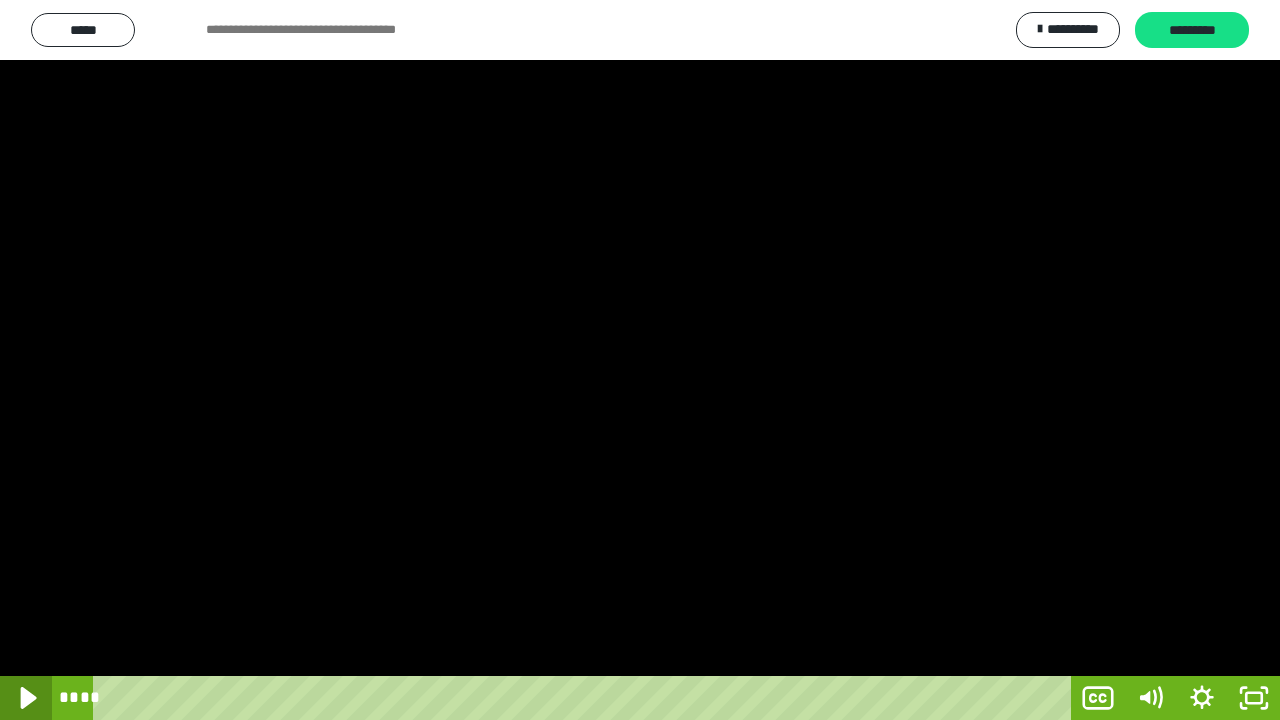 click 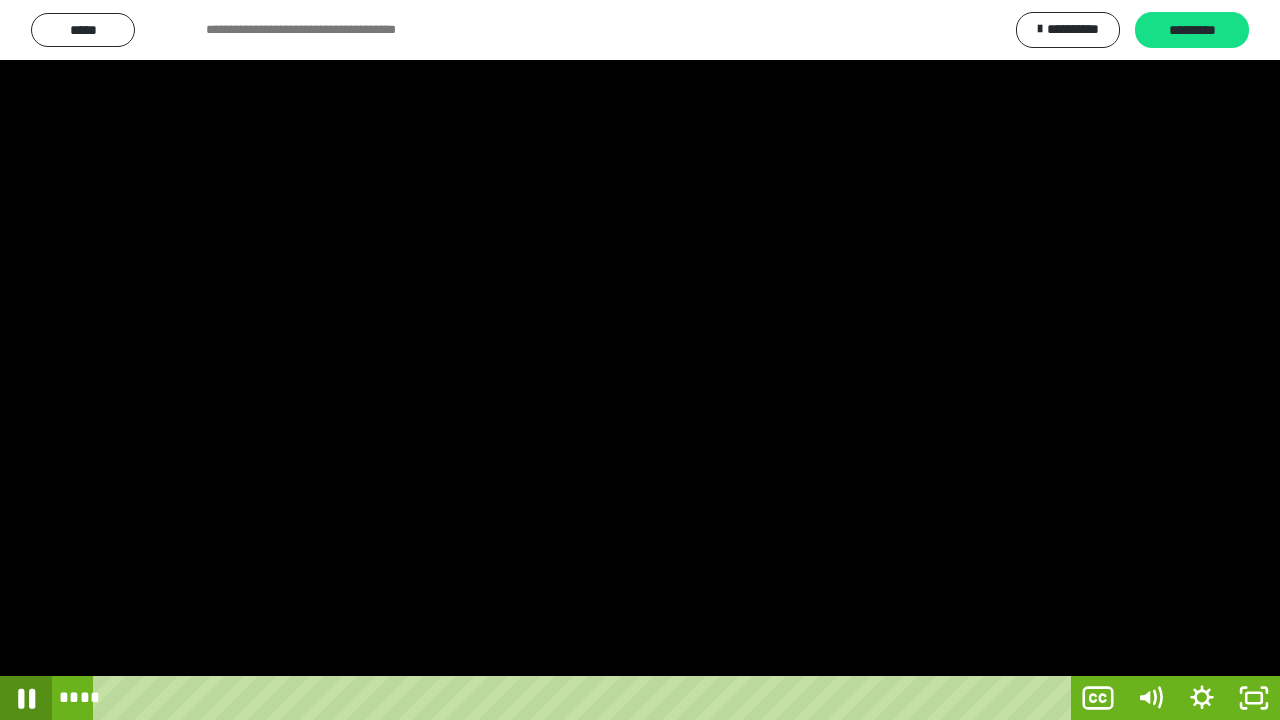 click 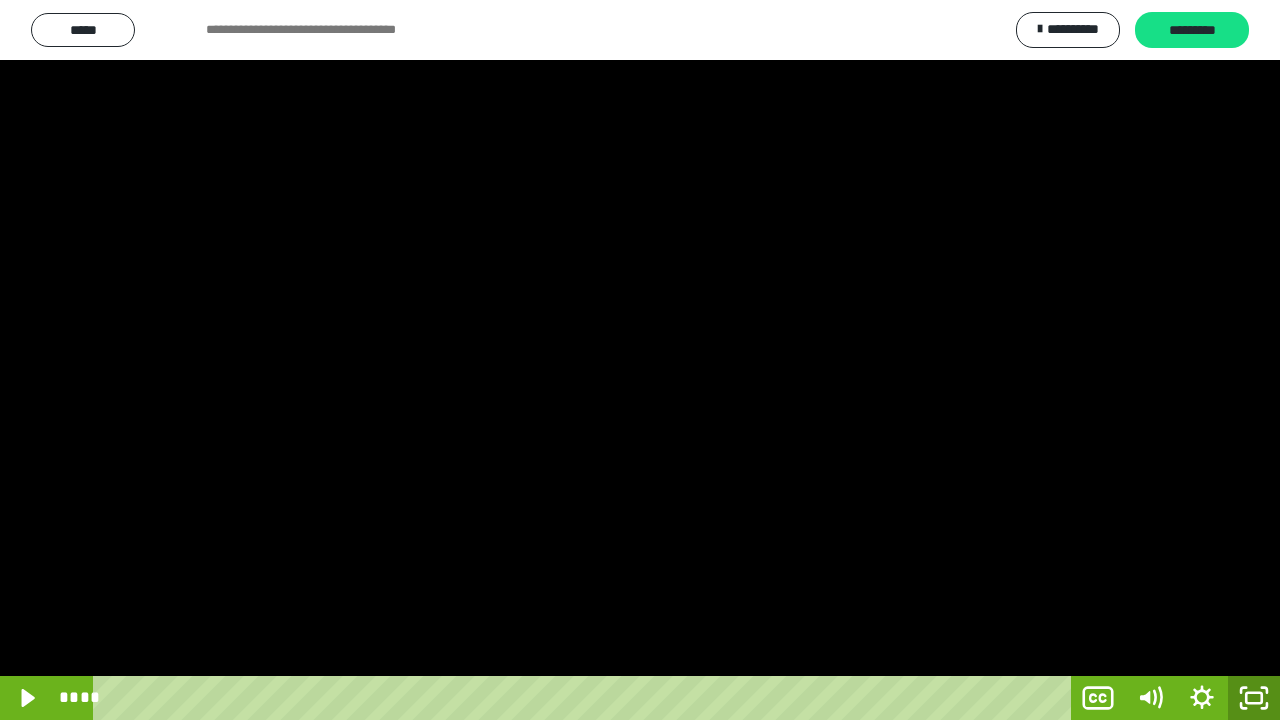 click 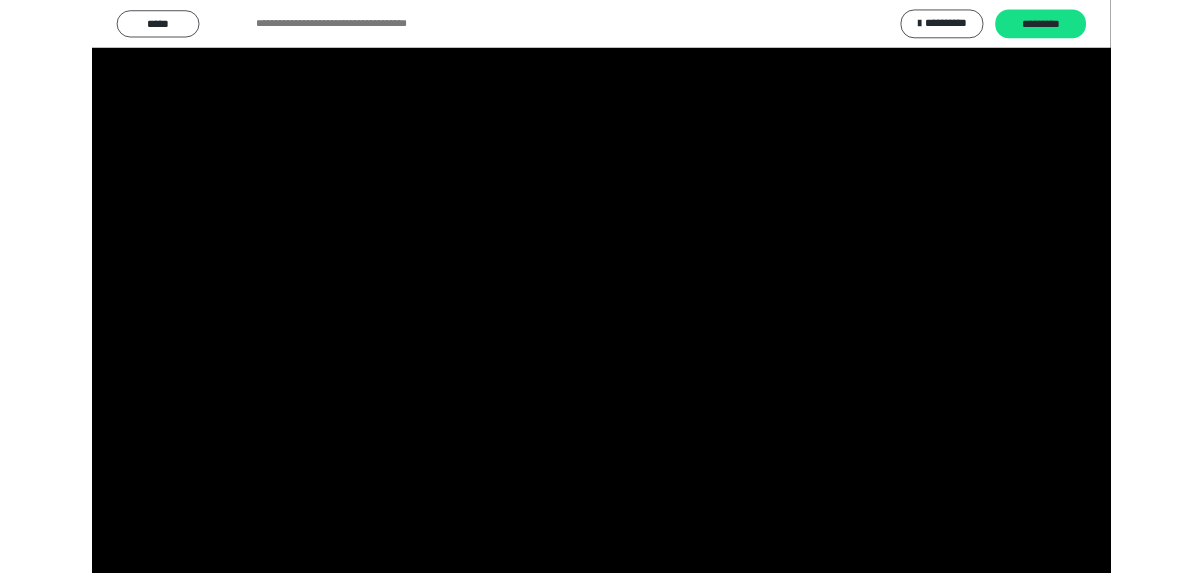 scroll, scrollTop: 4120, scrollLeft: 0, axis: vertical 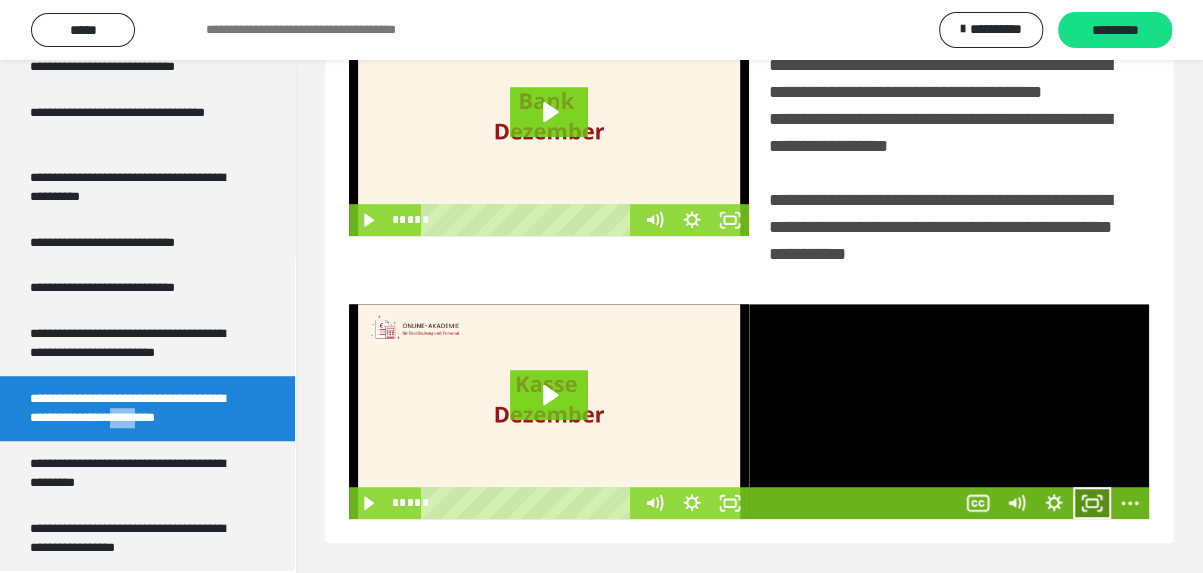 click 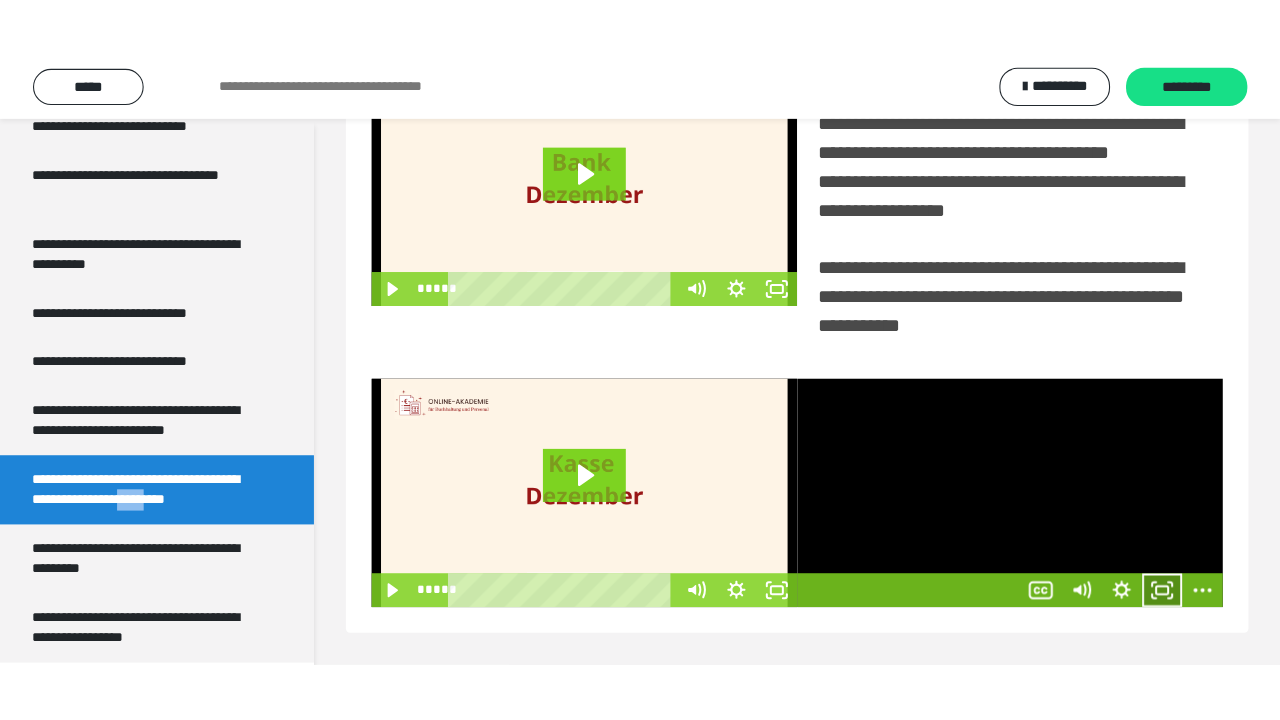 scroll, scrollTop: 301, scrollLeft: 0, axis: vertical 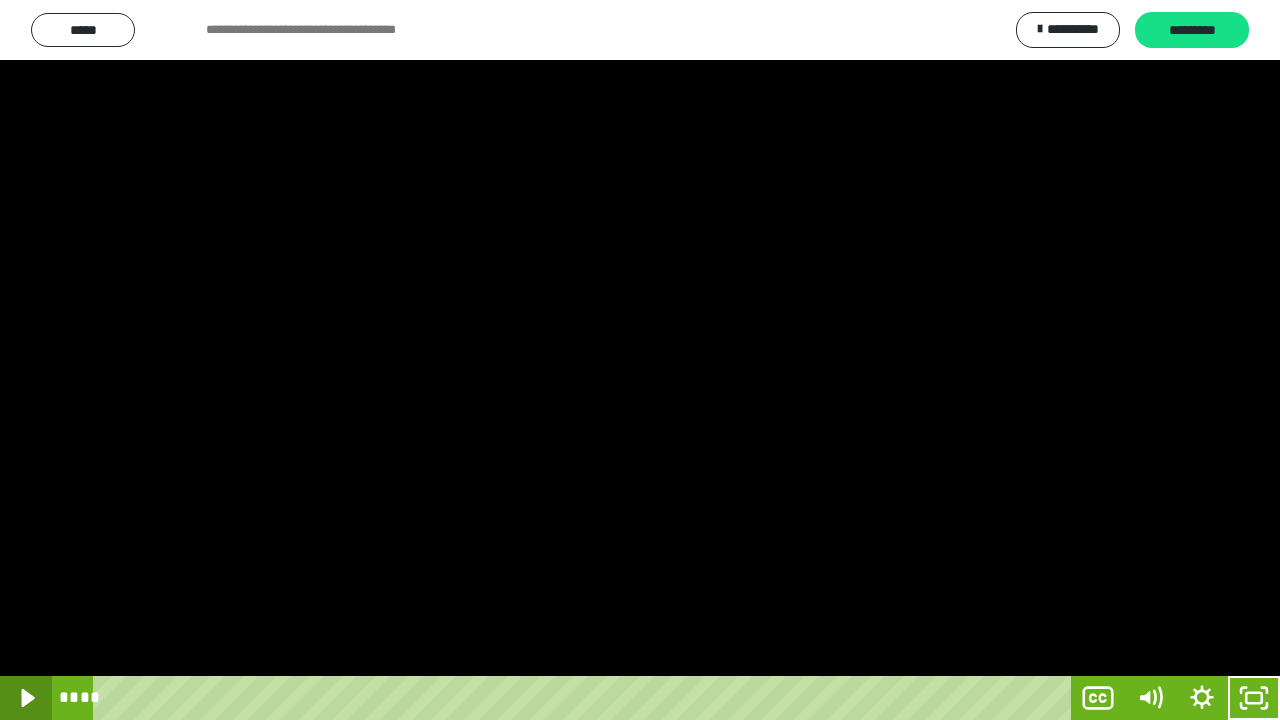 click 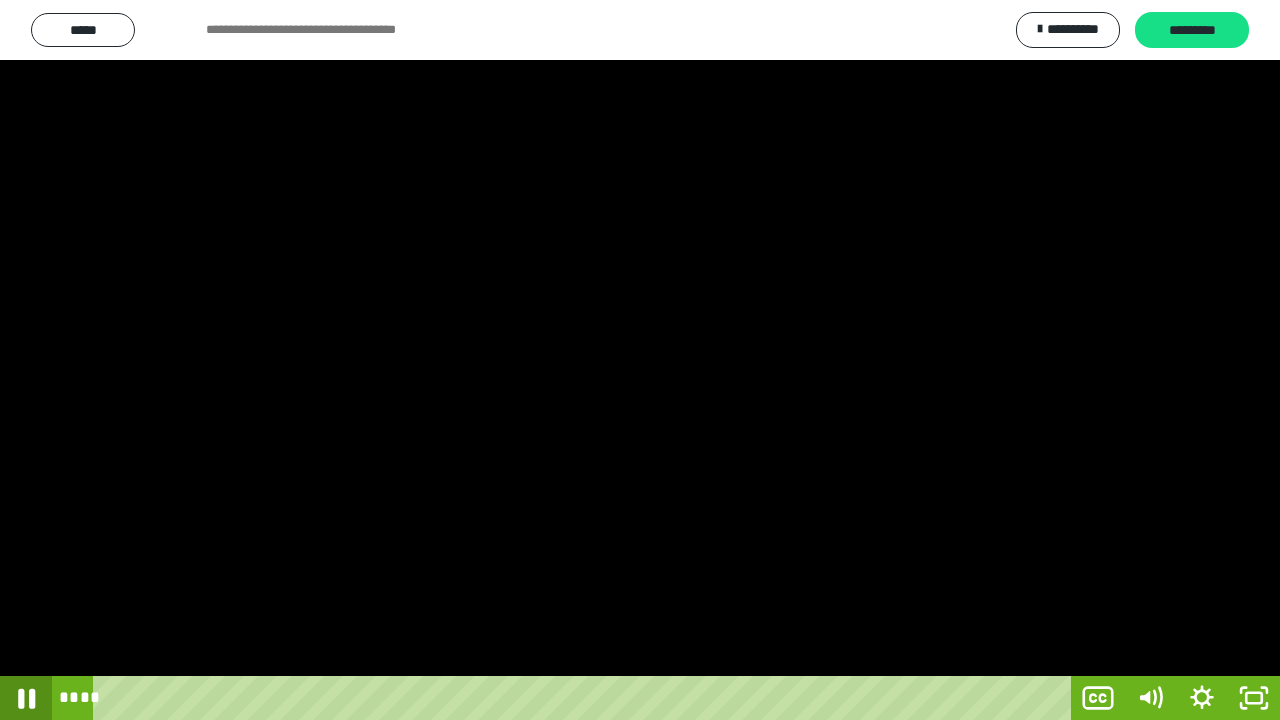 click 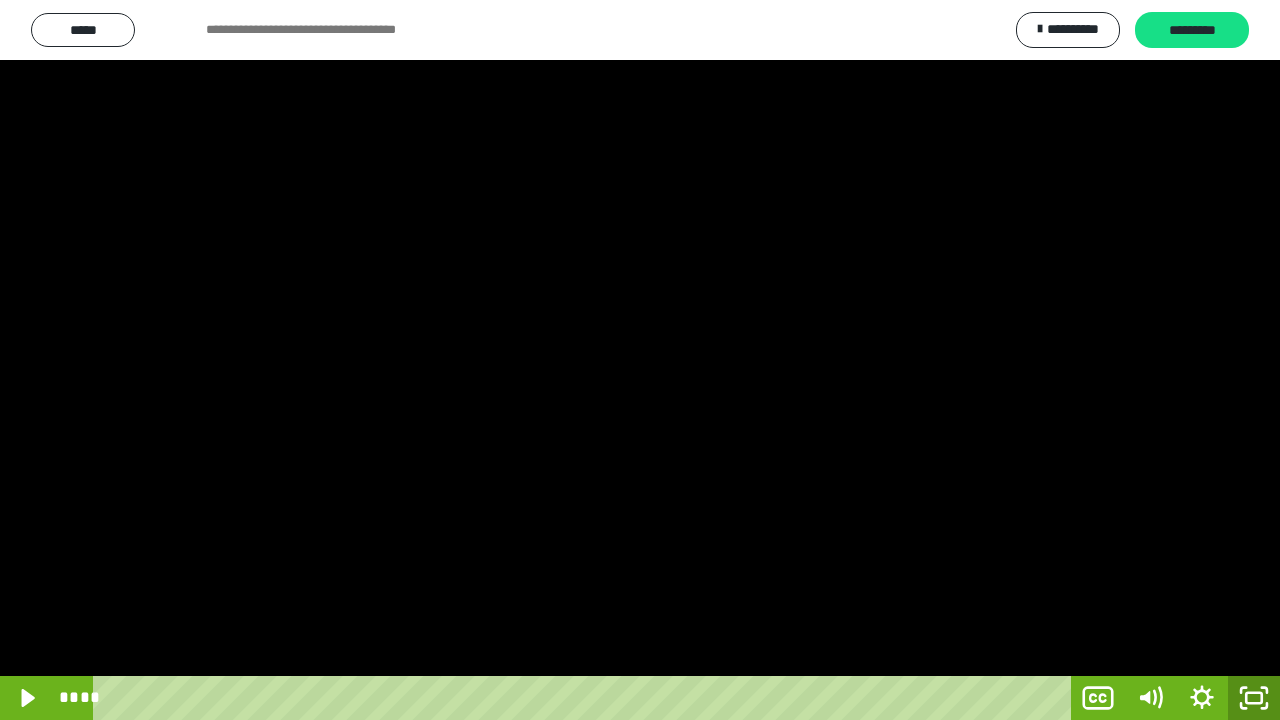 click 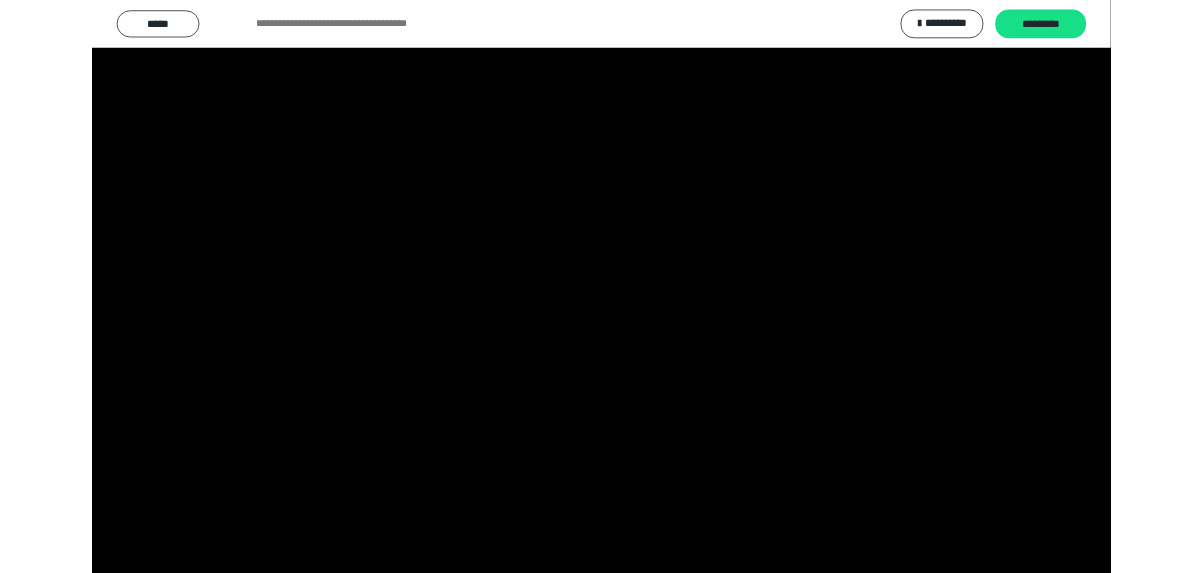 scroll, scrollTop: 4120, scrollLeft: 0, axis: vertical 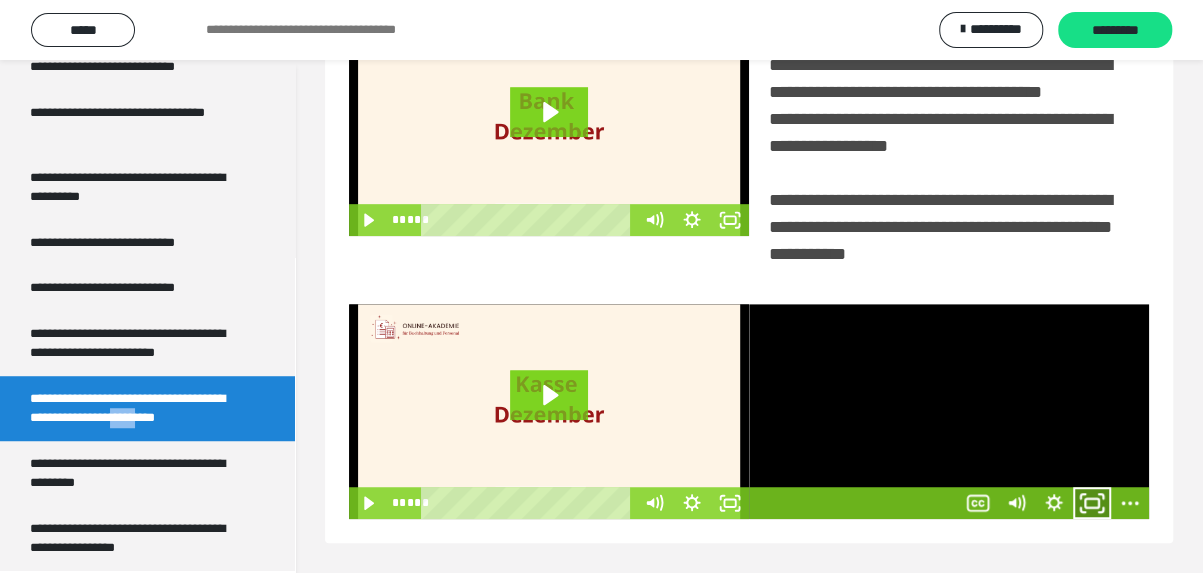 click 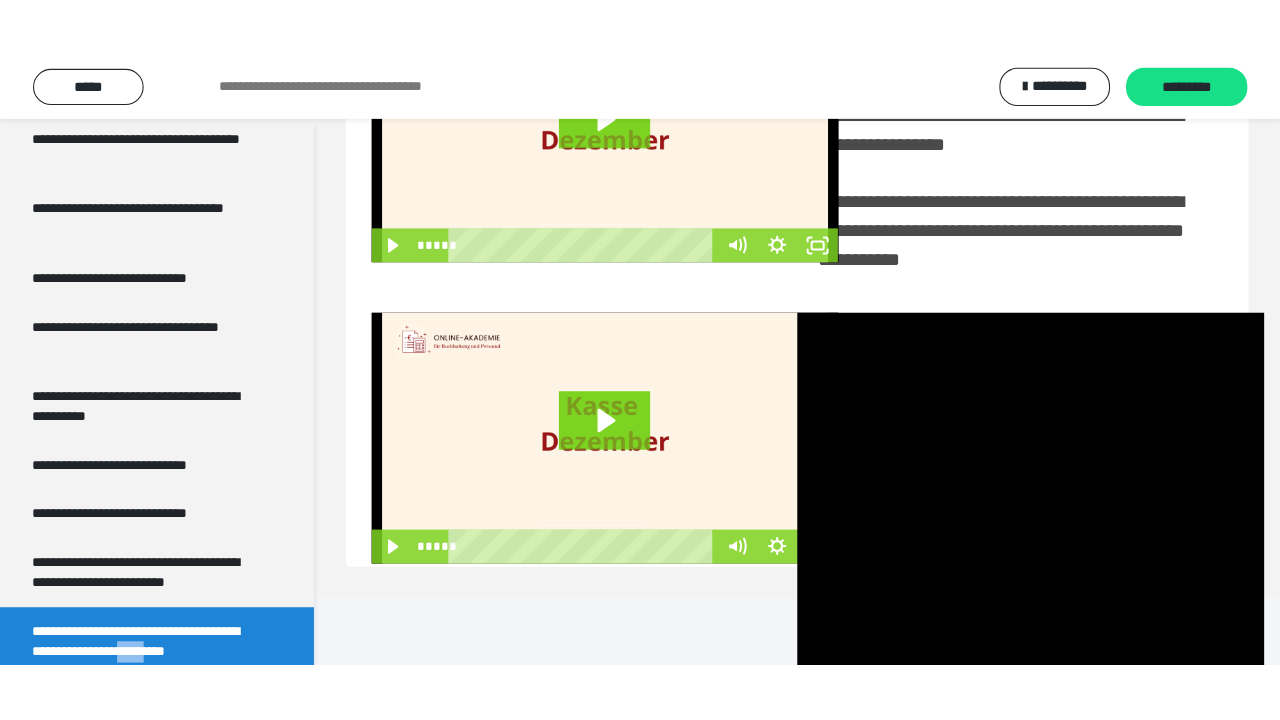 scroll, scrollTop: 301, scrollLeft: 0, axis: vertical 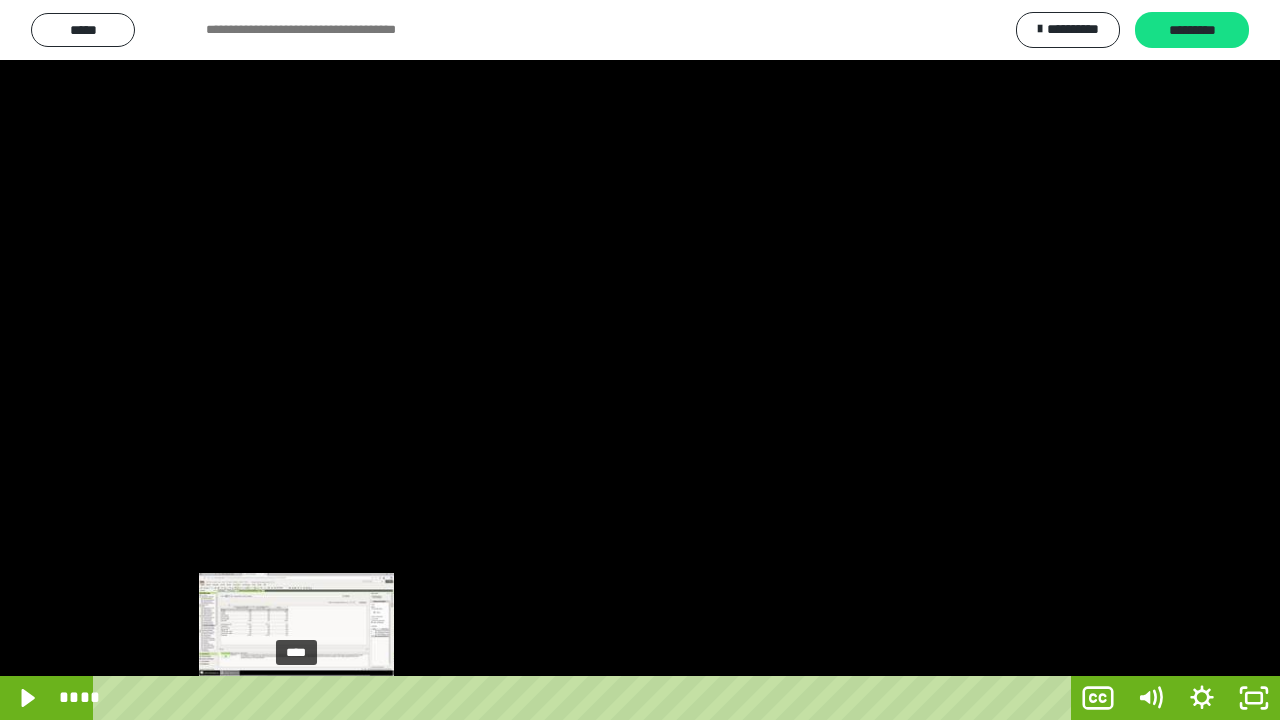 click at bounding box center [296, 698] 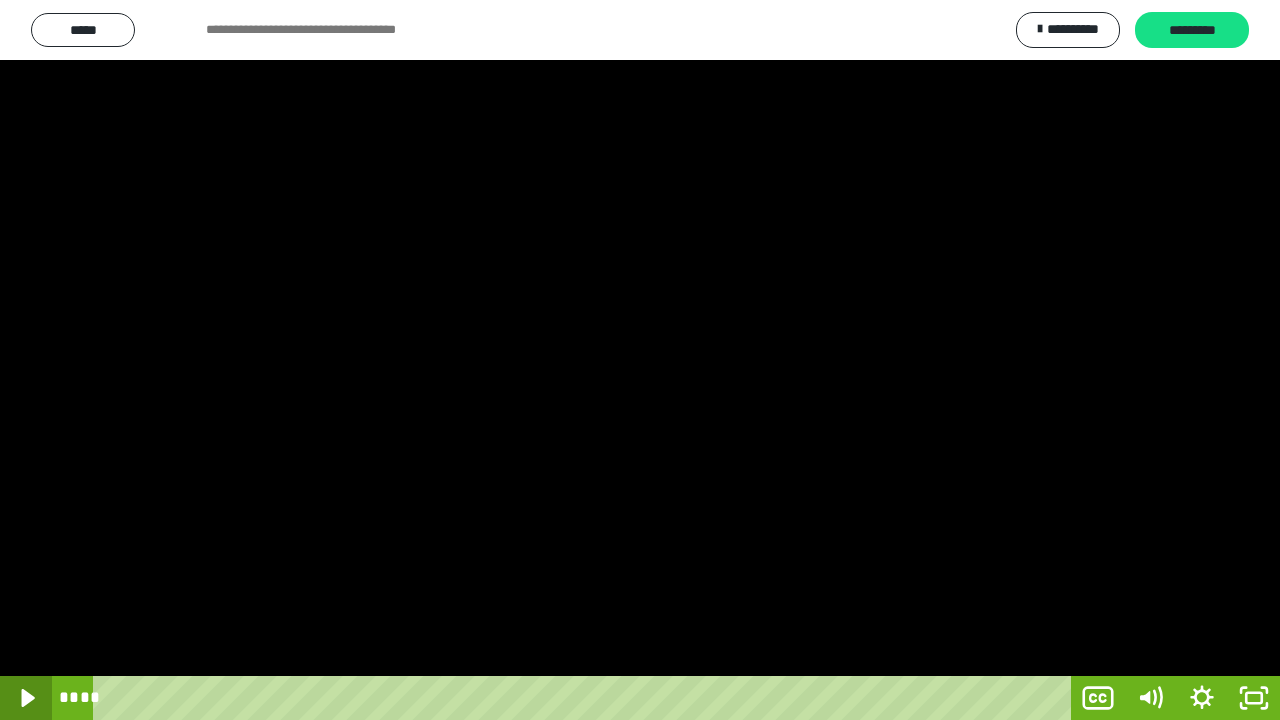 click 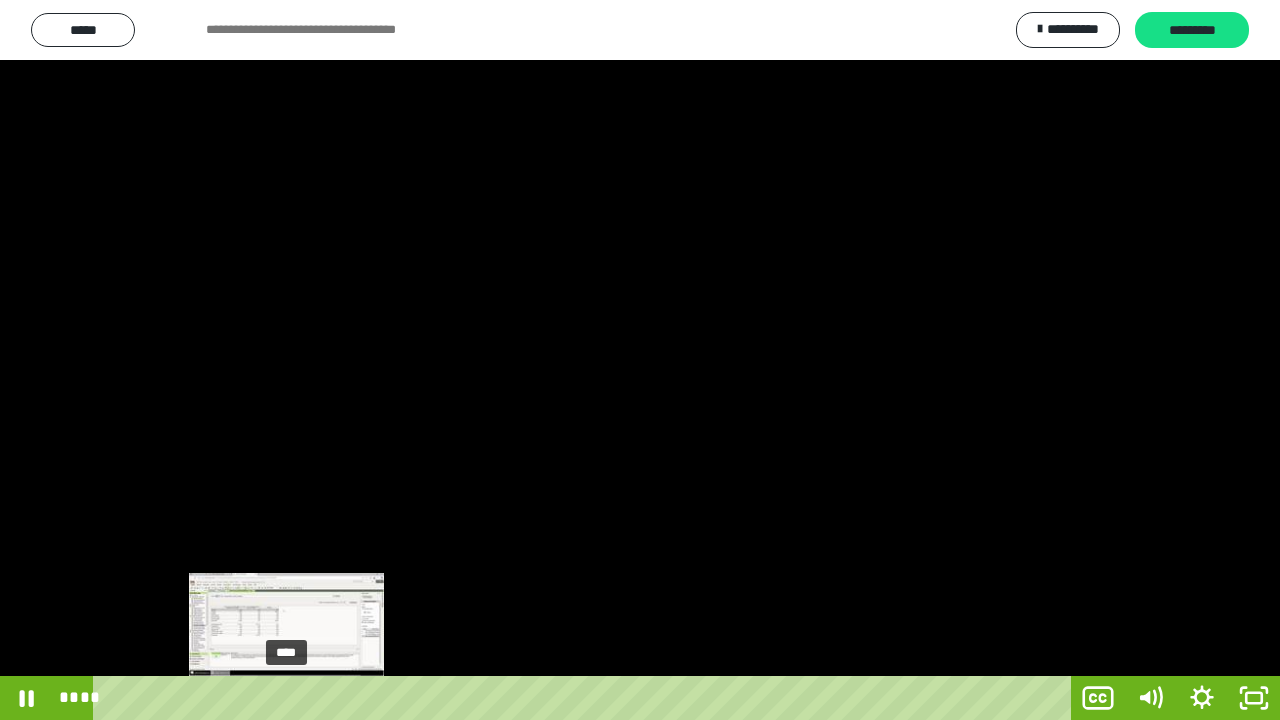click on "****" at bounding box center [586, 698] 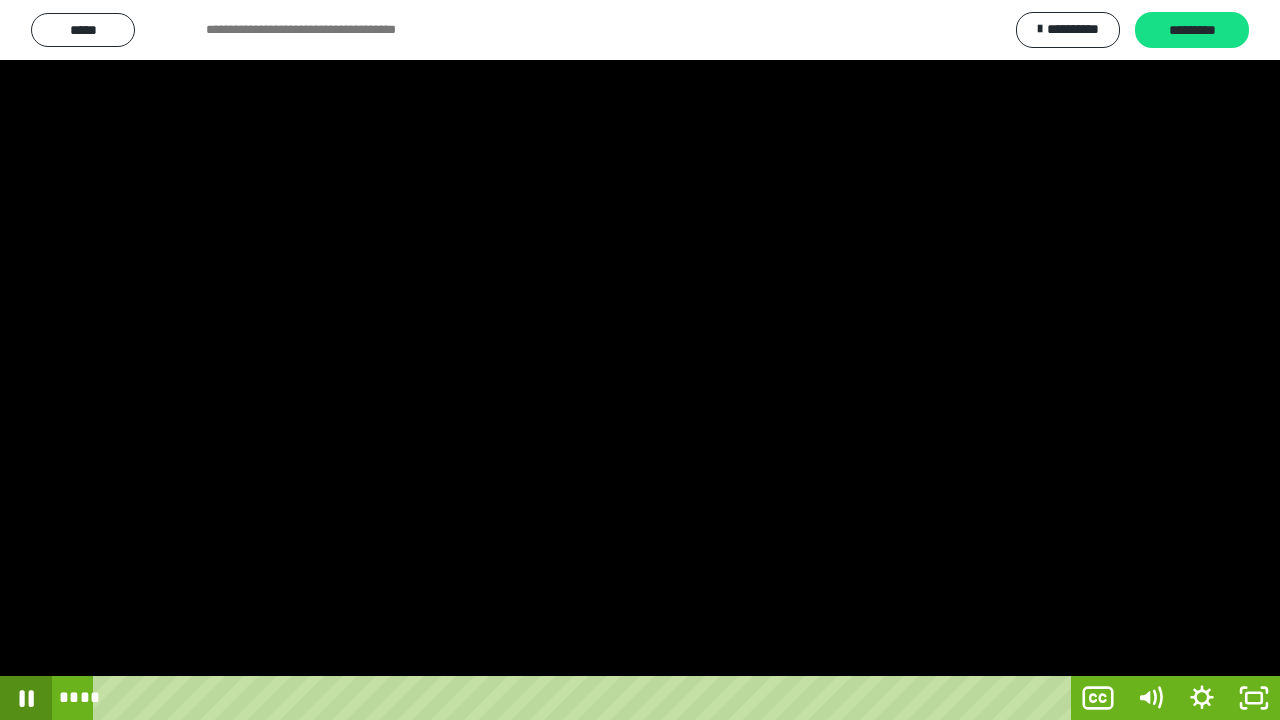 click 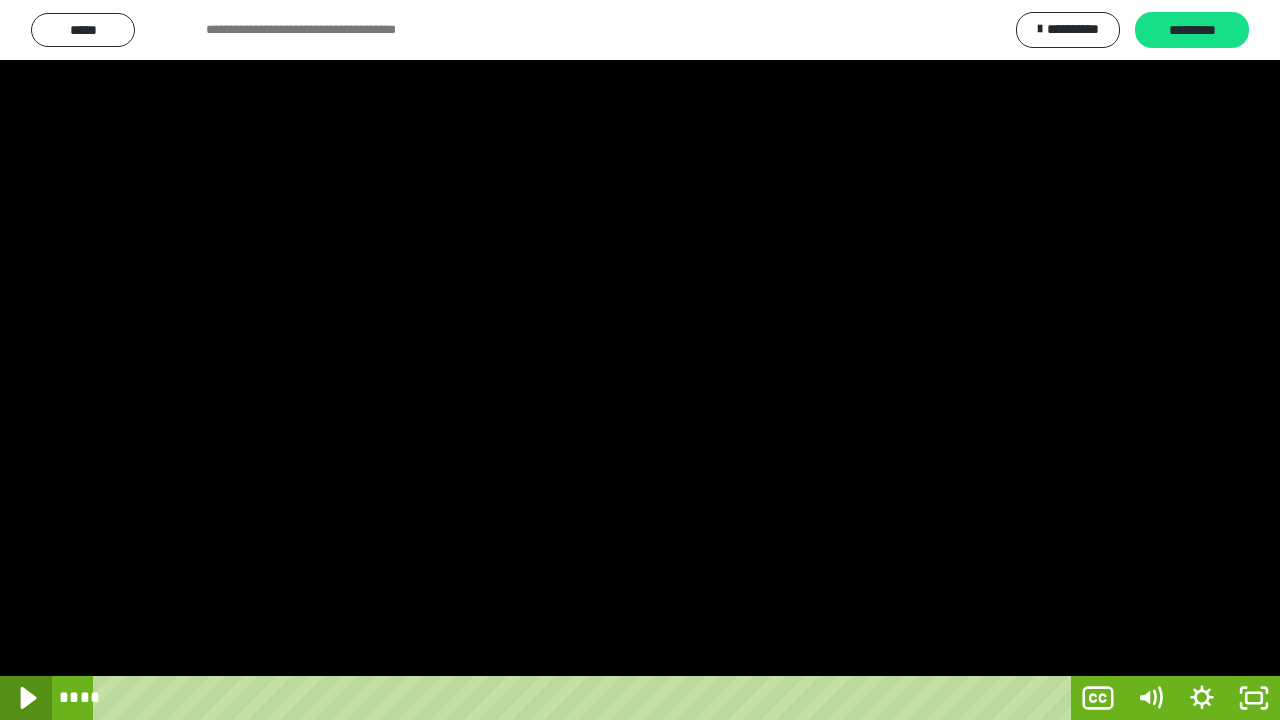 click 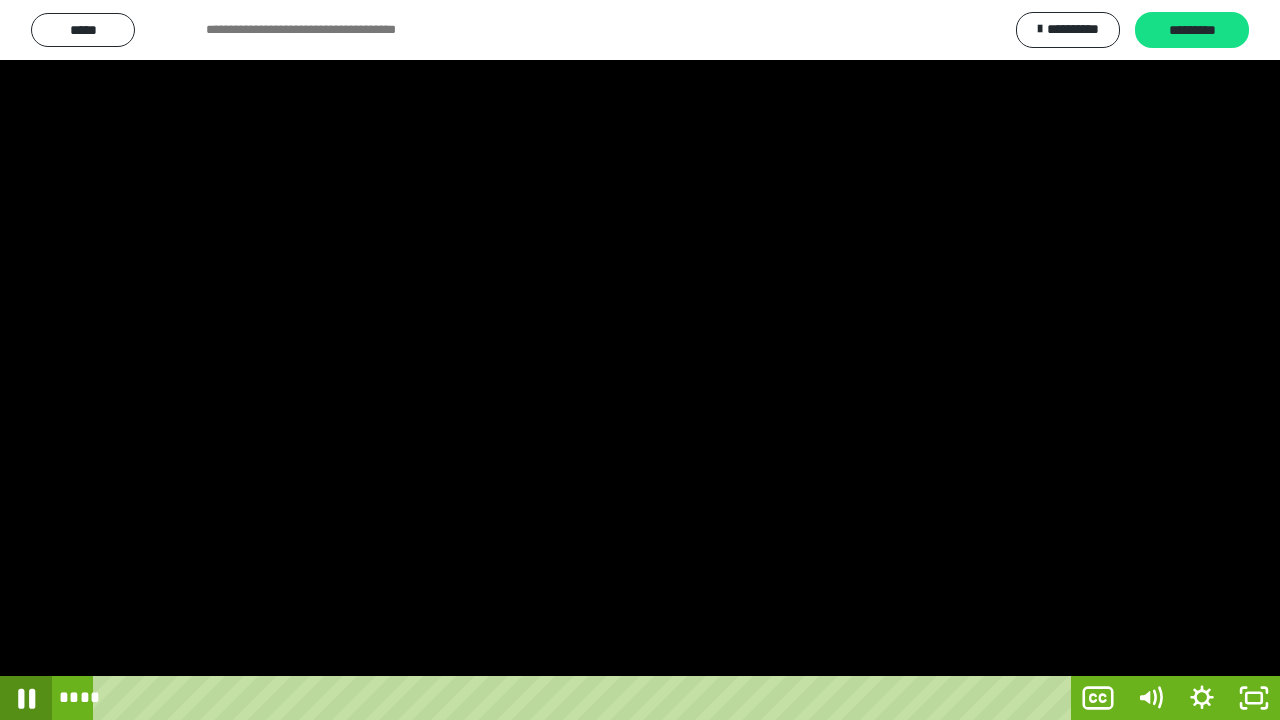click 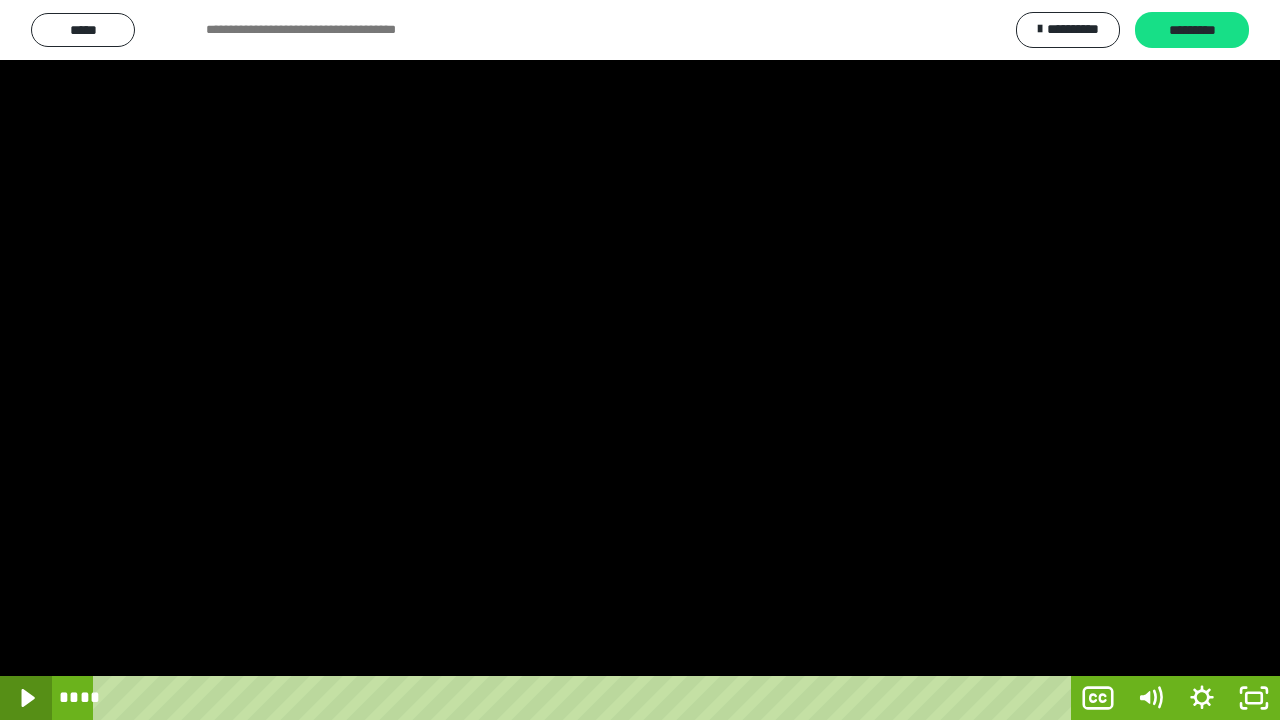 click 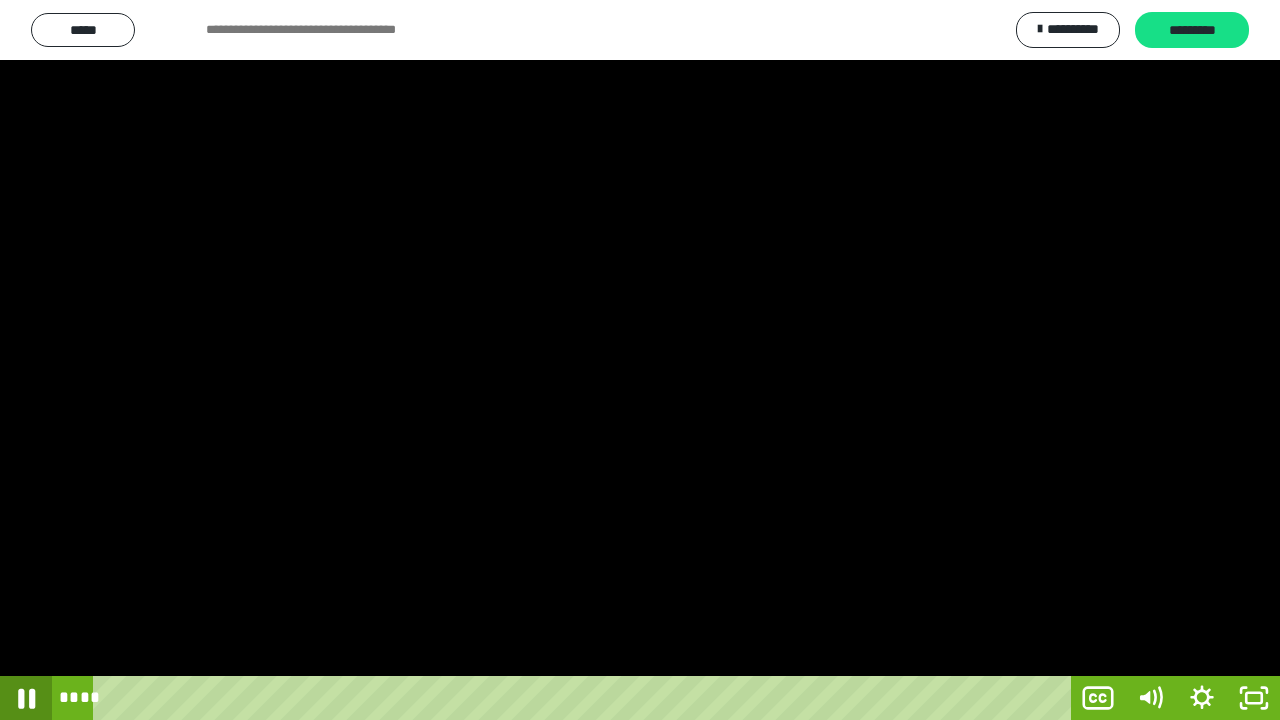 click 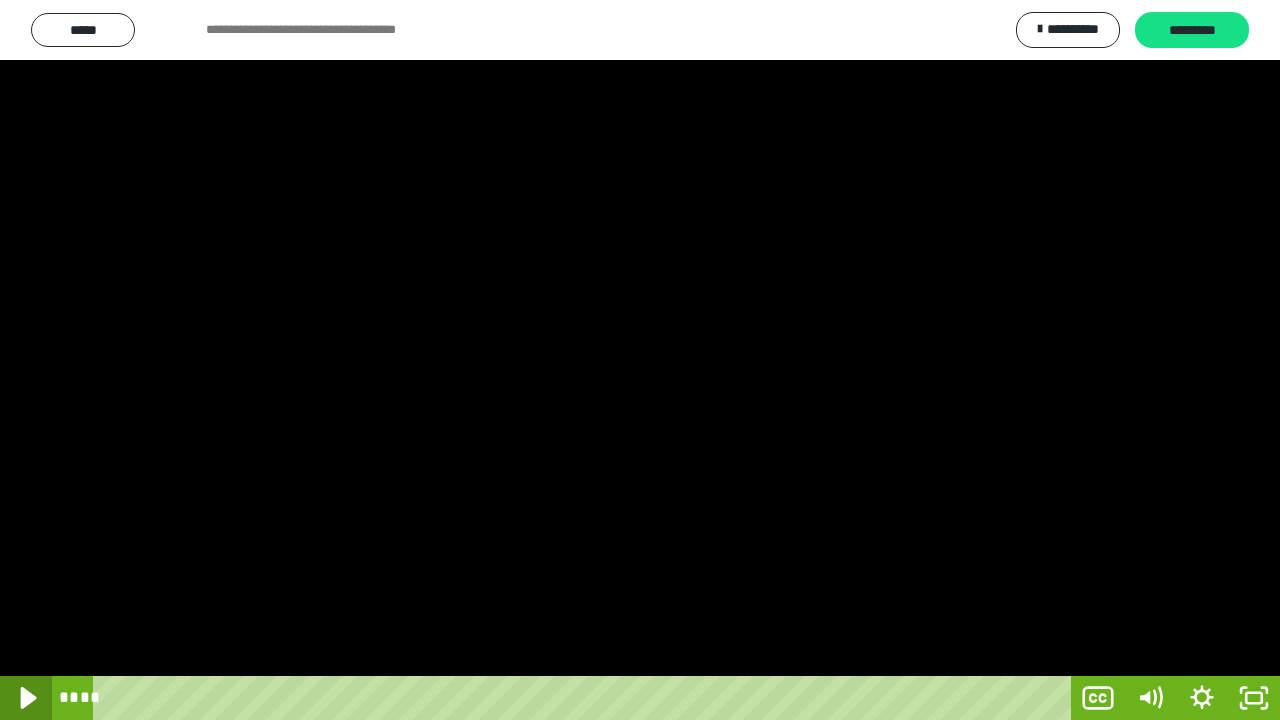 click 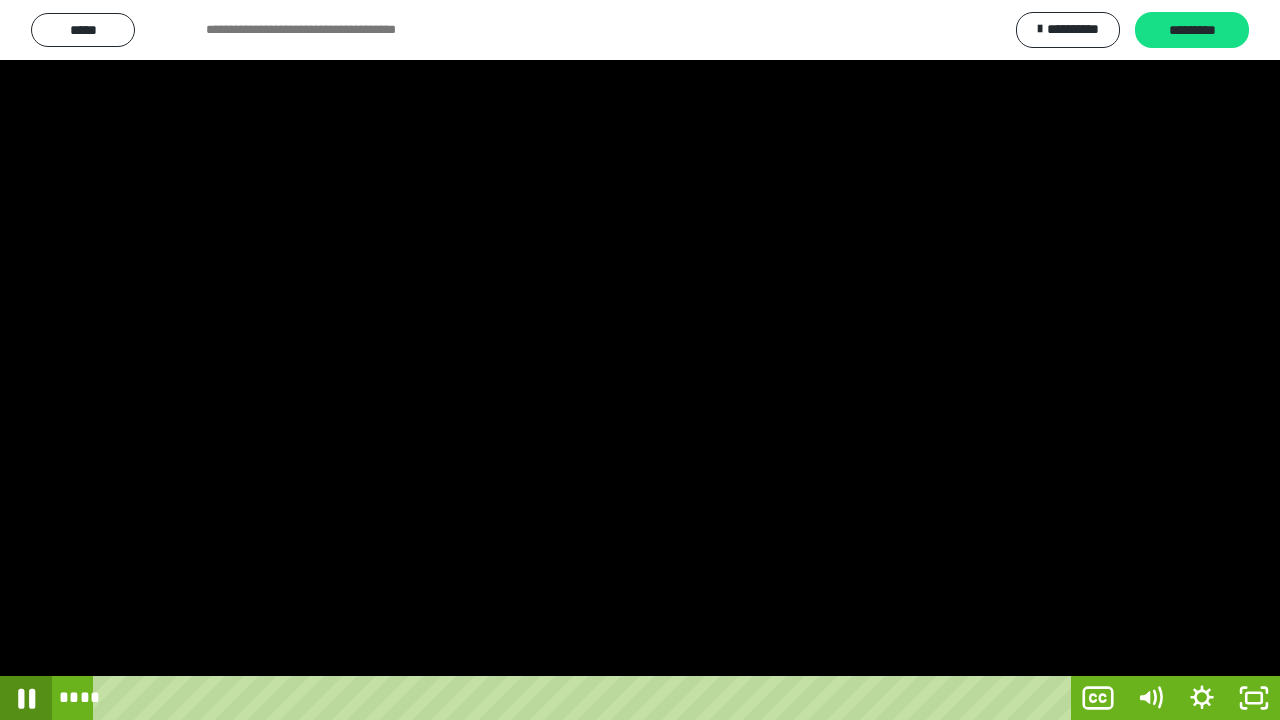 click 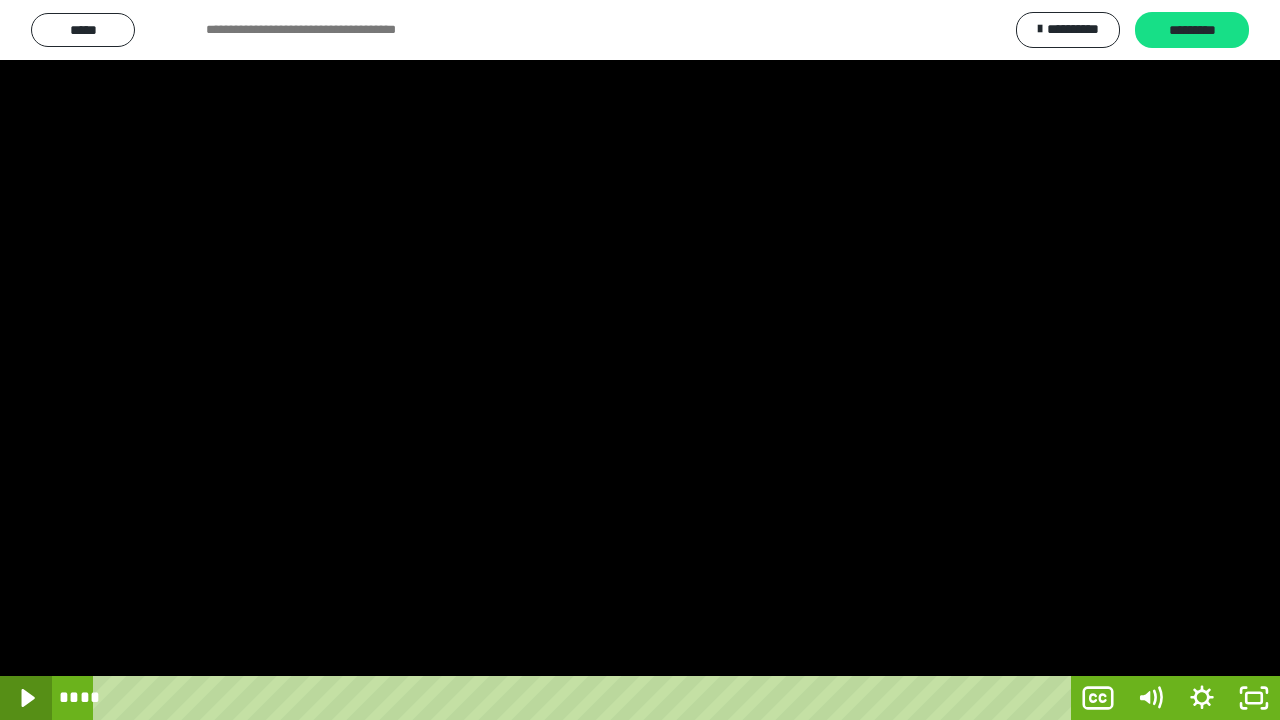 click 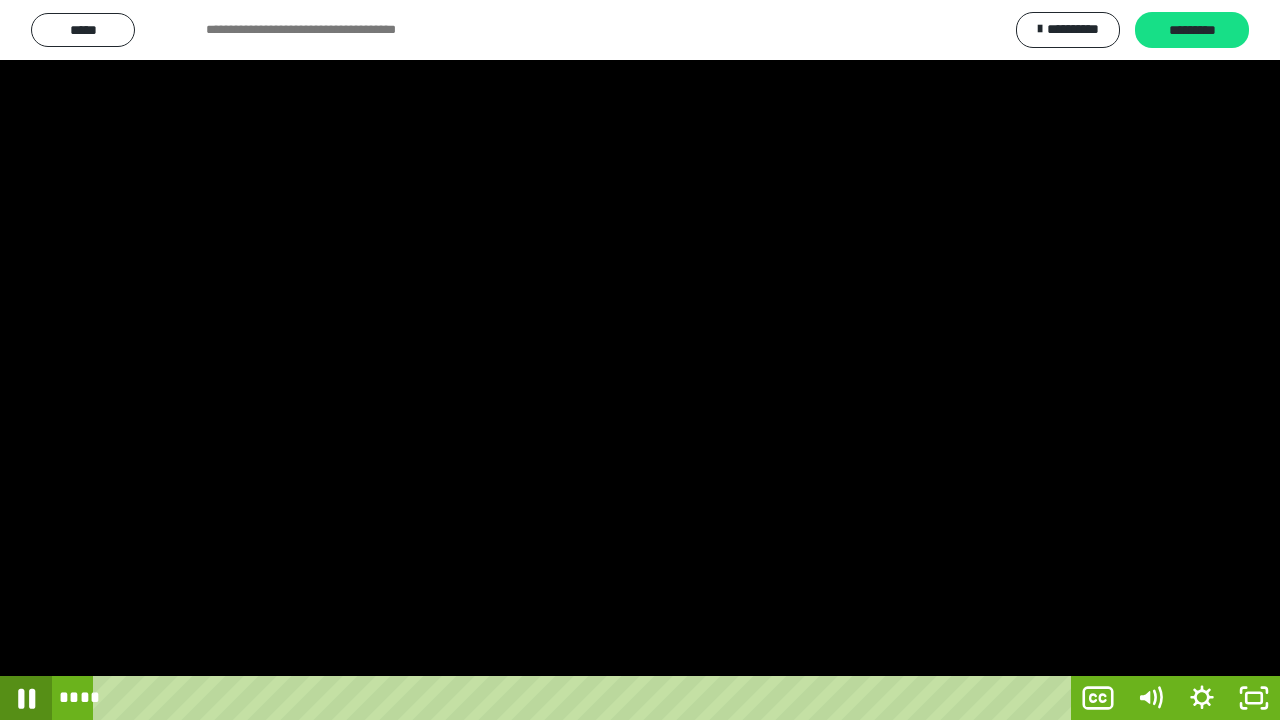click 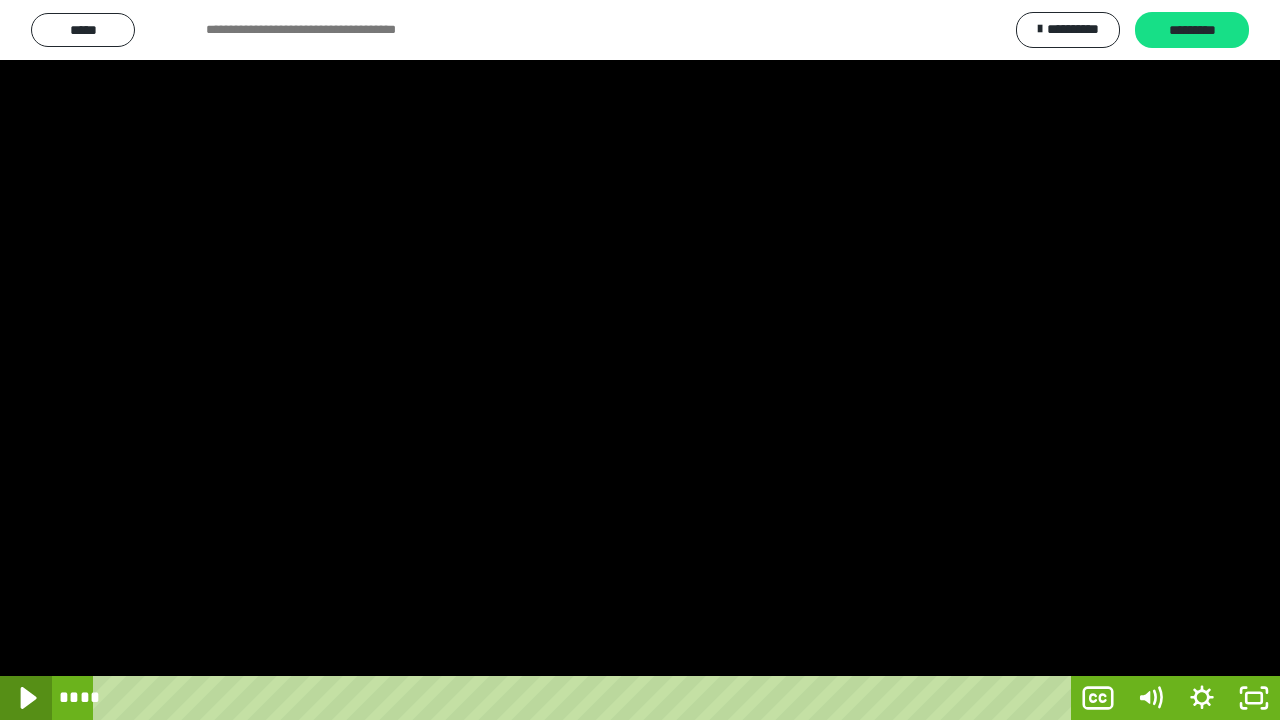 click 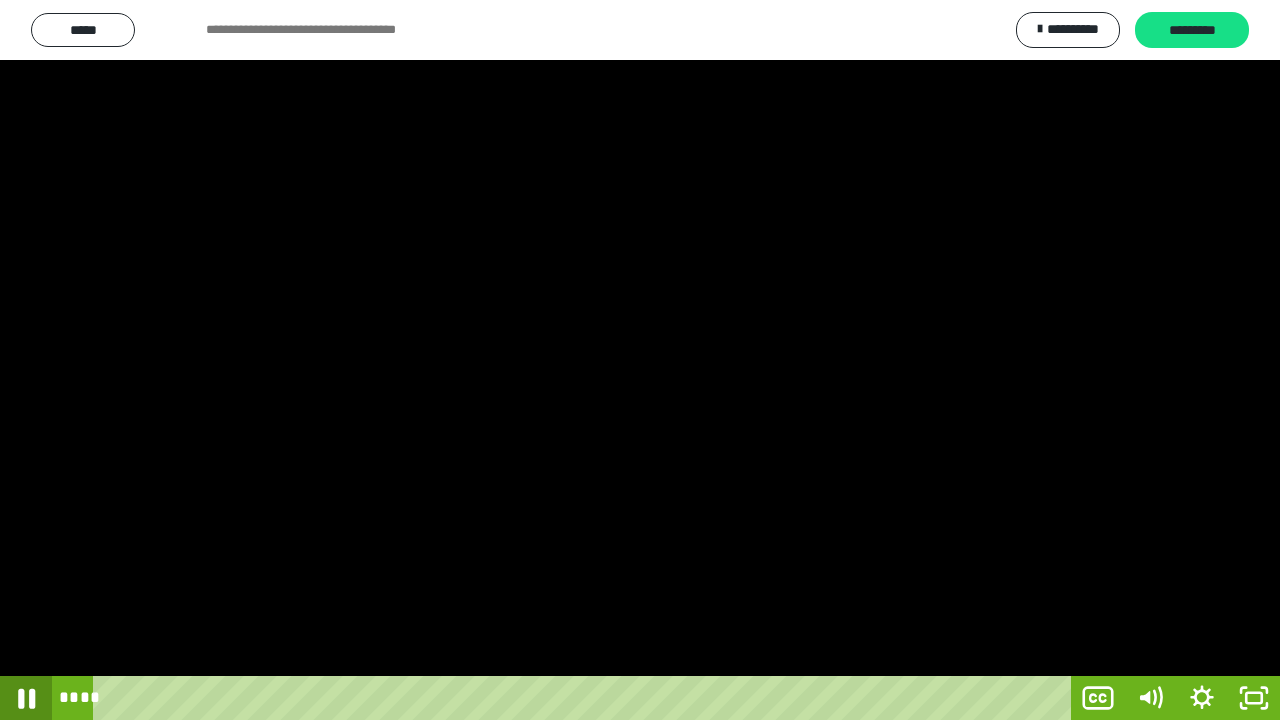 click 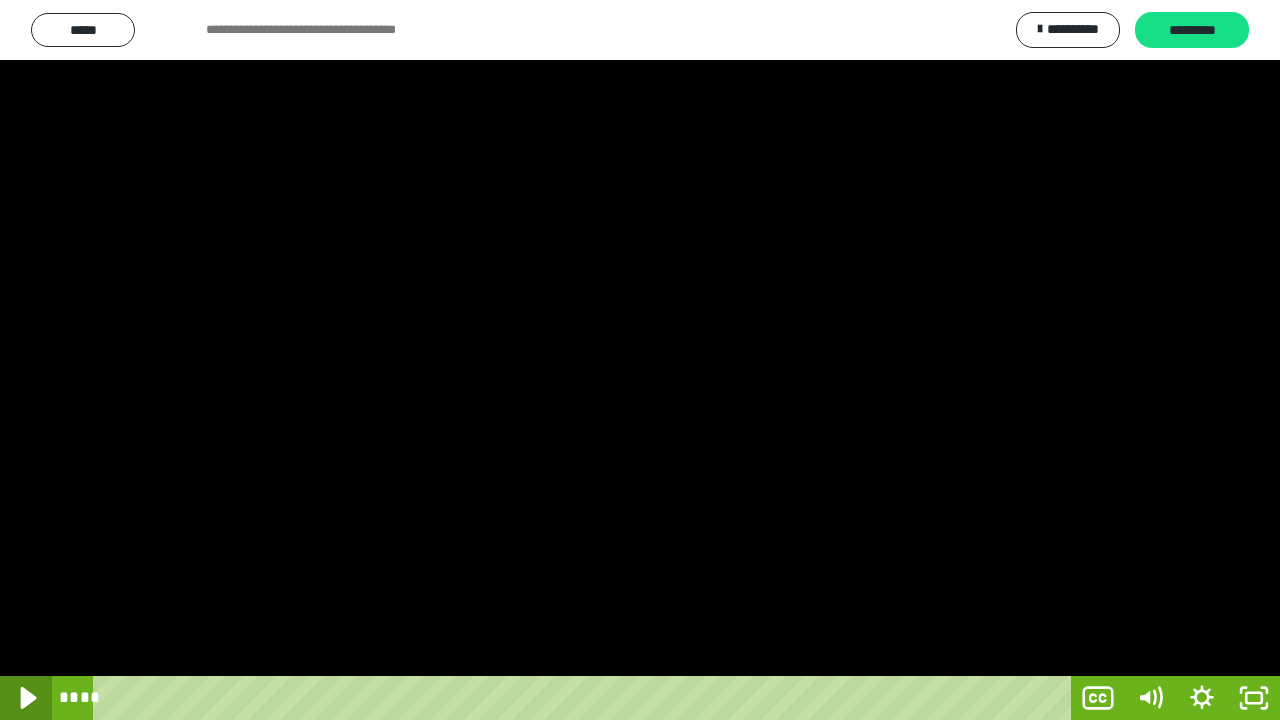 click 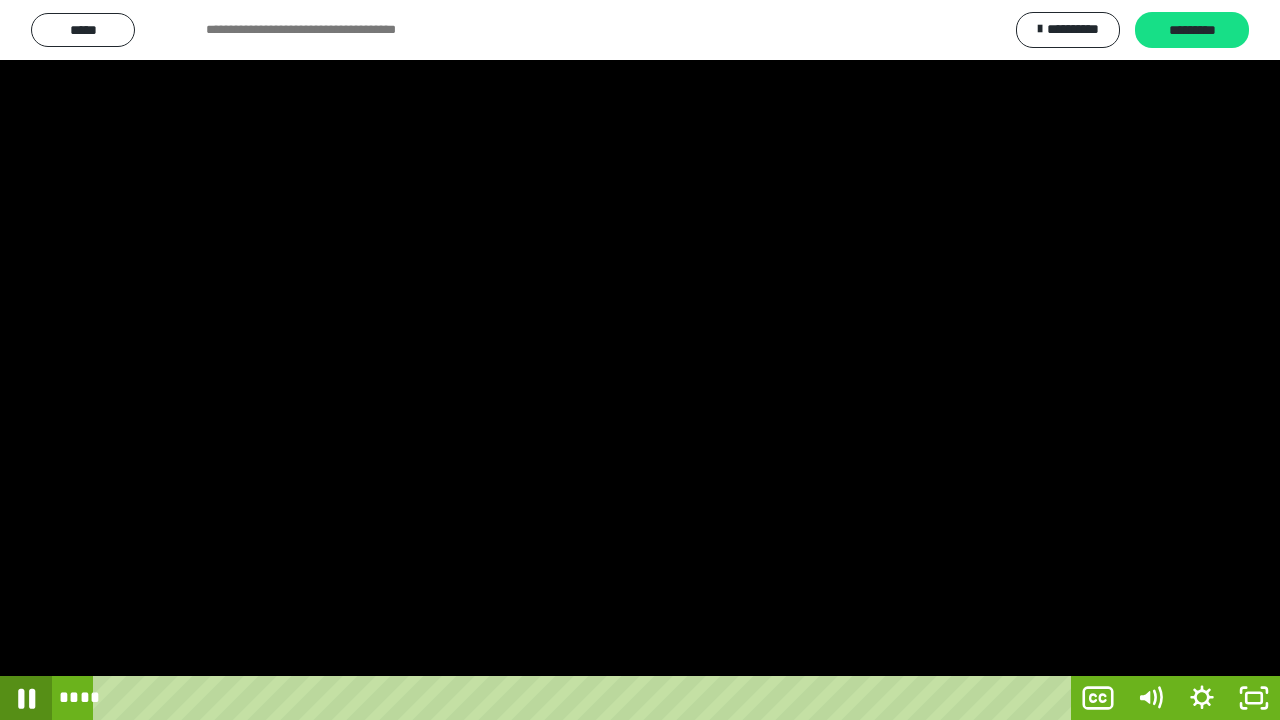 click 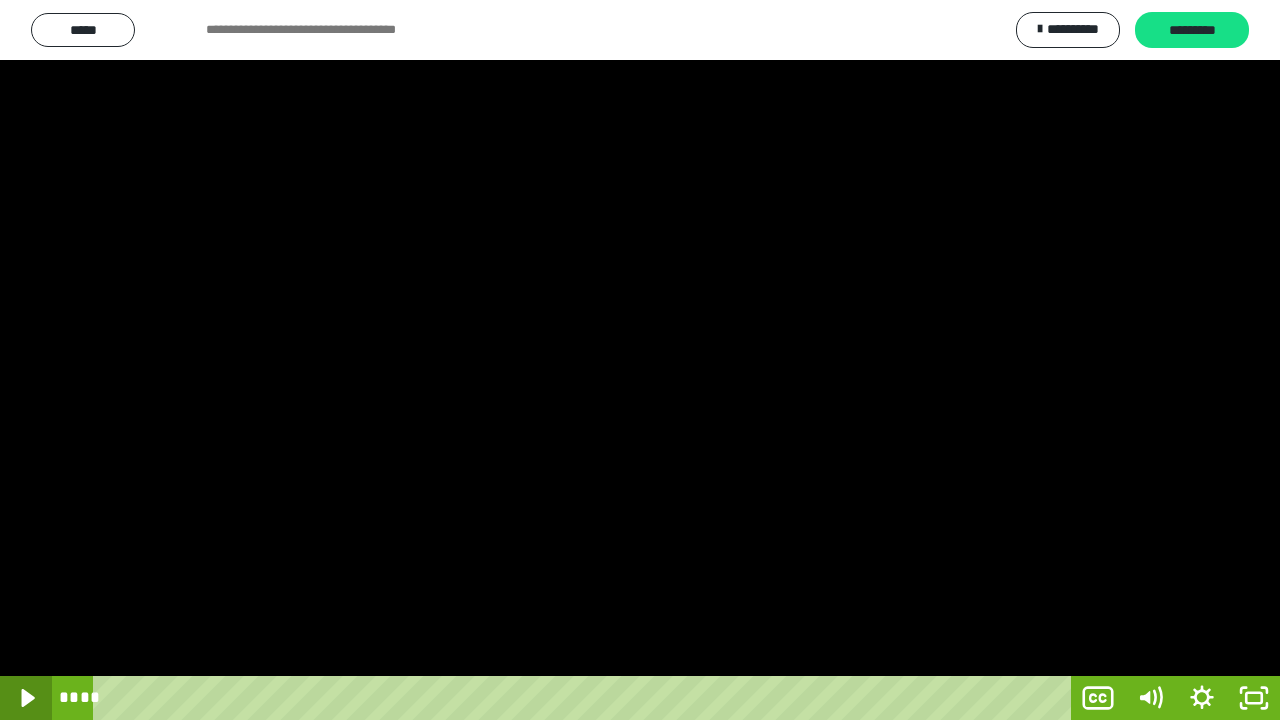 click 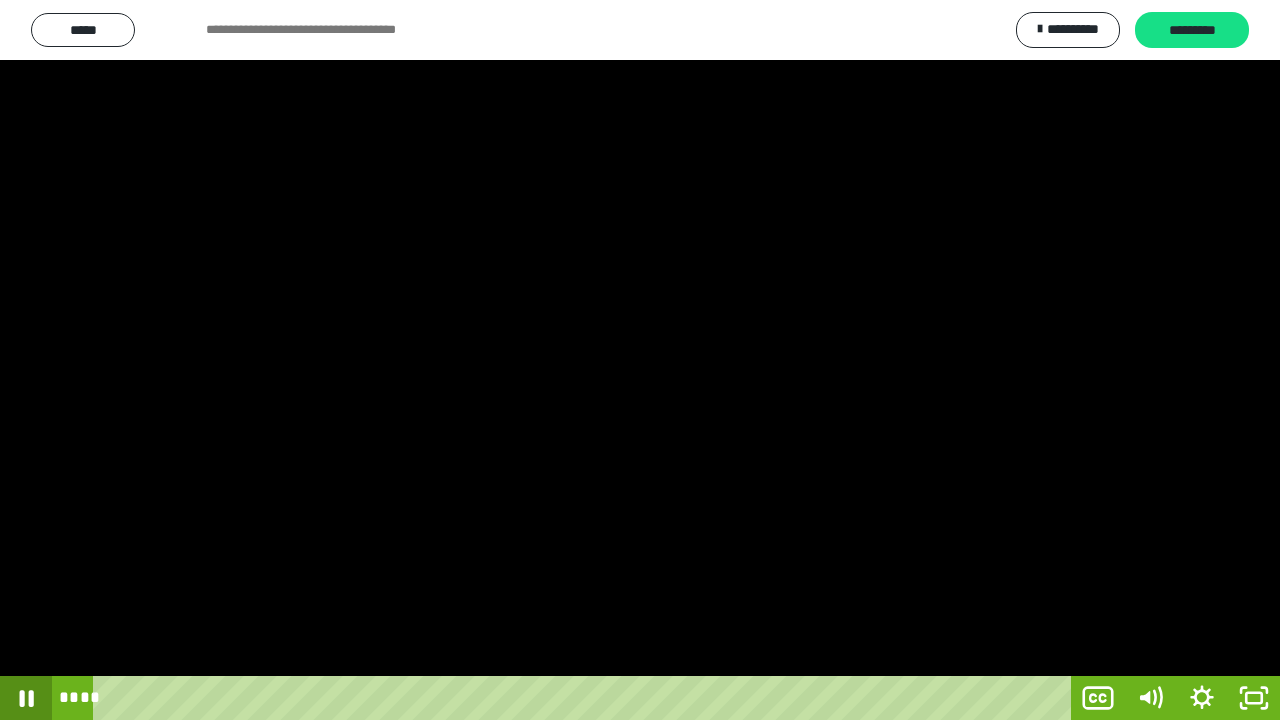 click 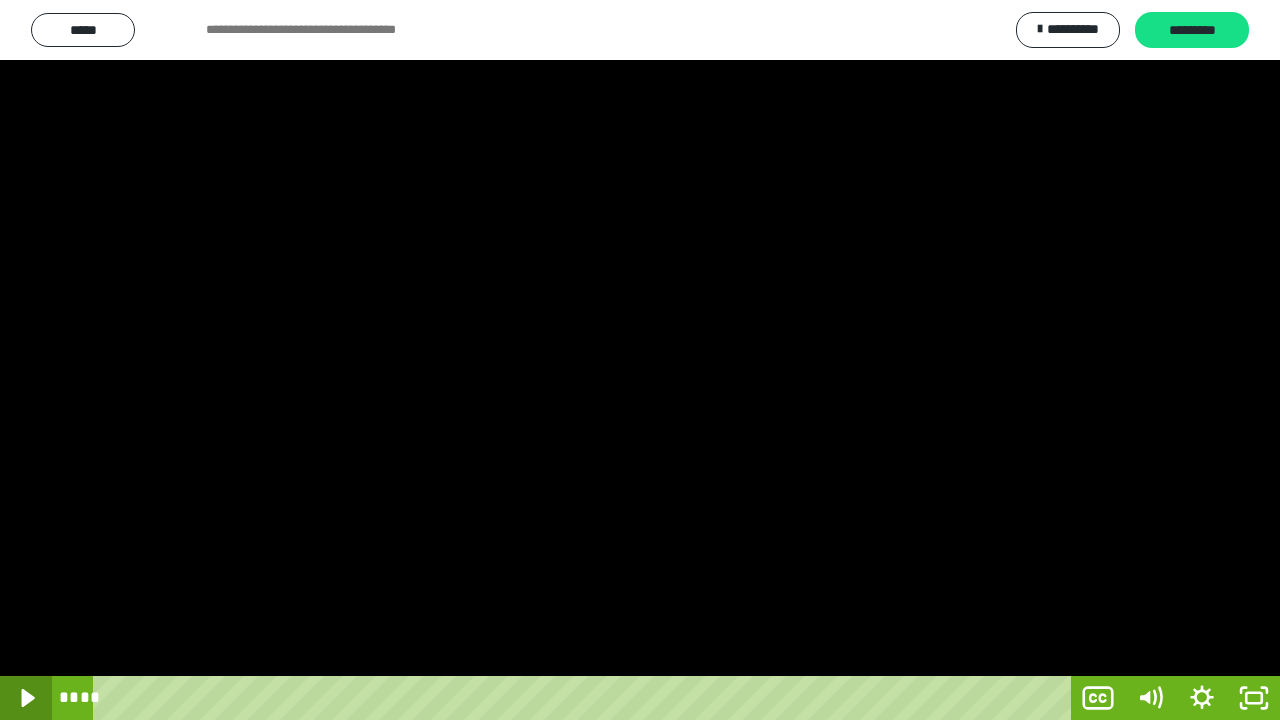 click 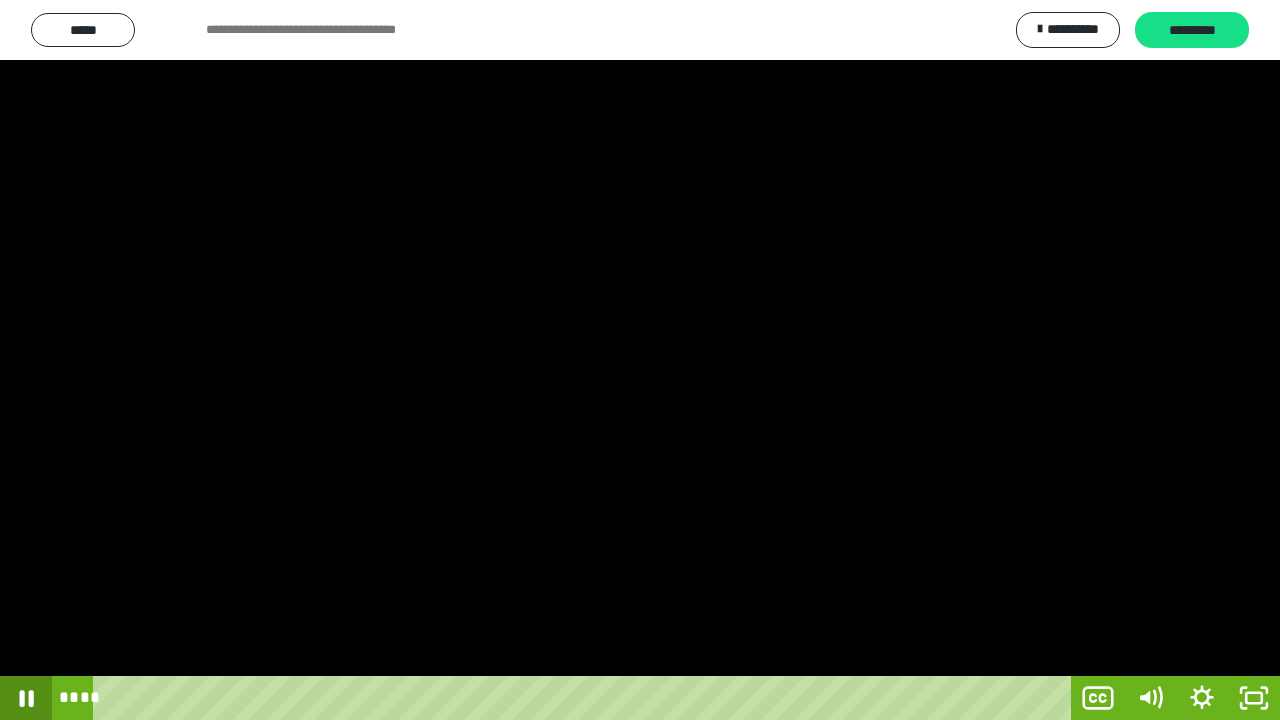 click 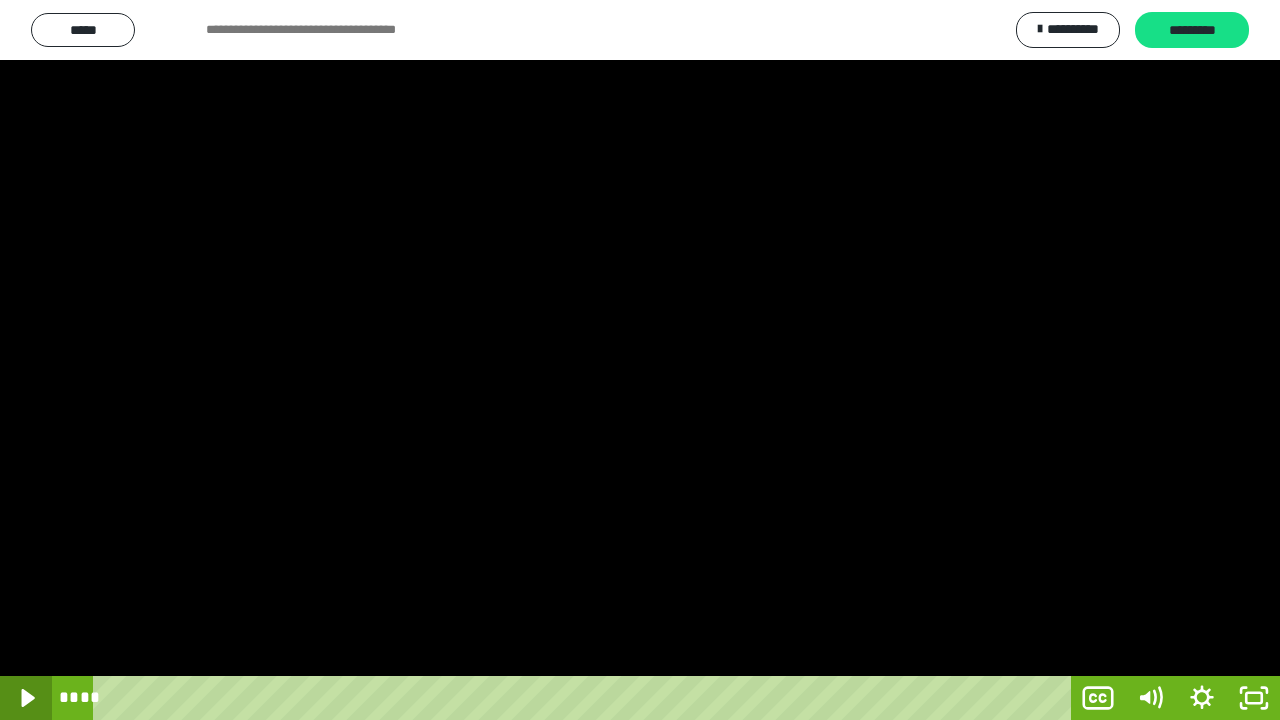 click 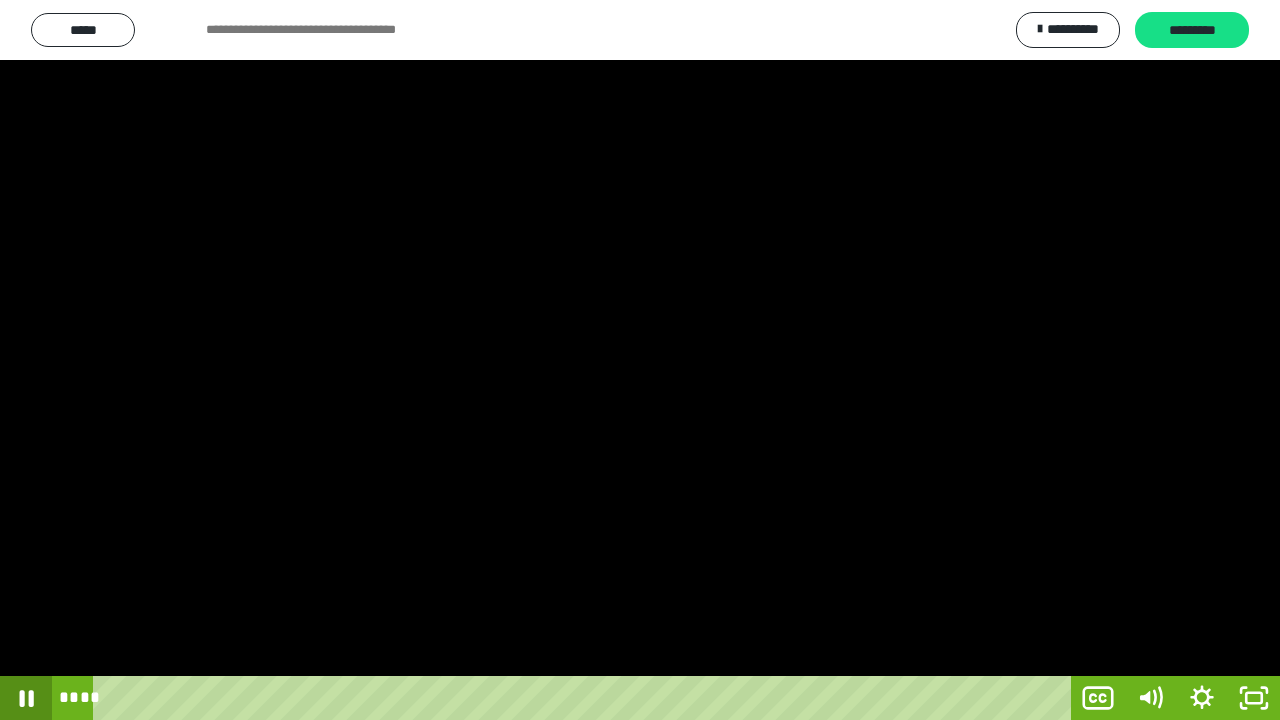 drag, startPoint x: 22, startPoint y: 696, endPoint x: 23, endPoint y: 685, distance: 11.045361 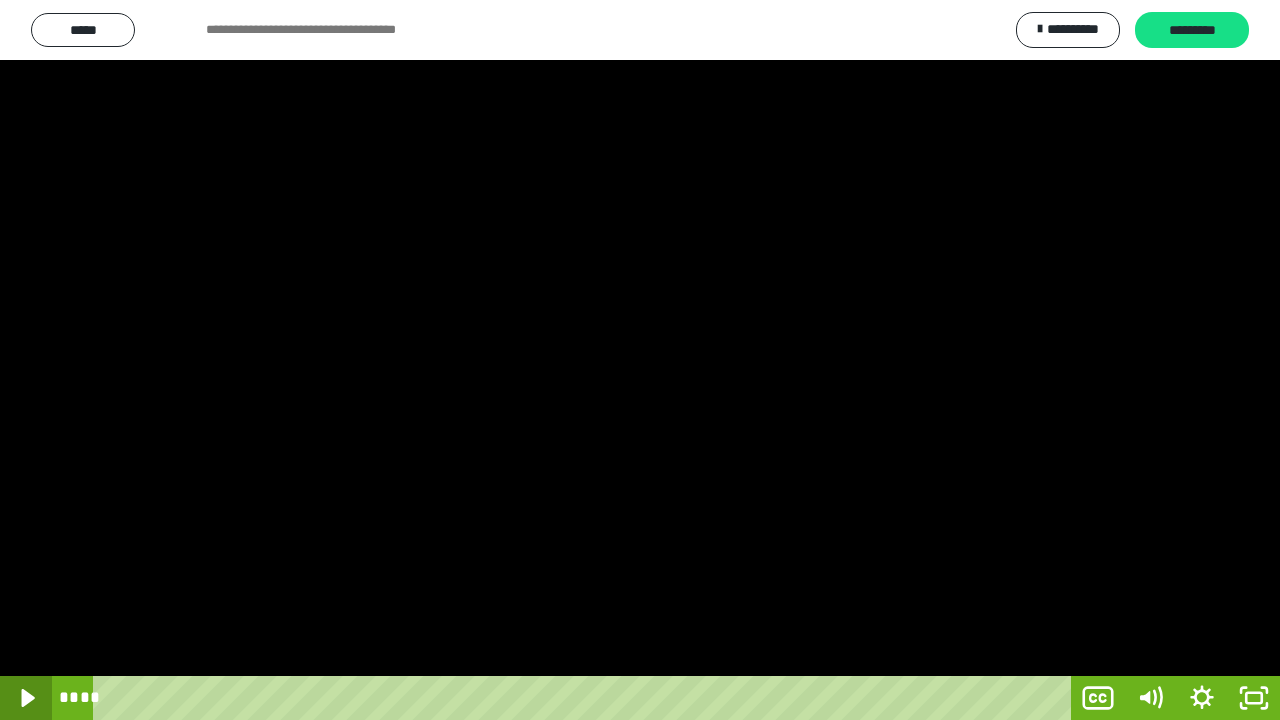 click 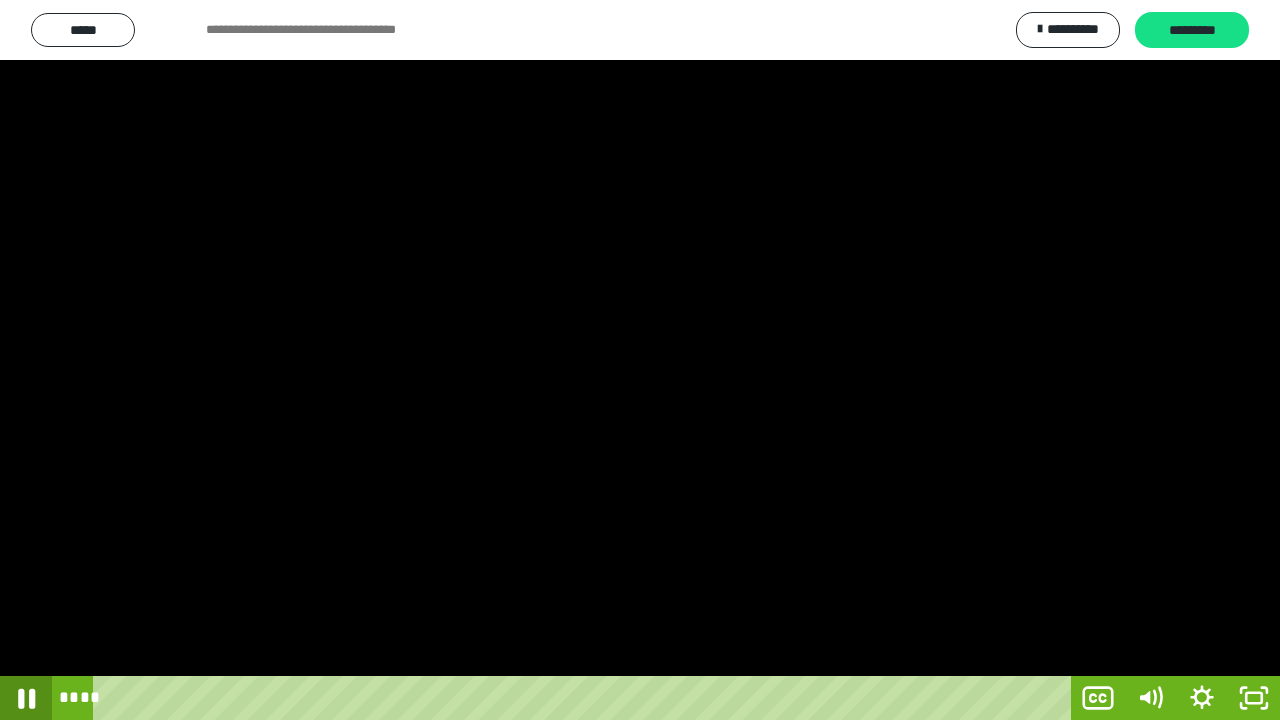 click 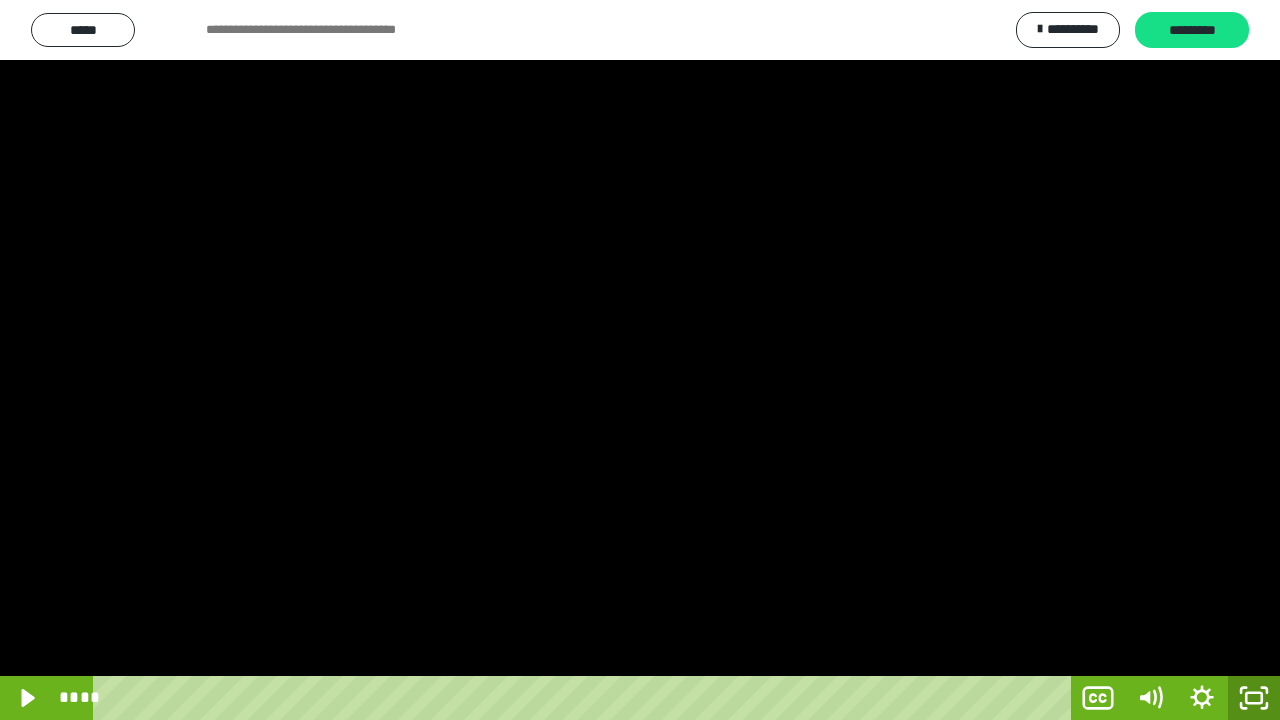 click 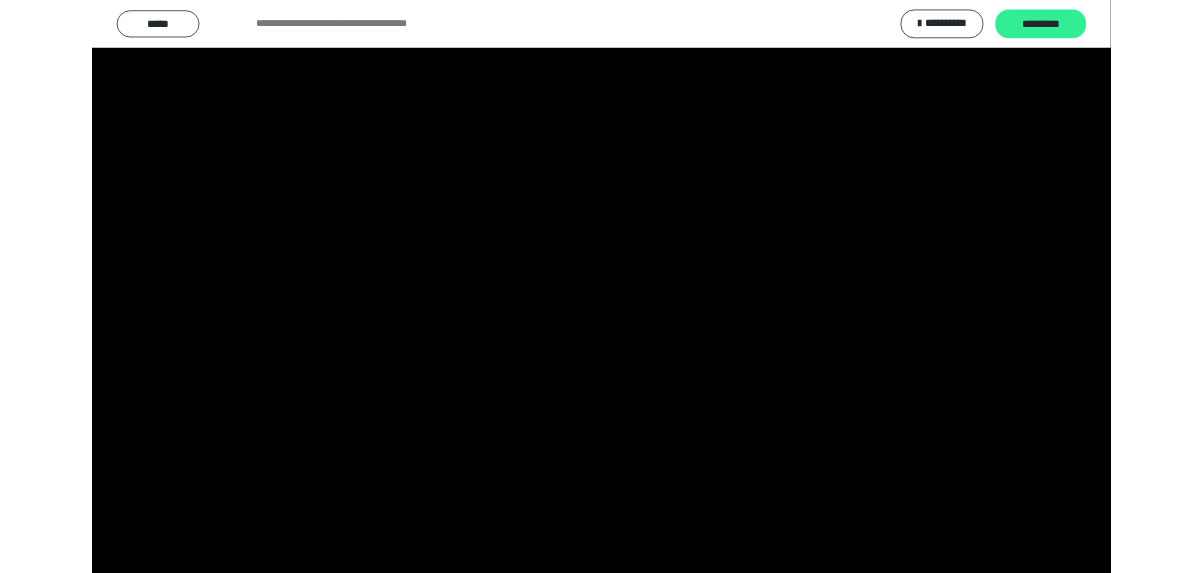 scroll, scrollTop: 4120, scrollLeft: 0, axis: vertical 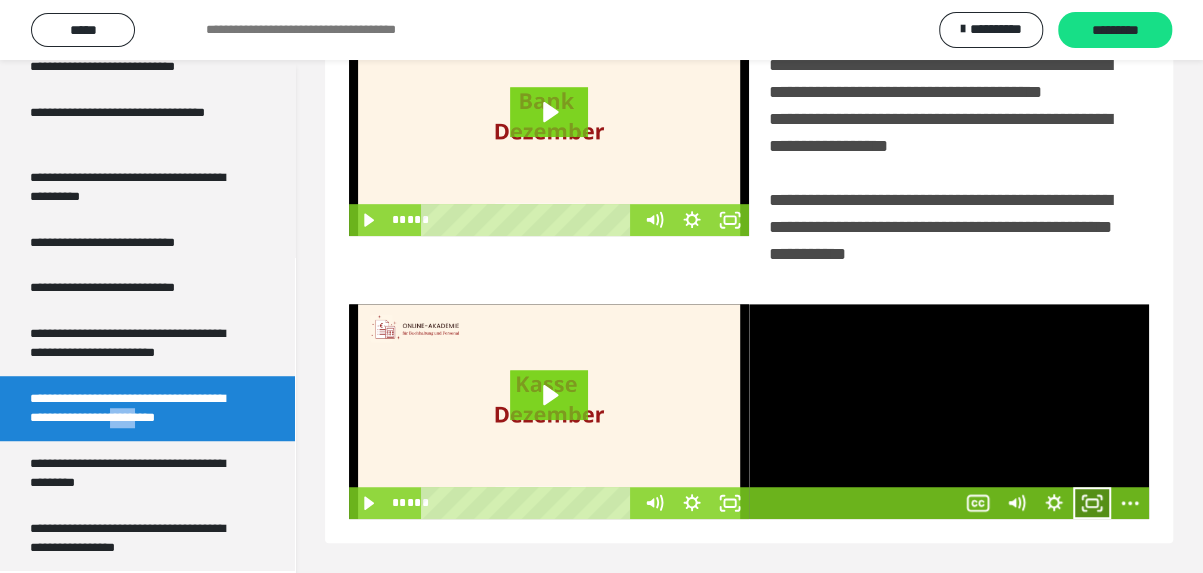 click 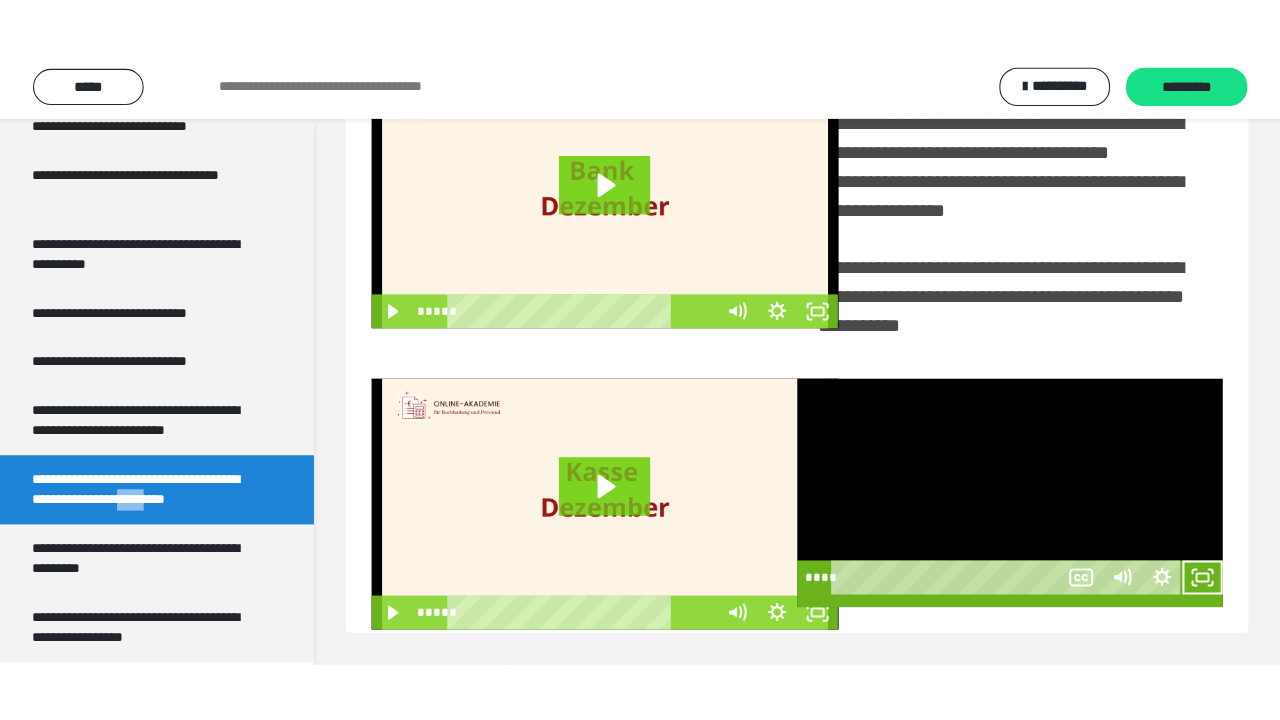 scroll, scrollTop: 301, scrollLeft: 0, axis: vertical 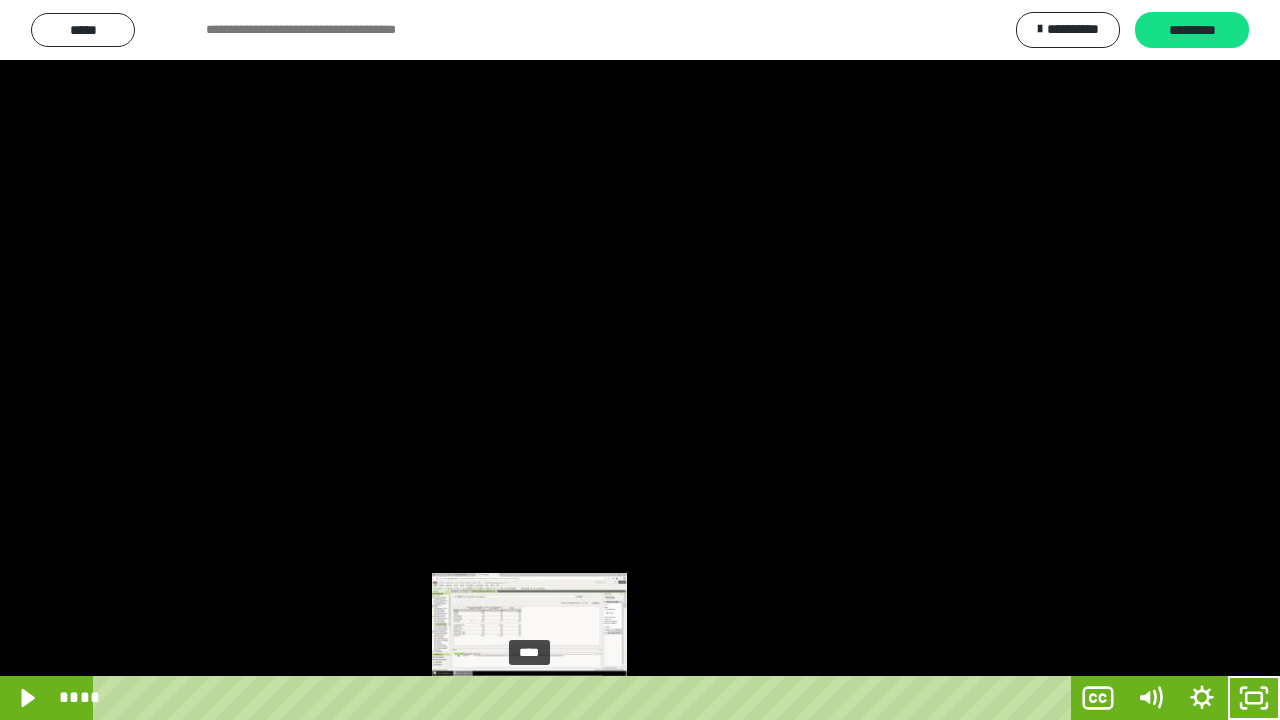 click on "****" at bounding box center (586, 698) 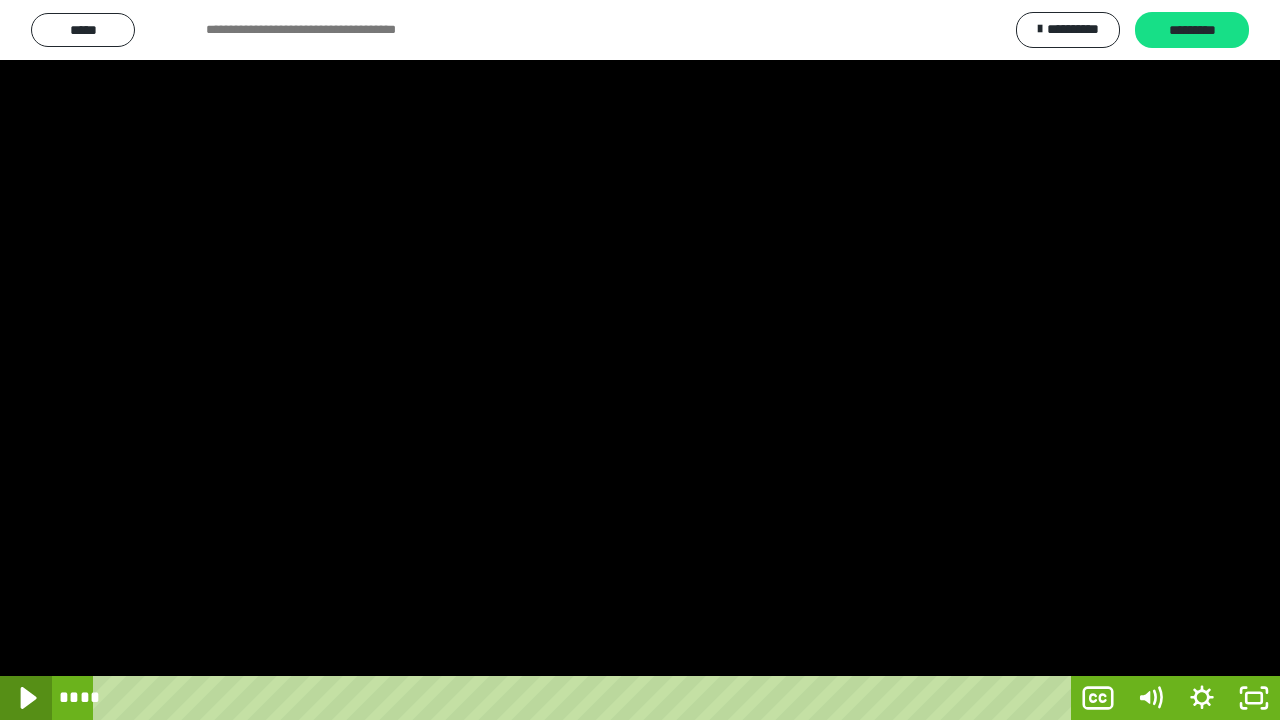 click 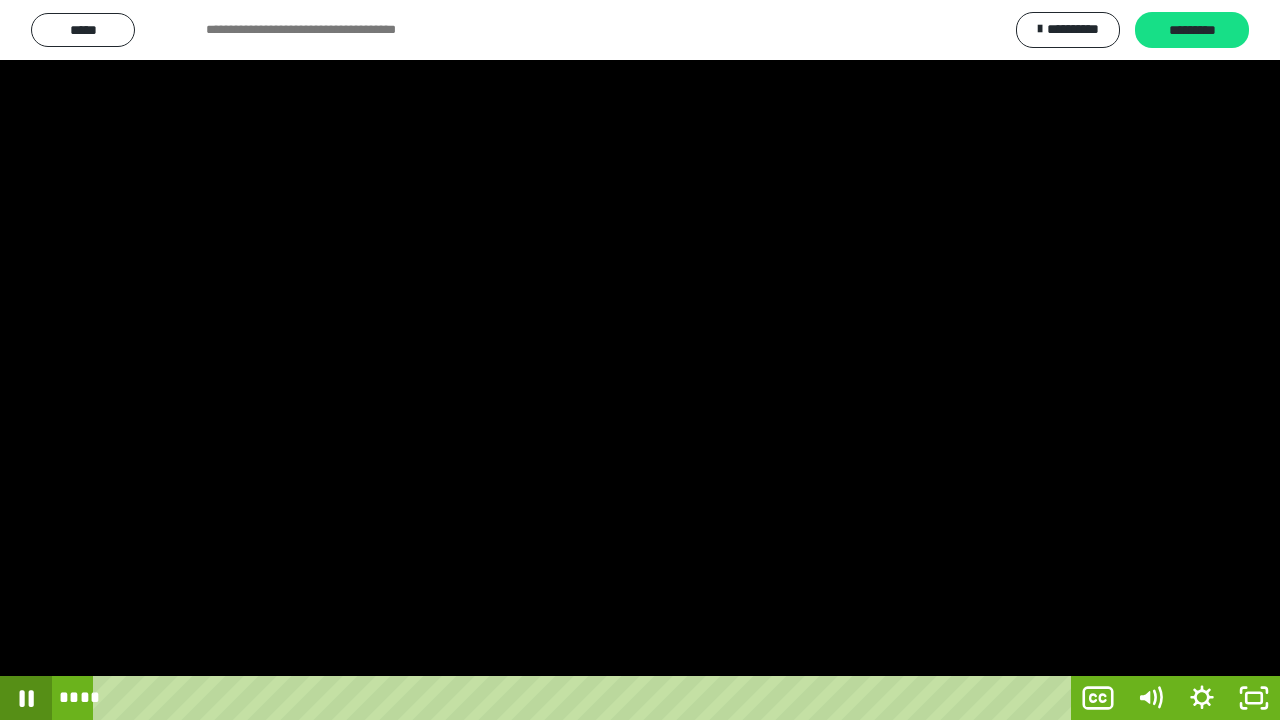 click 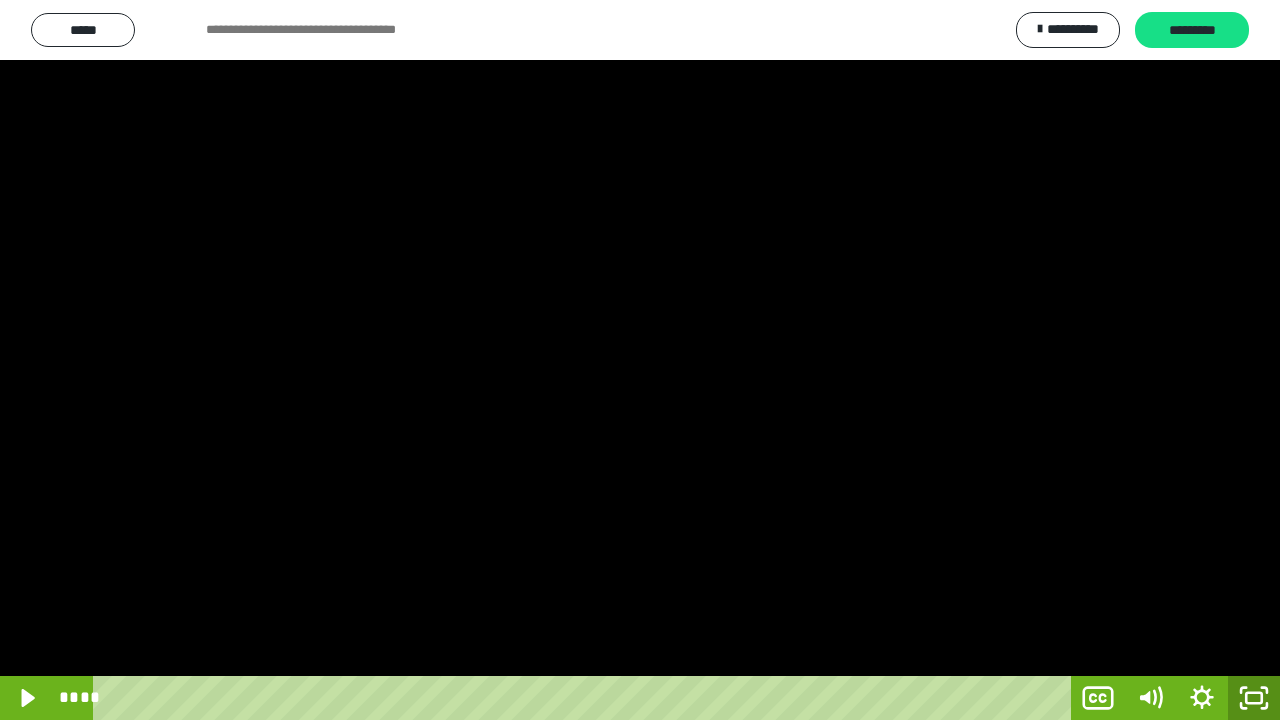 click 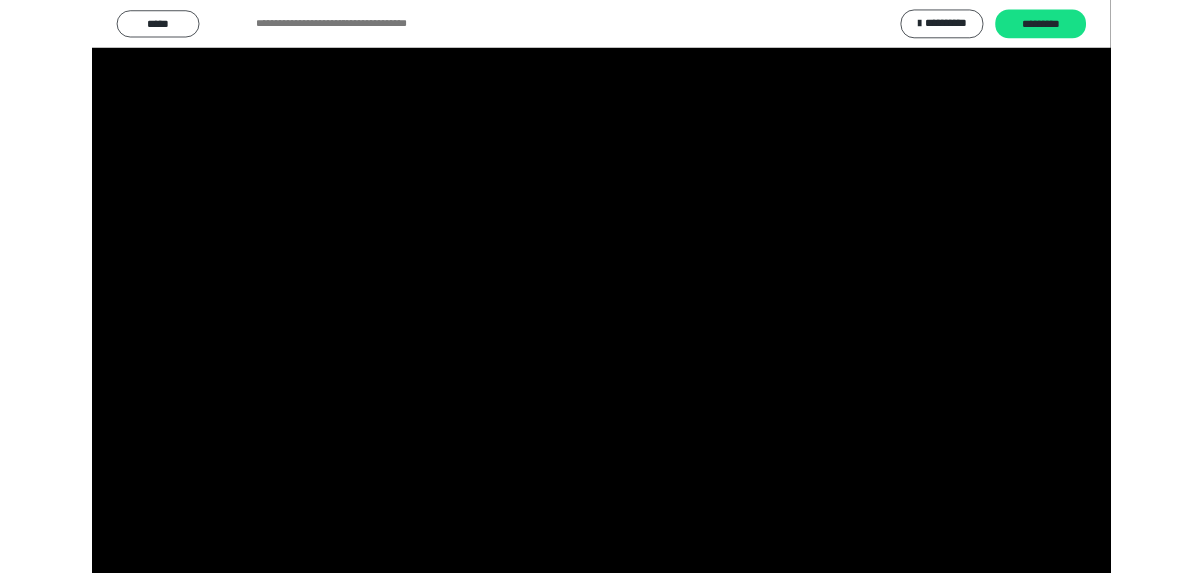 scroll, scrollTop: 4120, scrollLeft: 0, axis: vertical 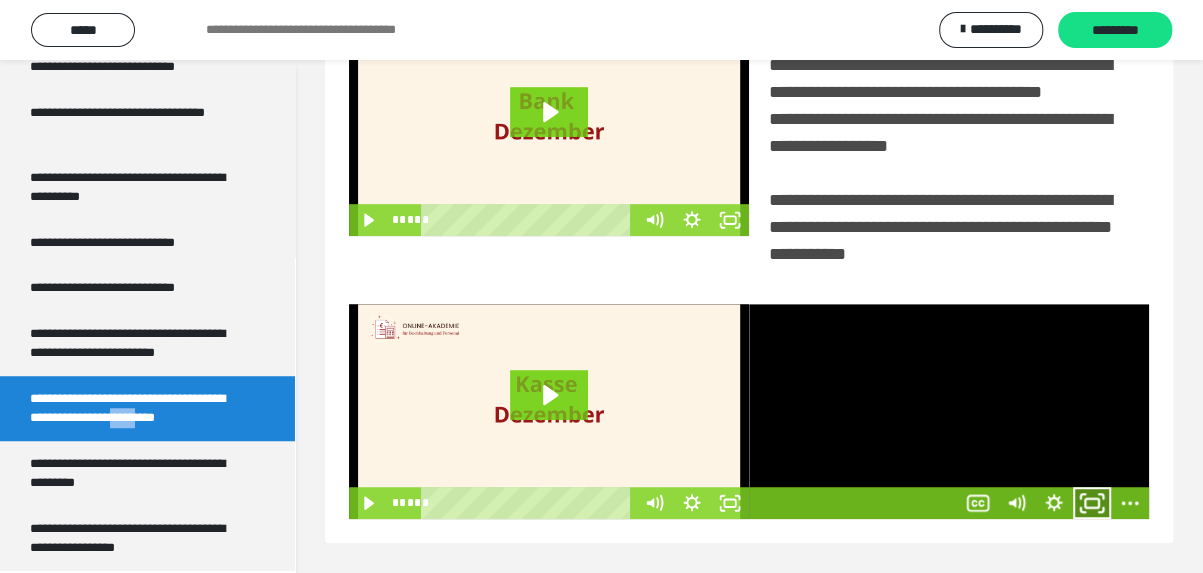 click 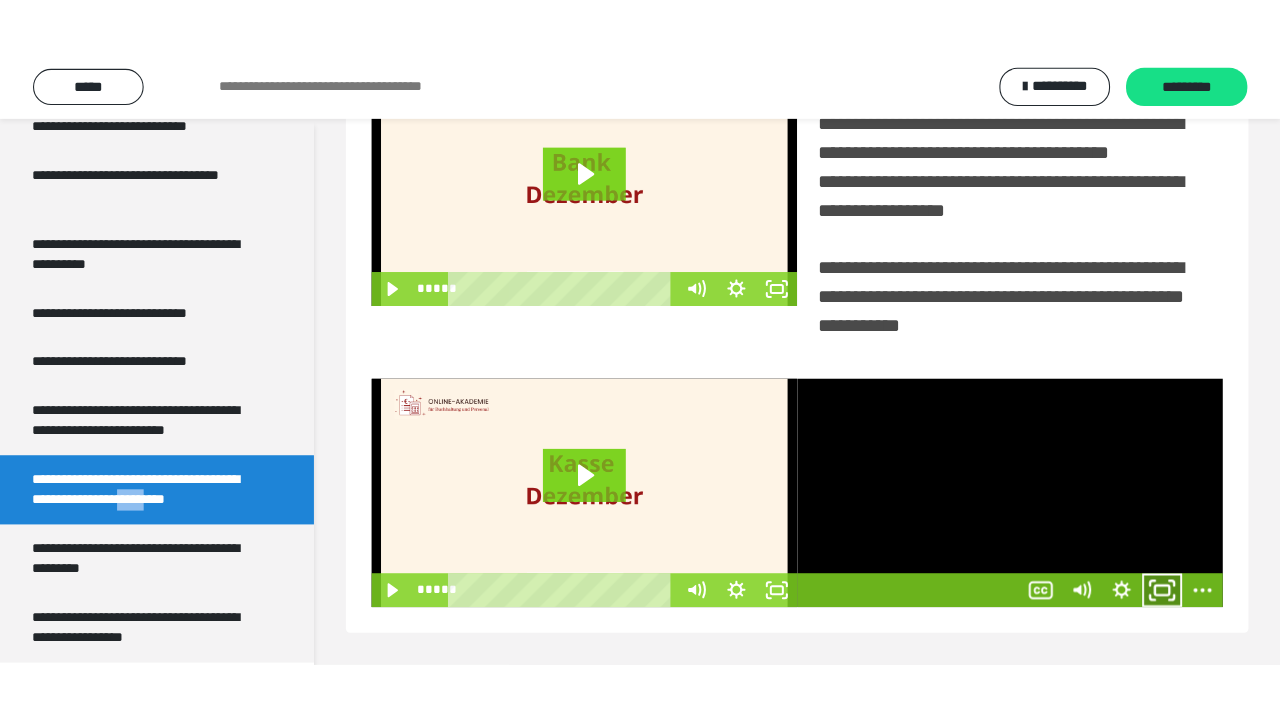 scroll, scrollTop: 301, scrollLeft: 0, axis: vertical 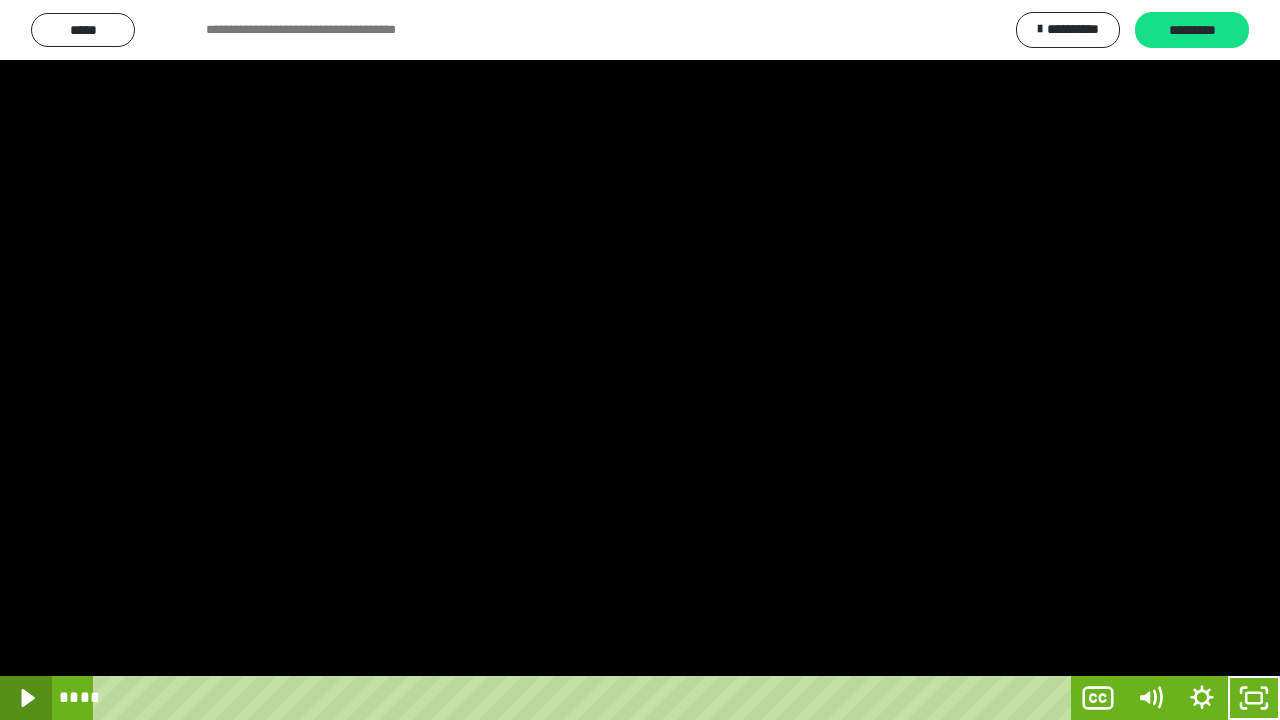 click 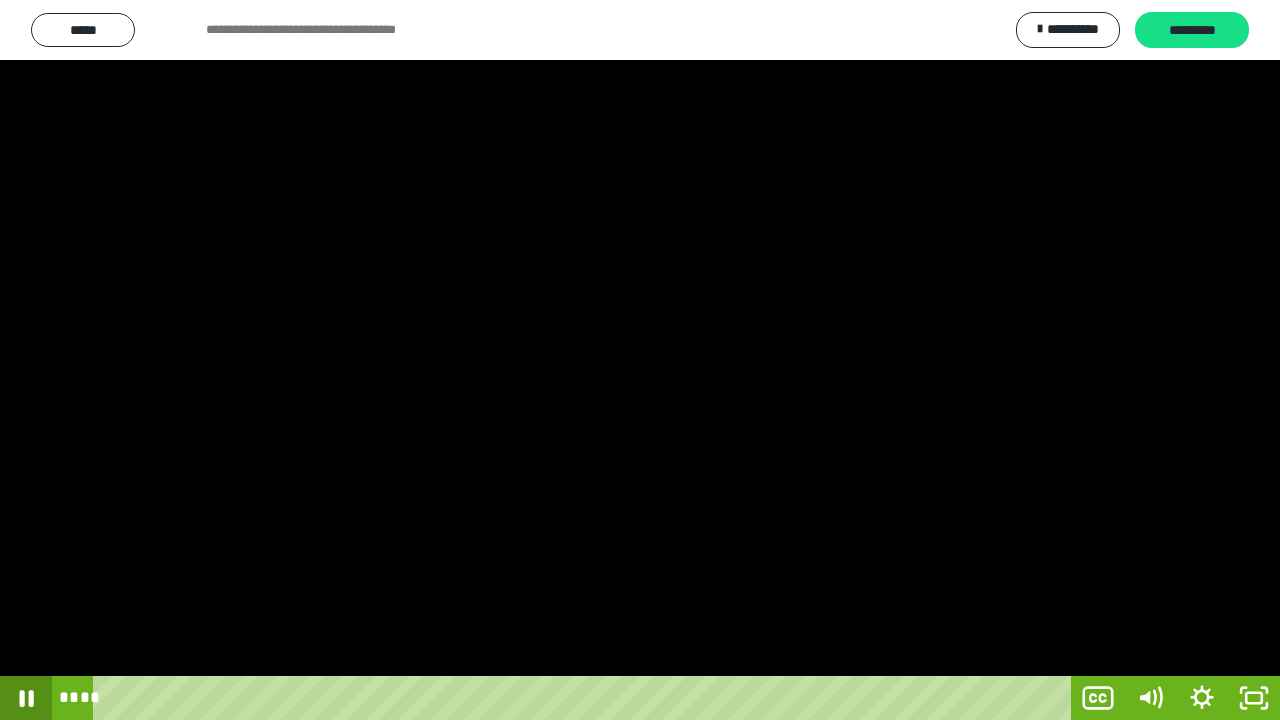 click 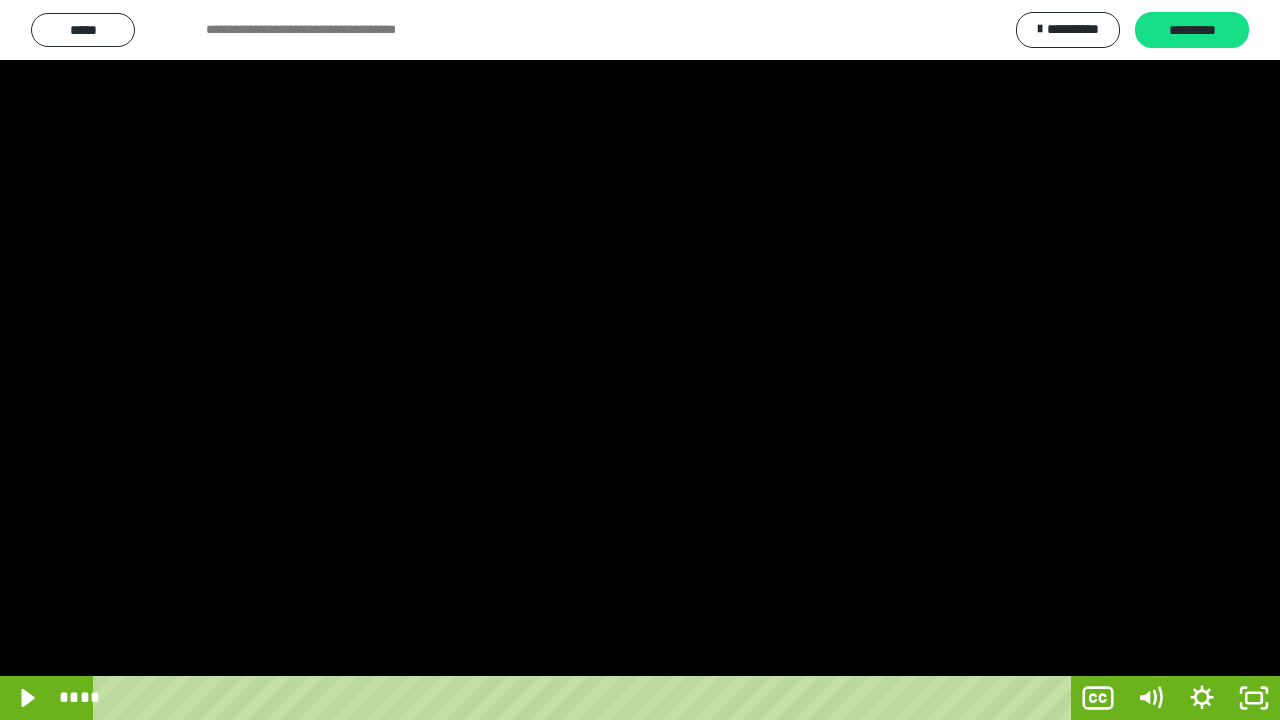 click at bounding box center (640, 360) 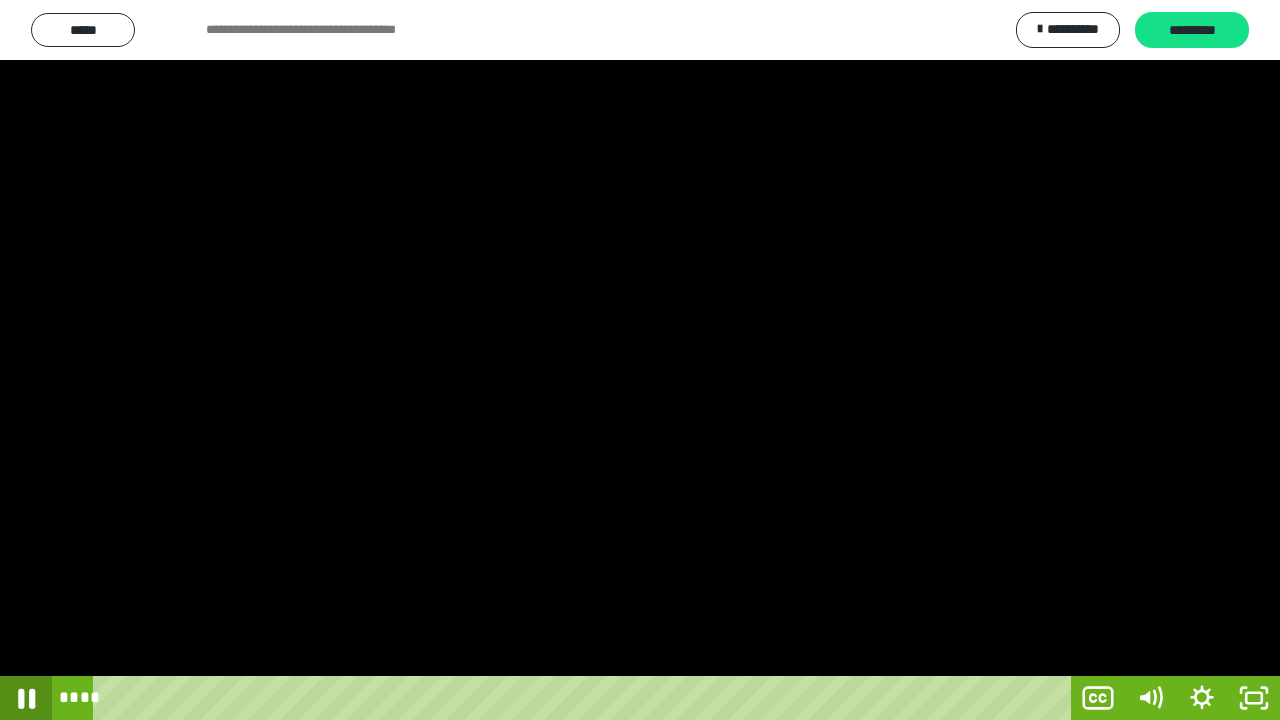 click 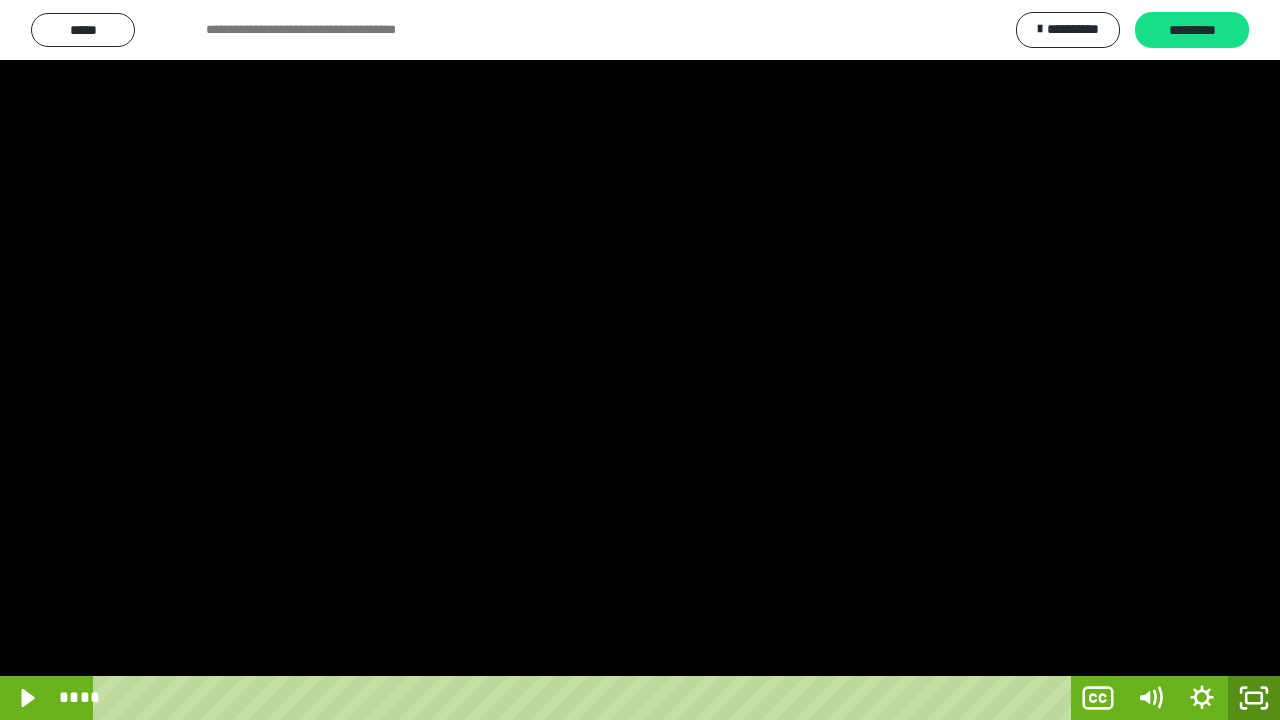 click 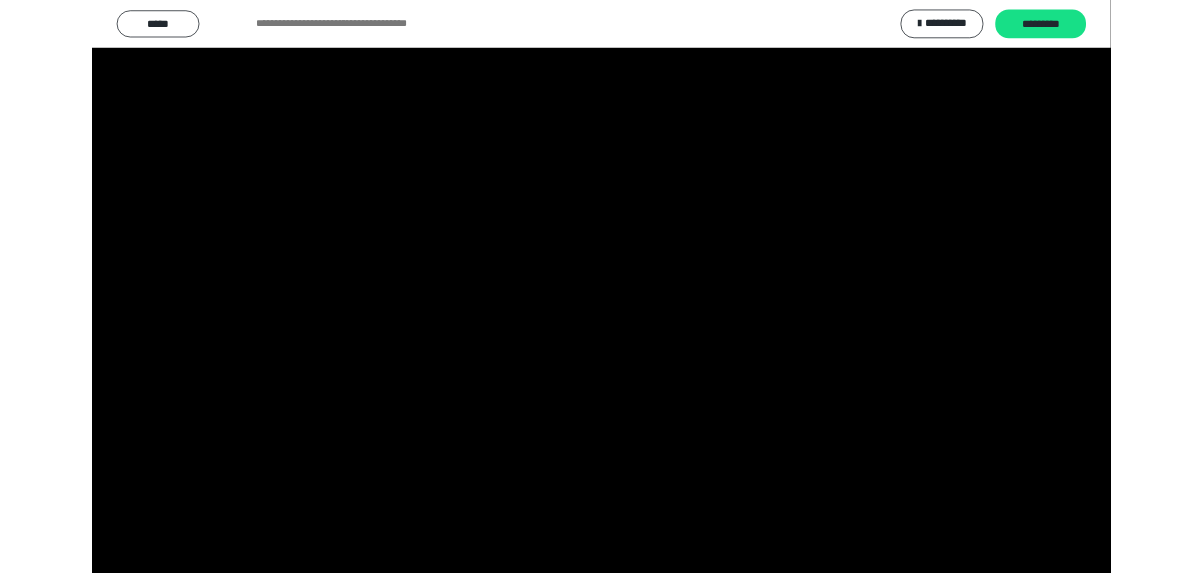 scroll, scrollTop: 4120, scrollLeft: 0, axis: vertical 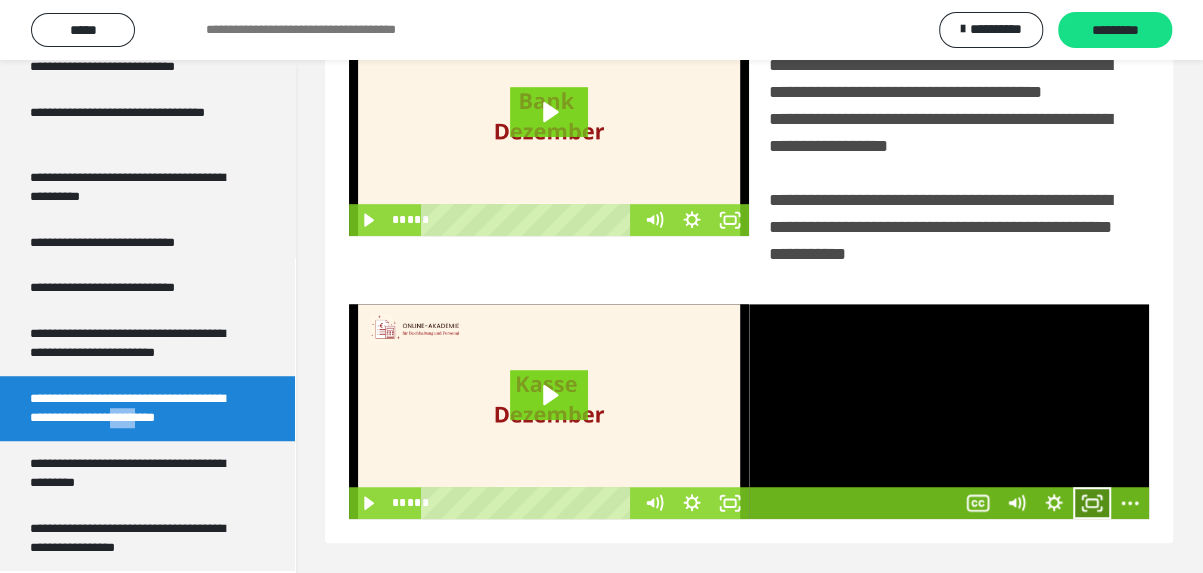 click 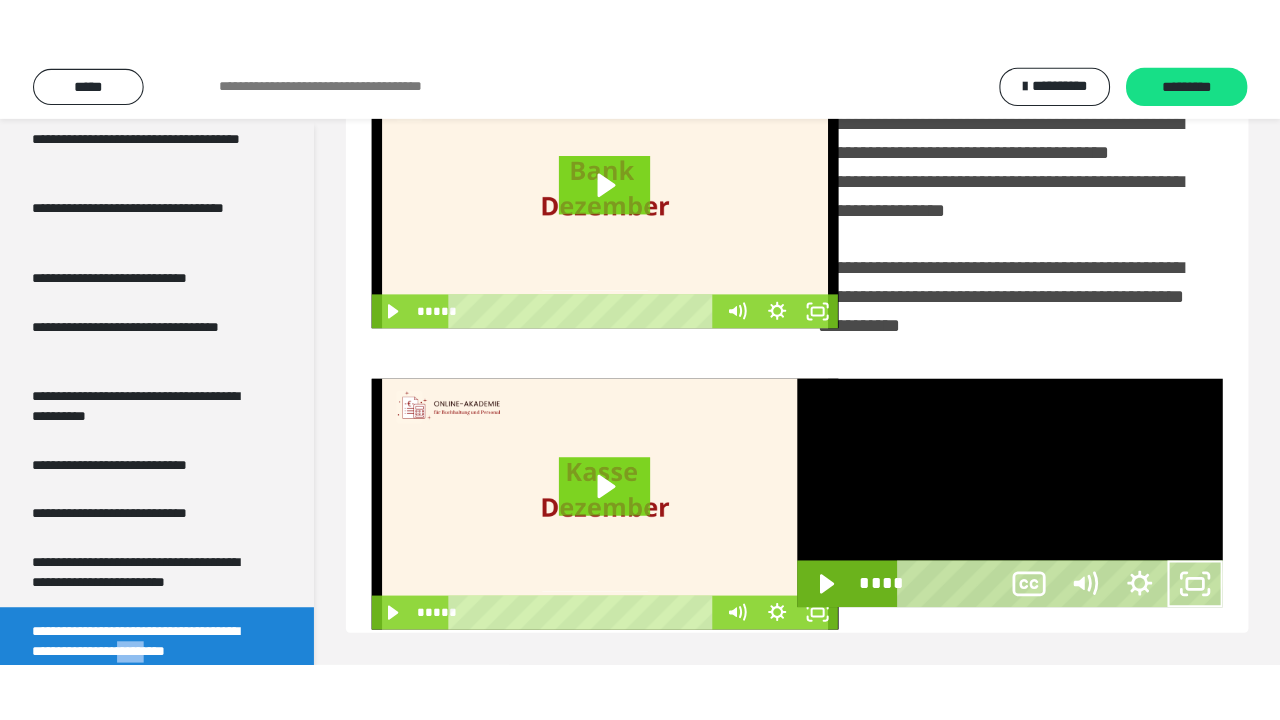scroll, scrollTop: 301, scrollLeft: 0, axis: vertical 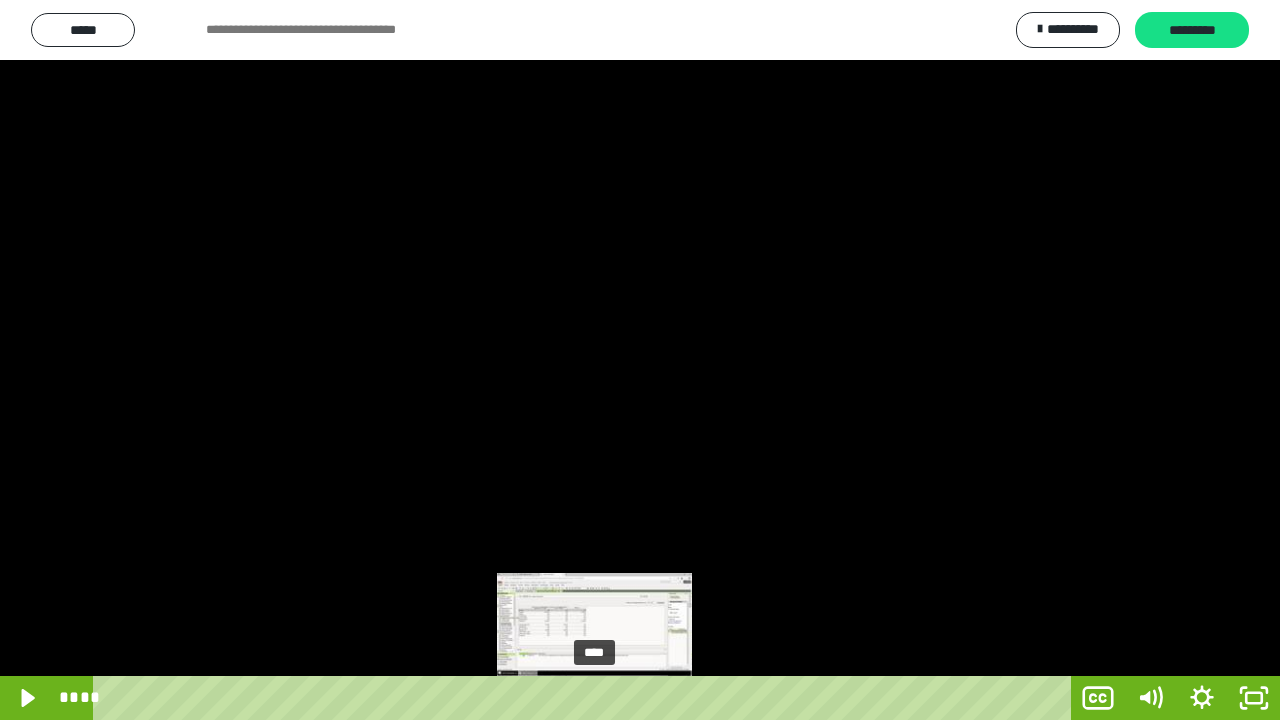 click on "****" at bounding box center (586, 698) 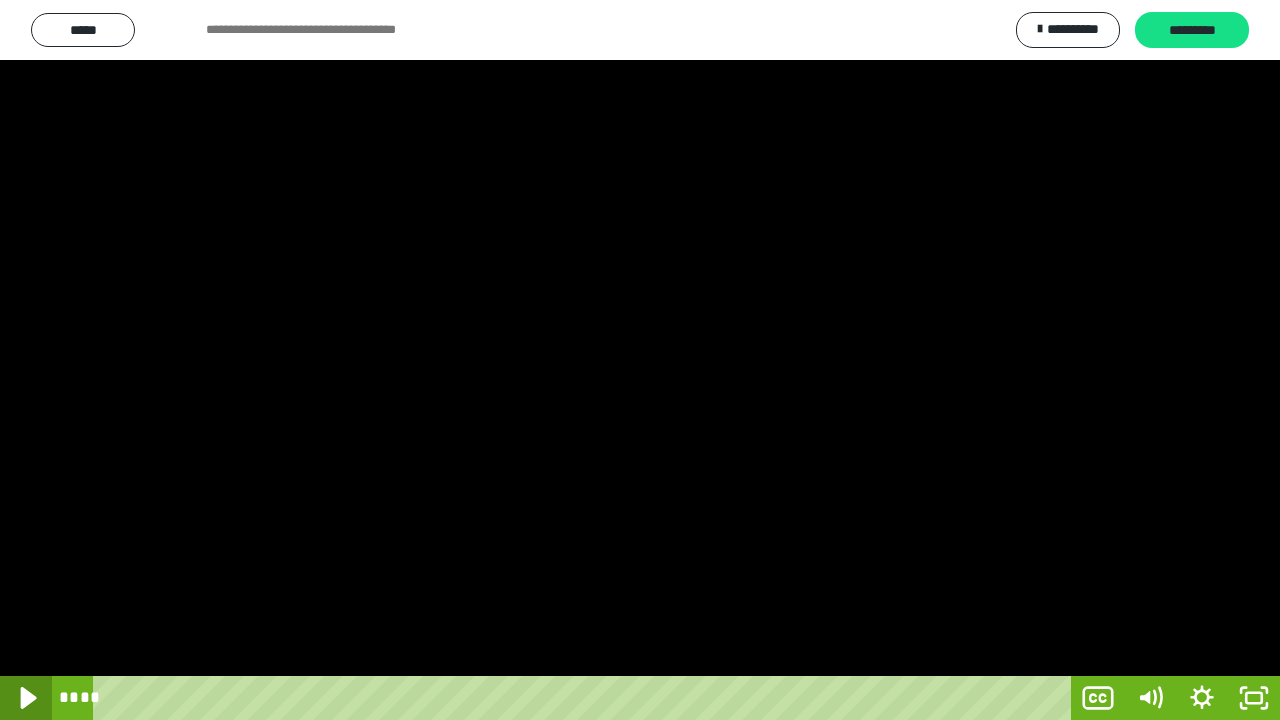 click 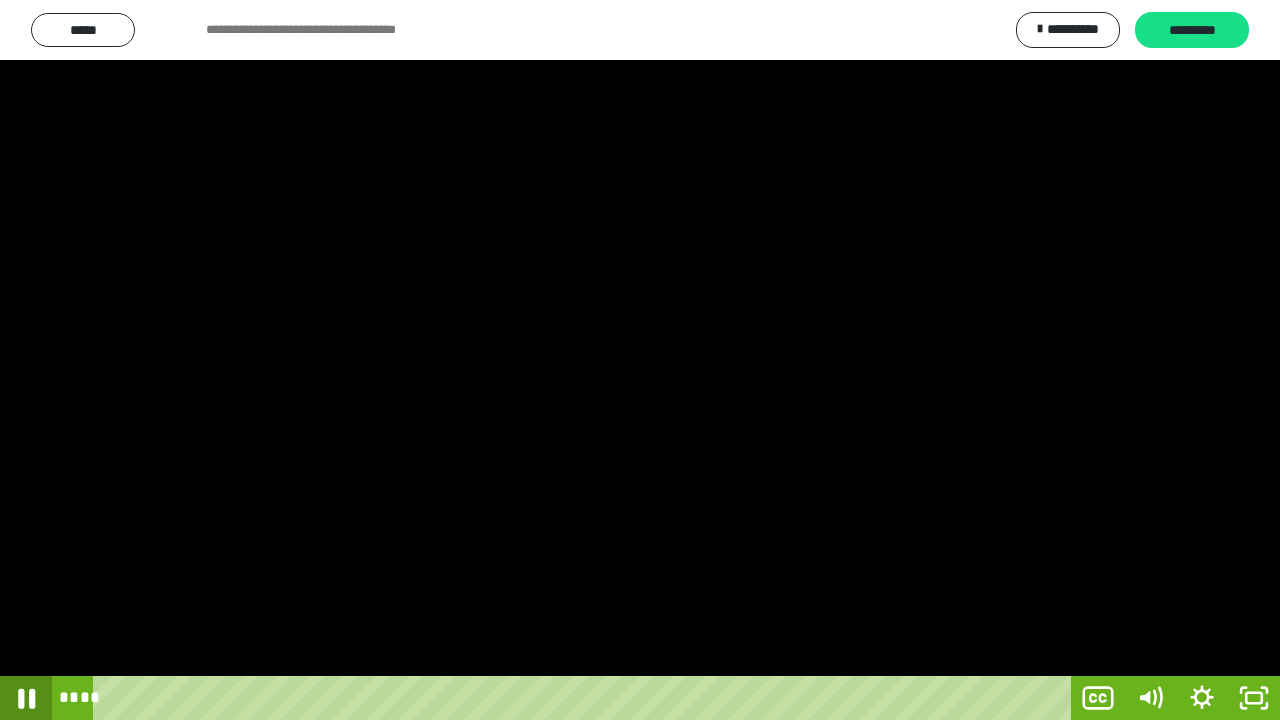 click 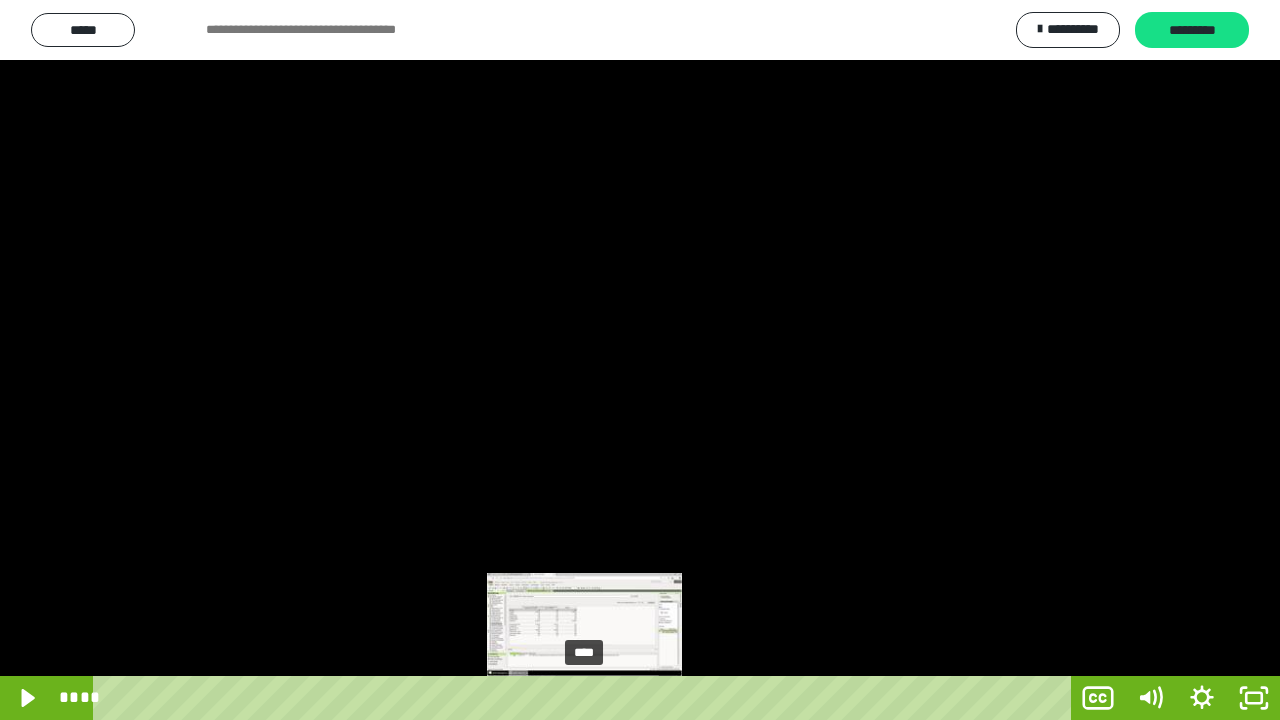 click on "****" at bounding box center (586, 698) 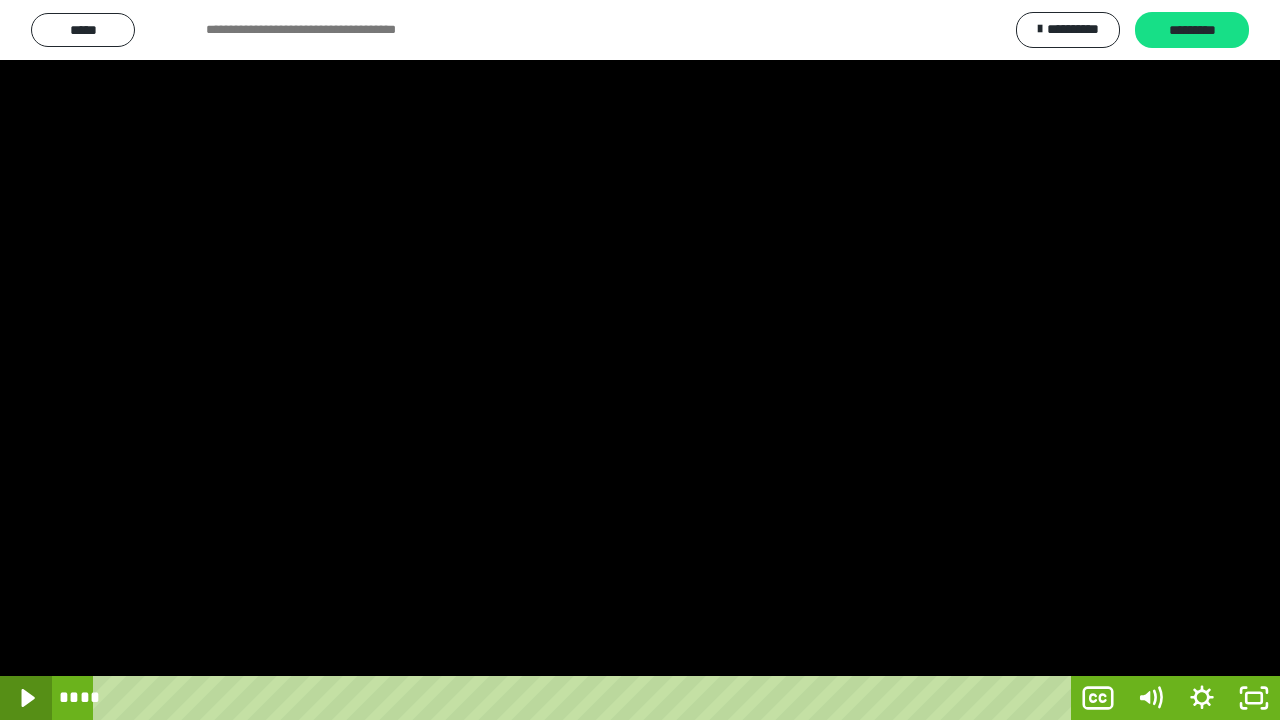click 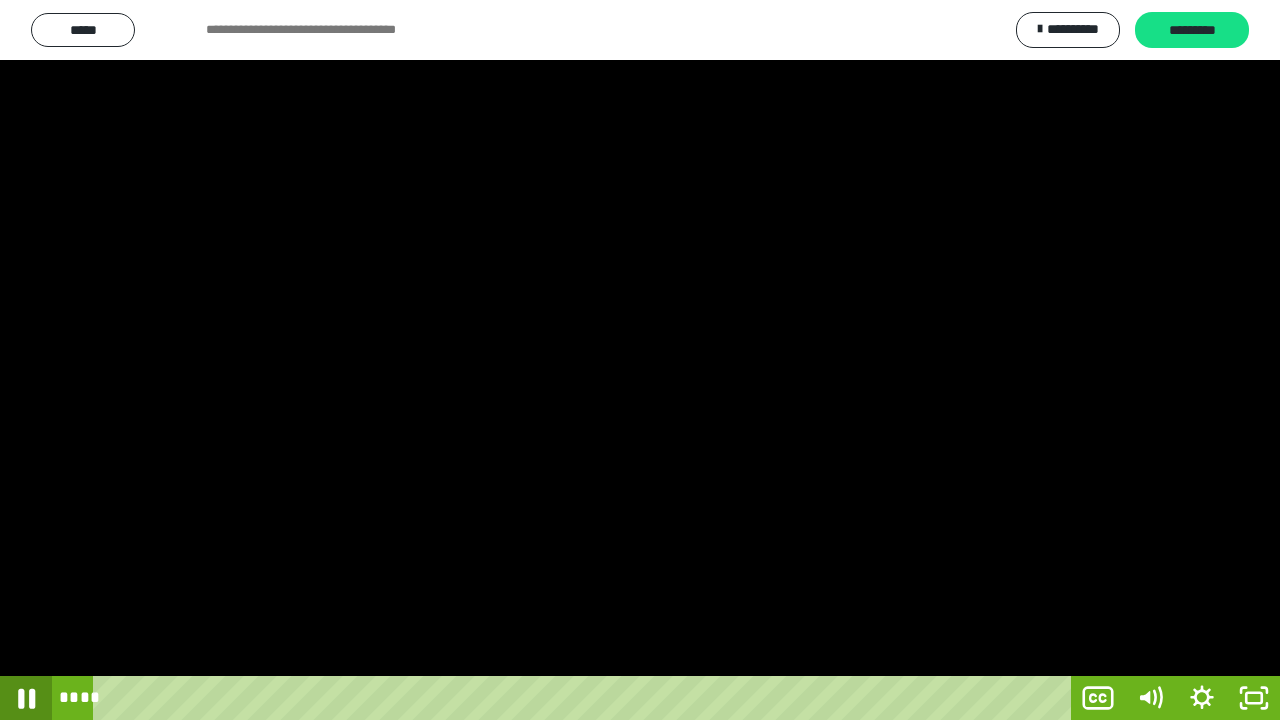 click 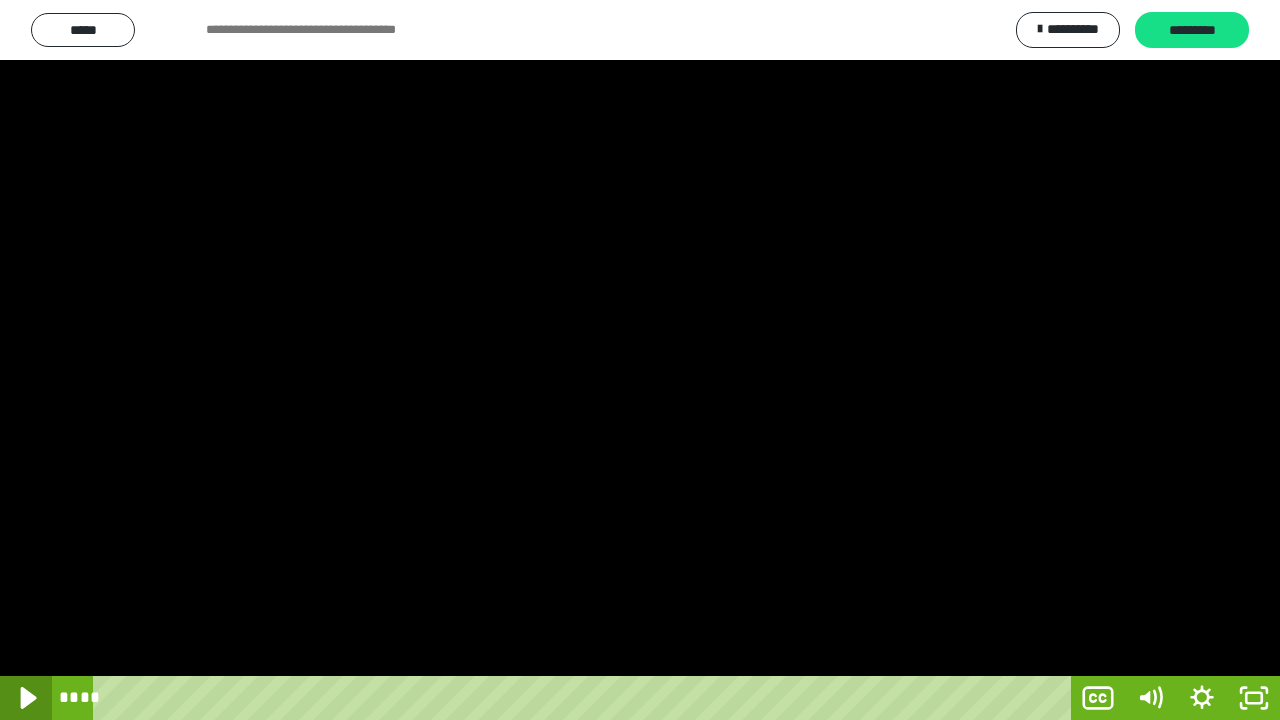 click 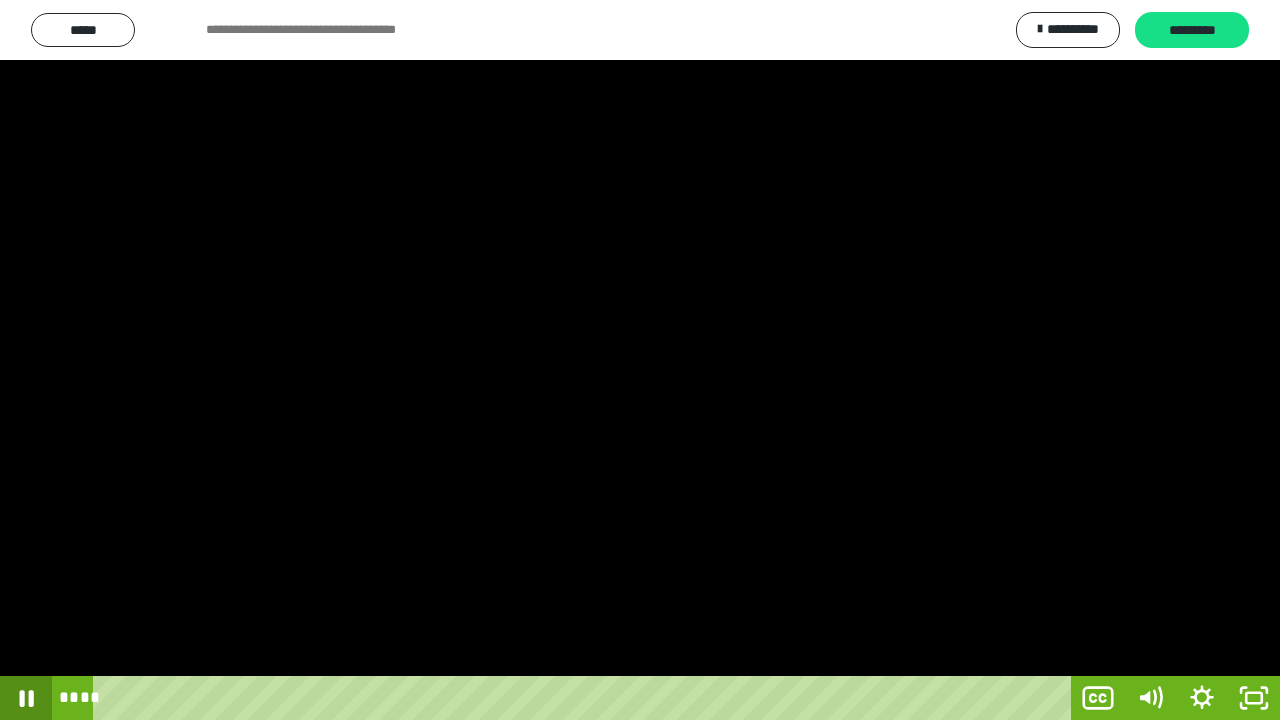 click 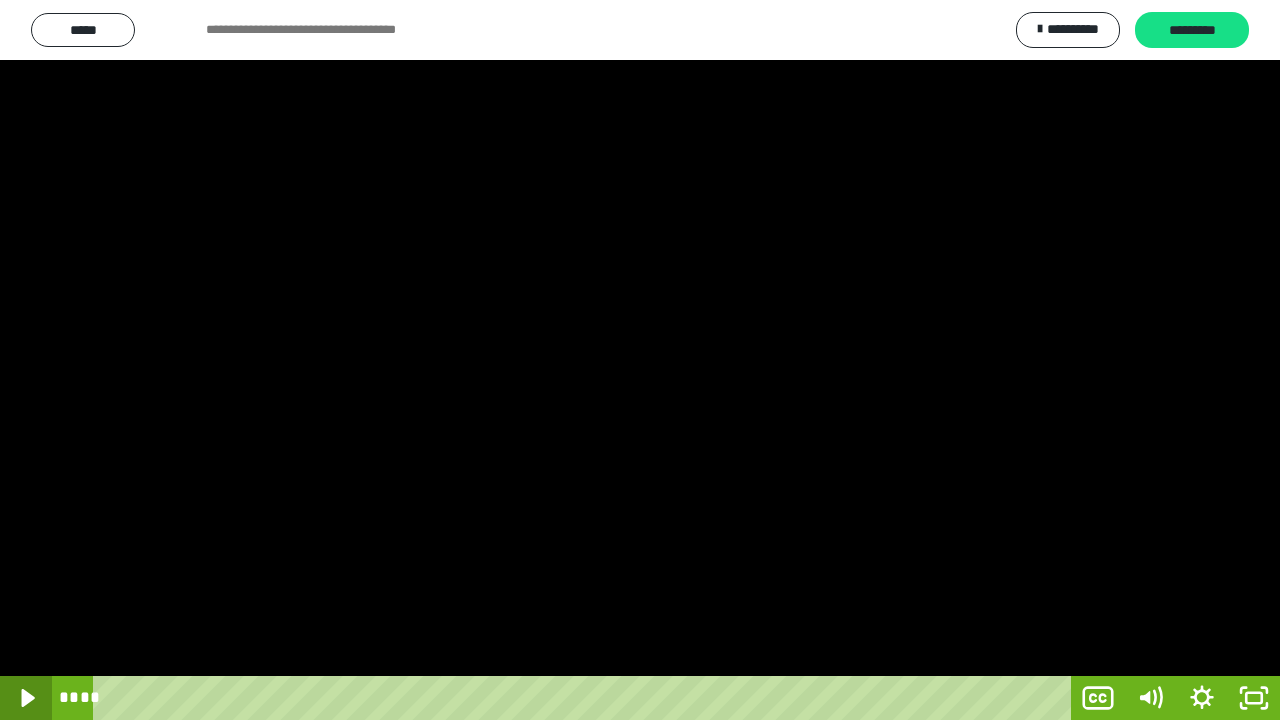 drag, startPoint x: 31, startPoint y: 700, endPoint x: 21, endPoint y: 690, distance: 14.142136 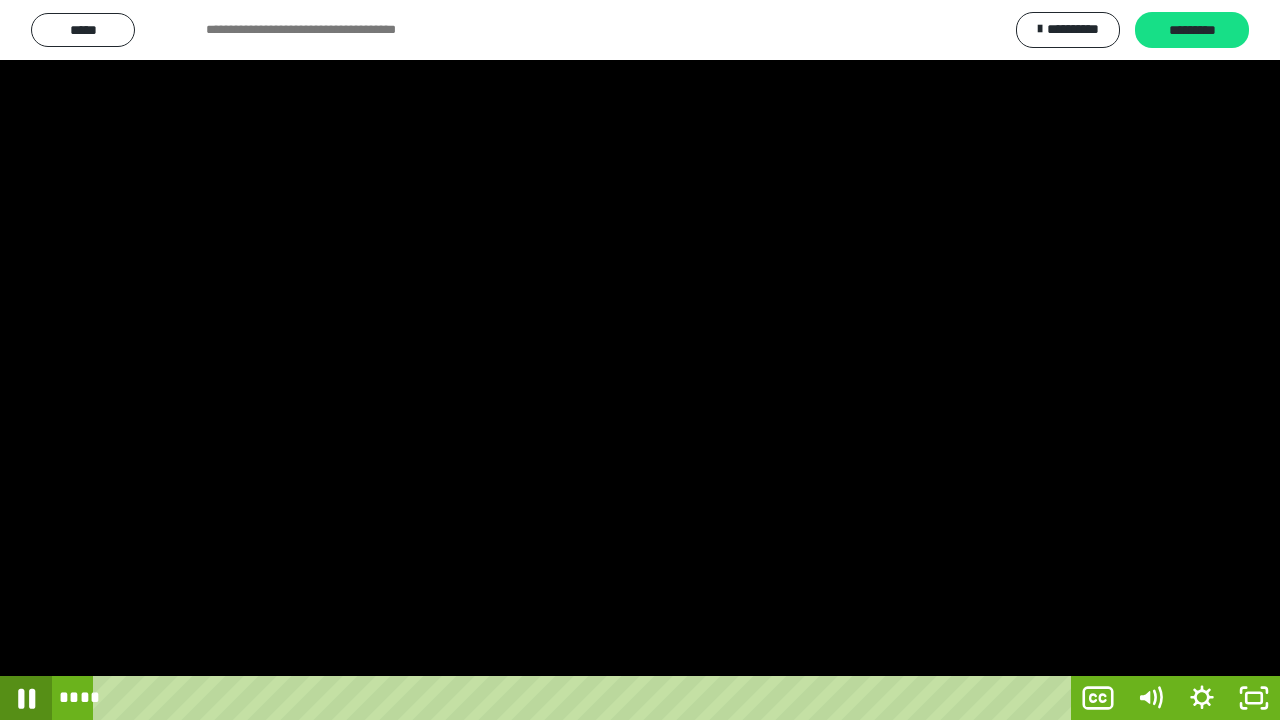 click 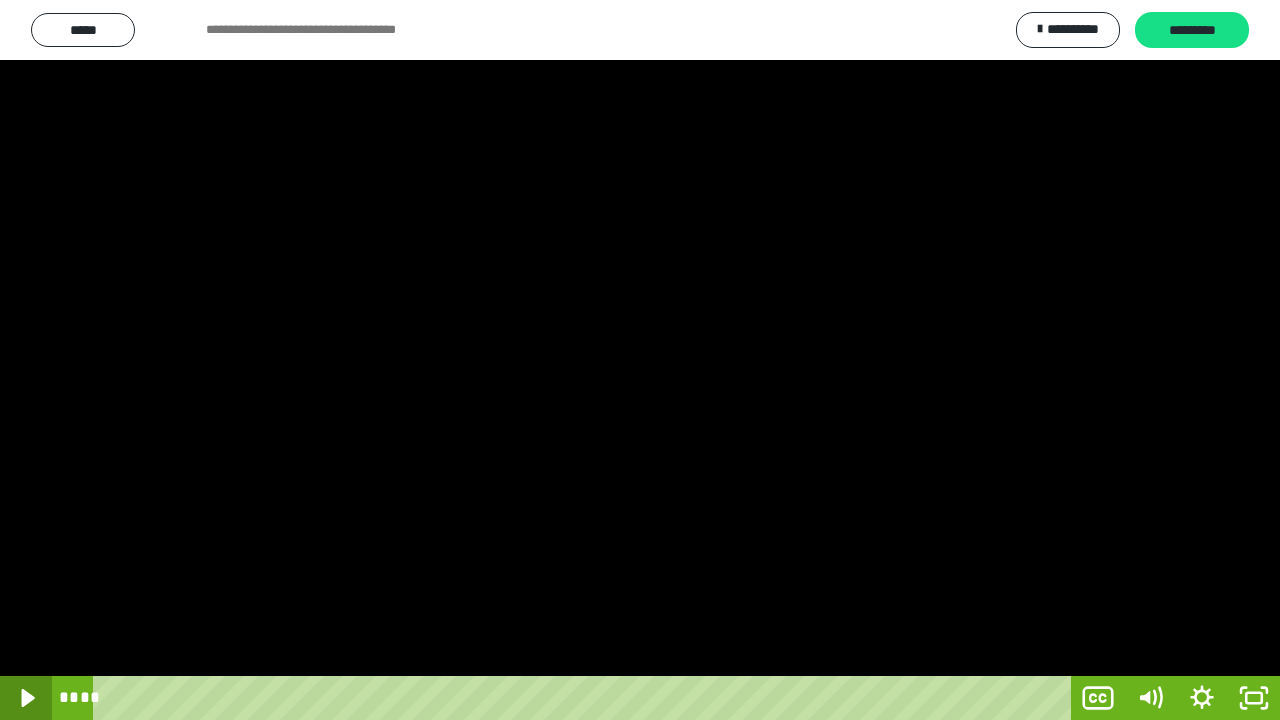 click 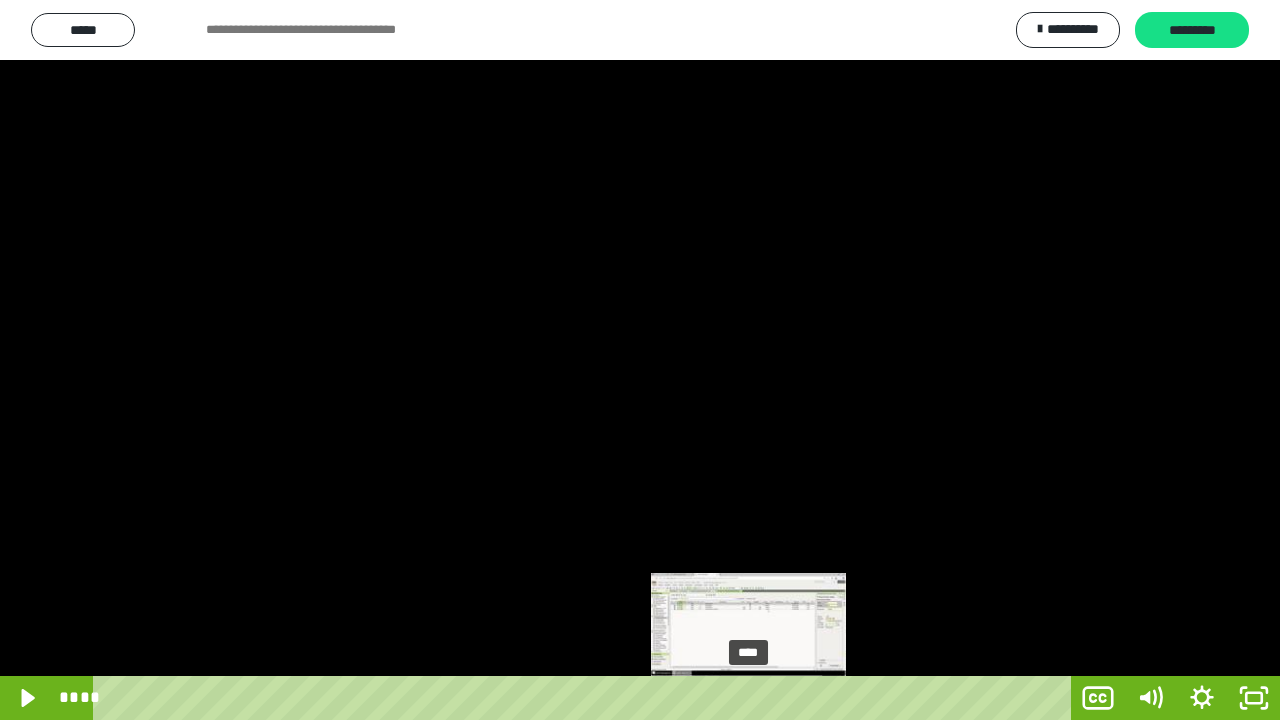 click on "****" at bounding box center (586, 698) 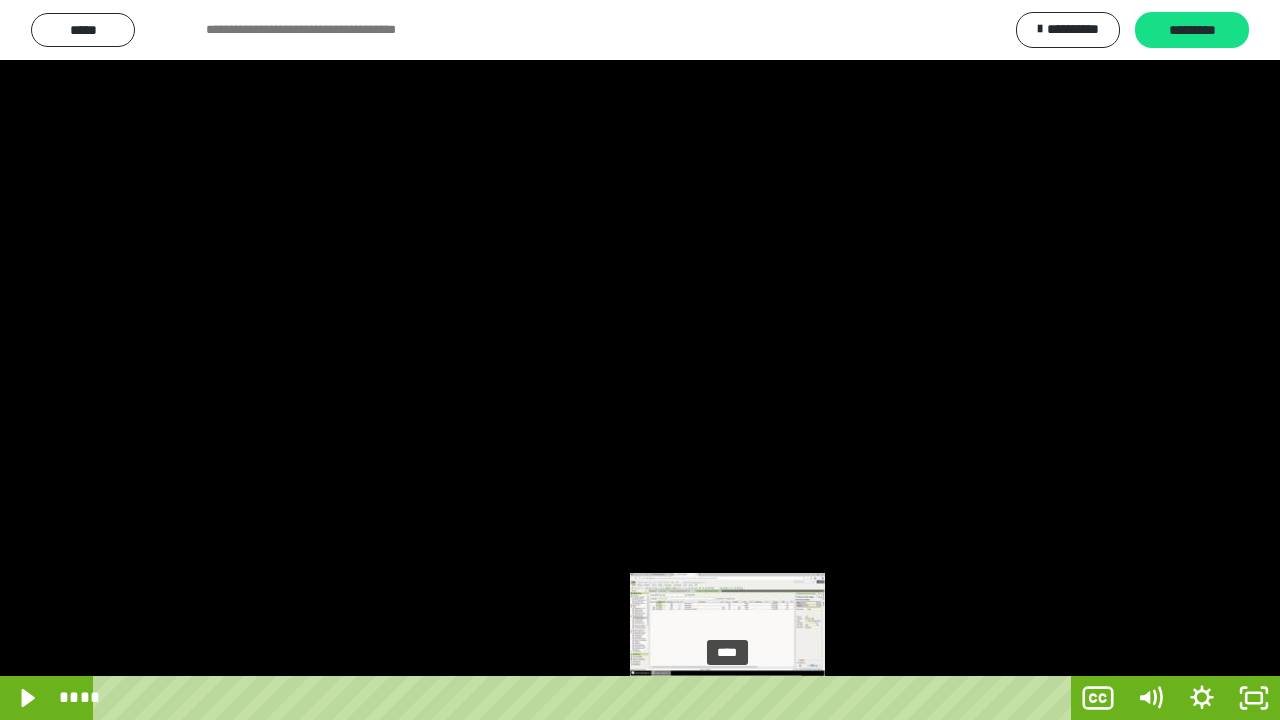 click on "****" at bounding box center (586, 698) 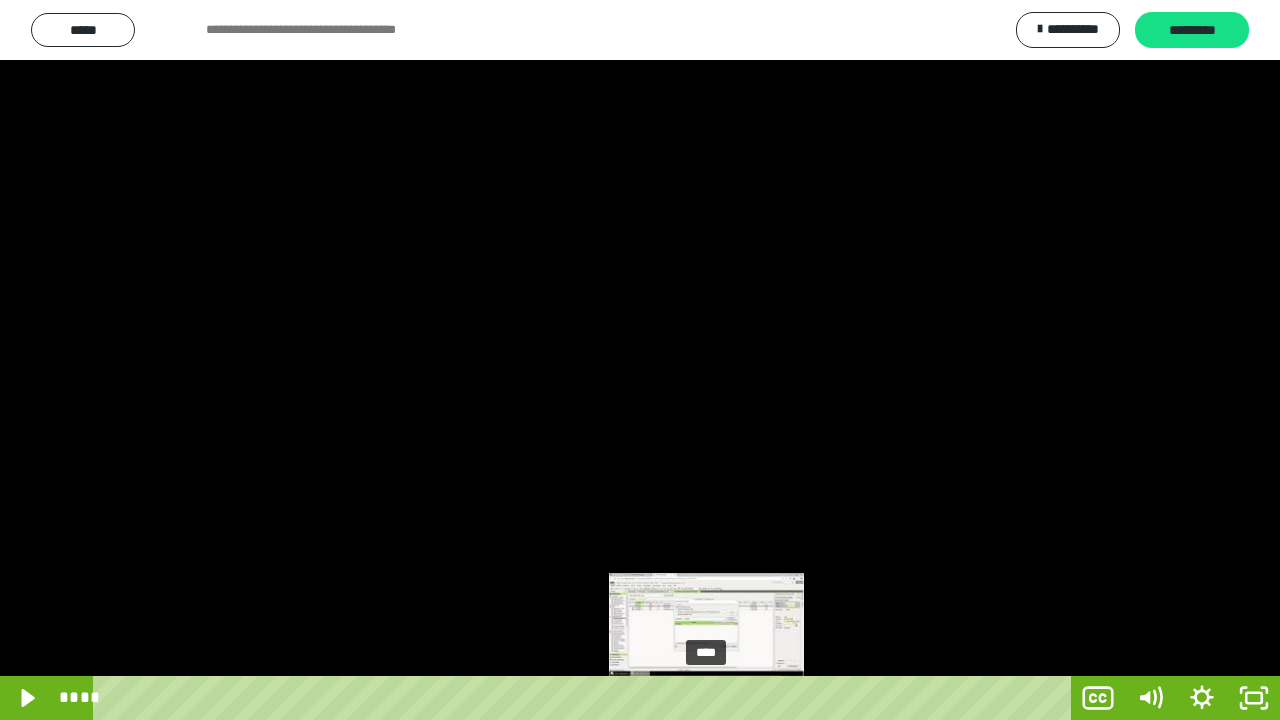 click on "****" at bounding box center (586, 698) 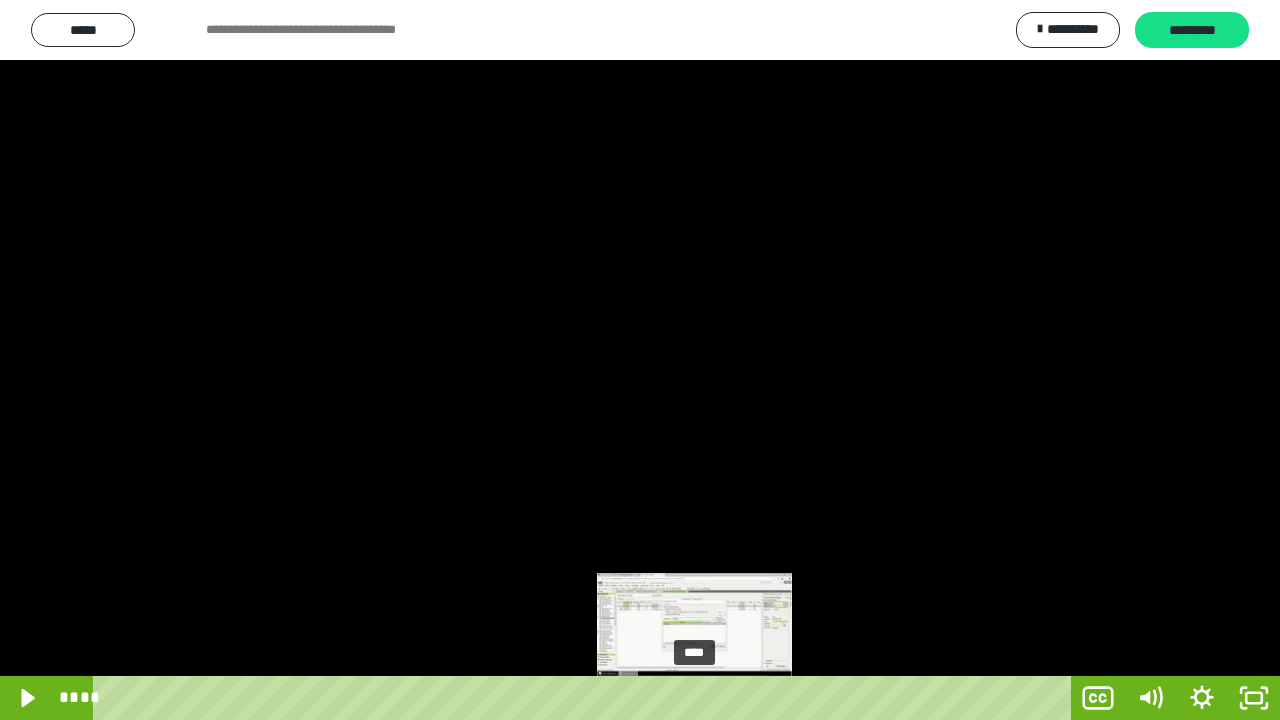 click on "****" at bounding box center [586, 698] 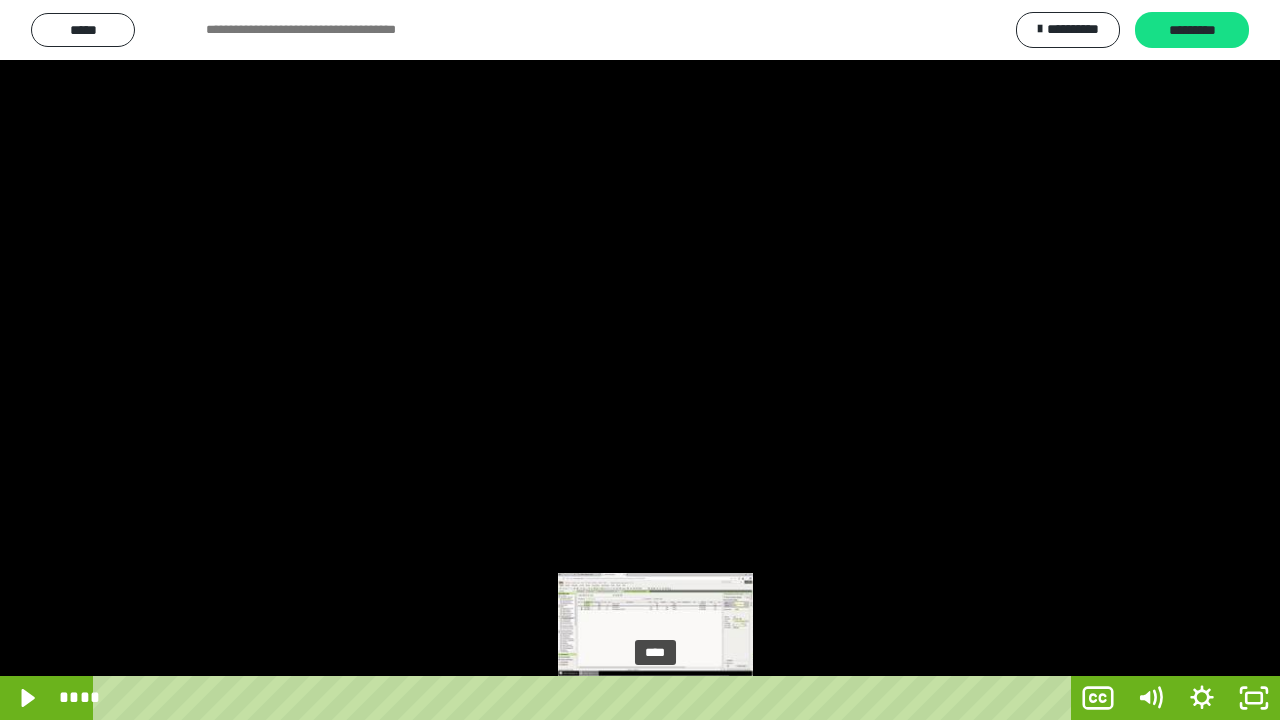 click on "****" at bounding box center [586, 698] 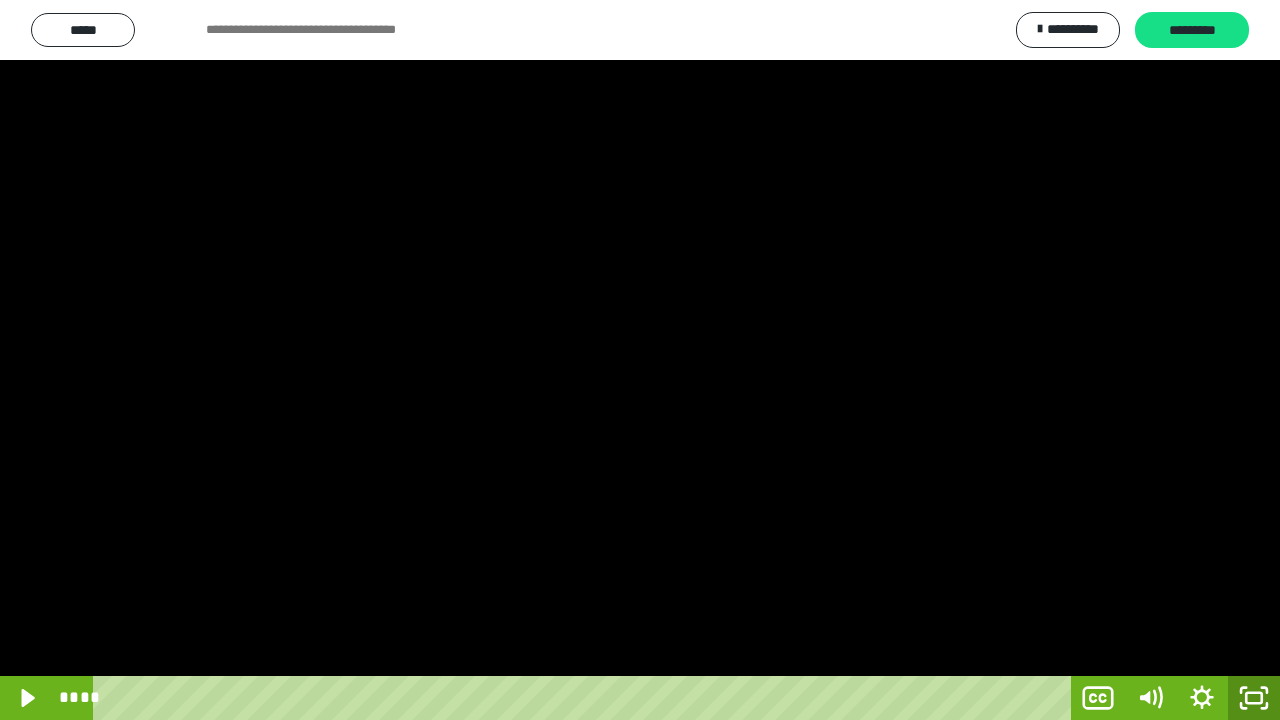 click 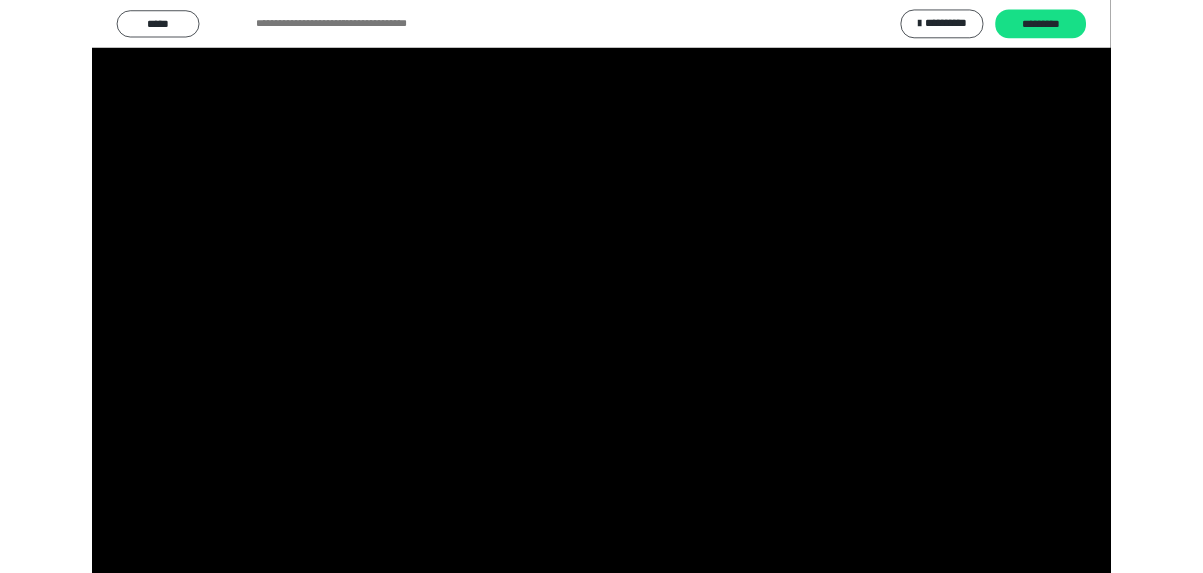 scroll, scrollTop: 4120, scrollLeft: 0, axis: vertical 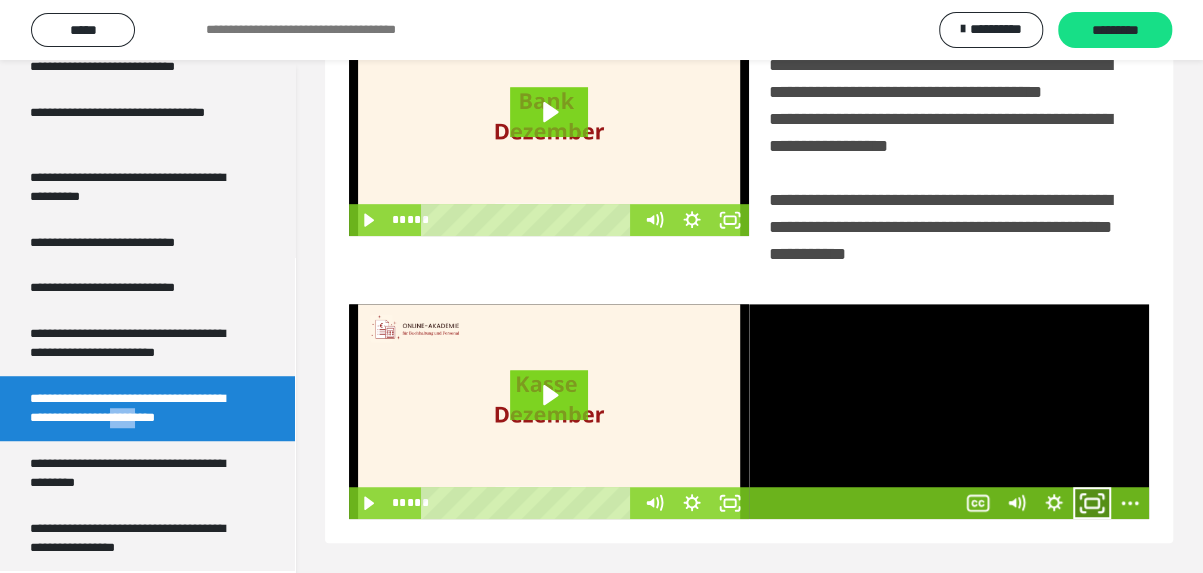 click 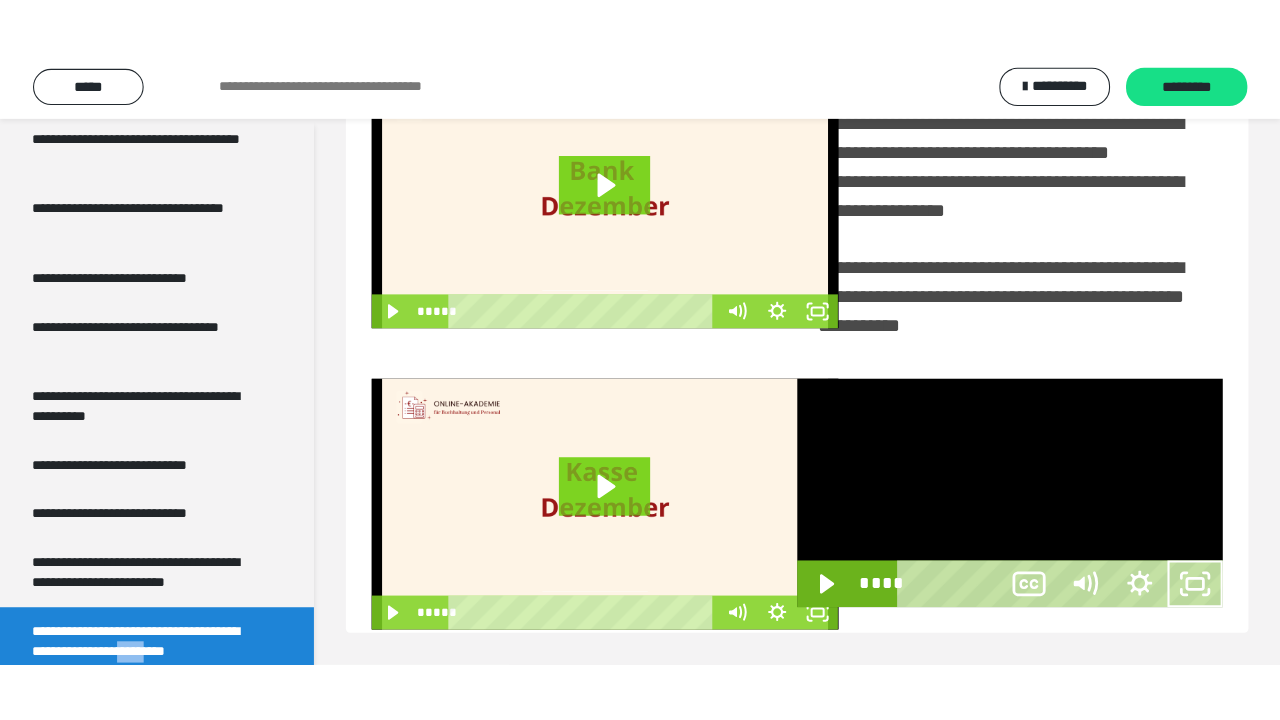 scroll, scrollTop: 301, scrollLeft: 0, axis: vertical 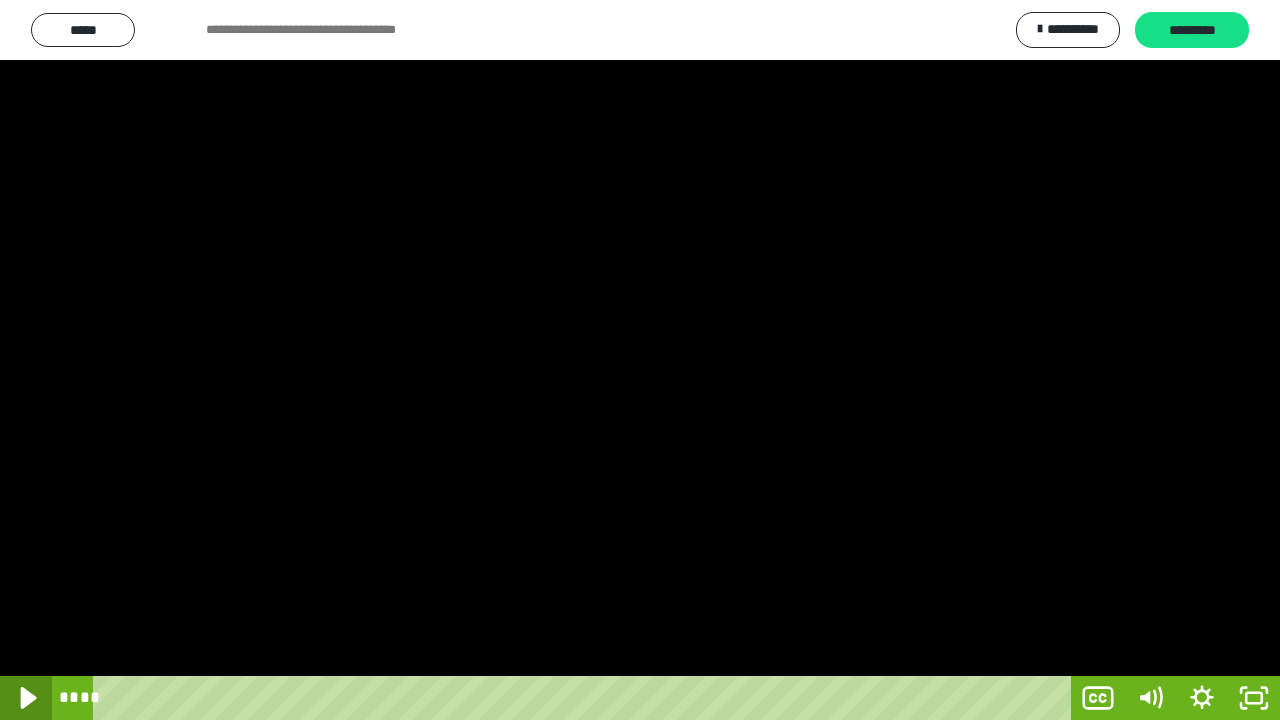 click 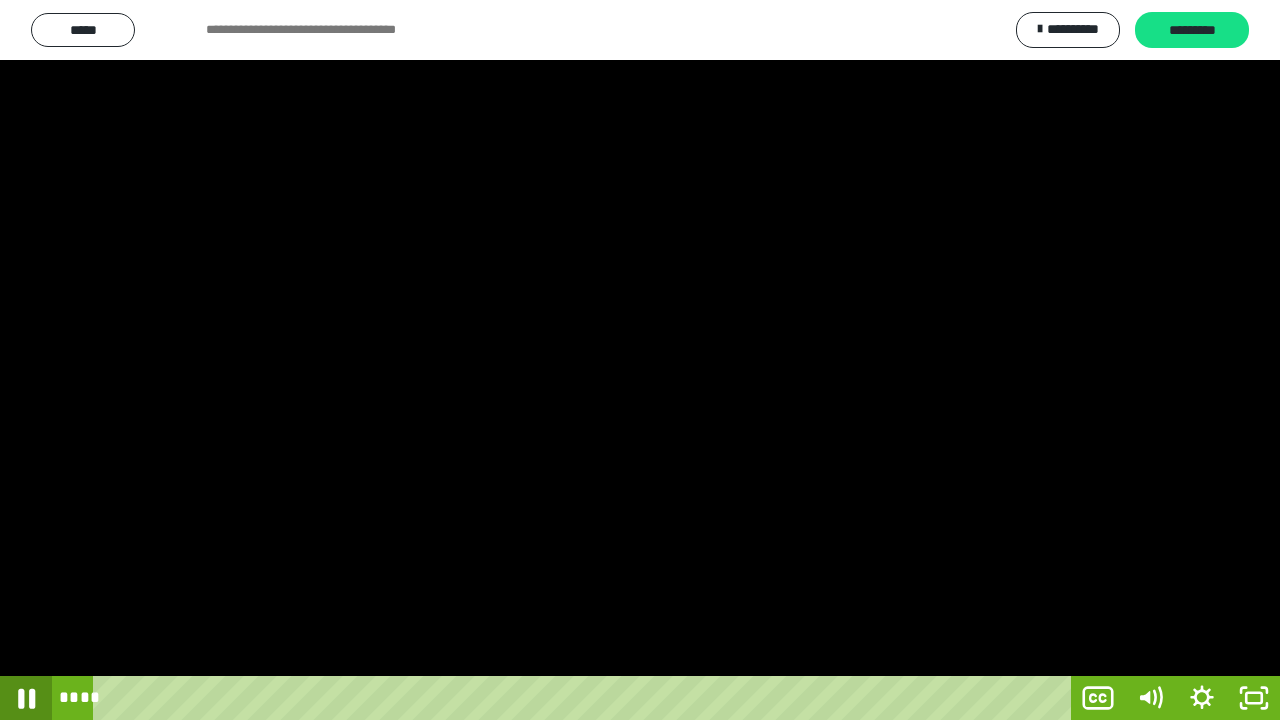 click 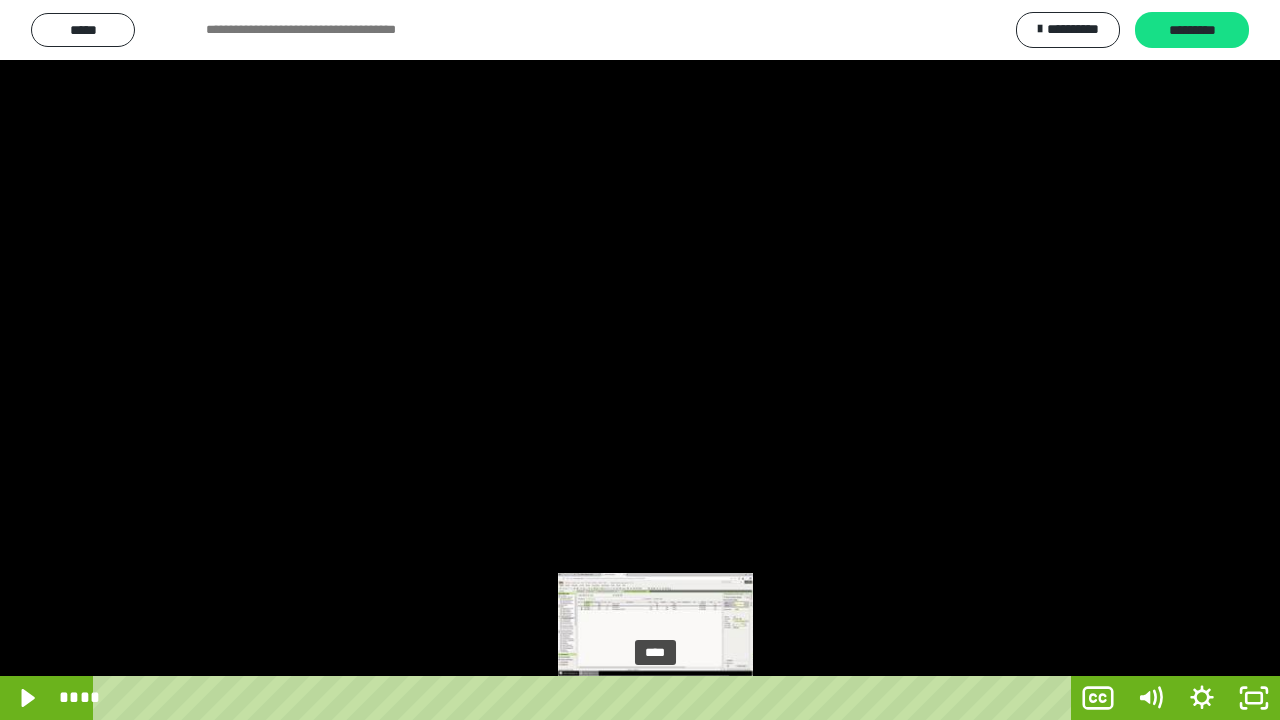 click on "****" at bounding box center (586, 698) 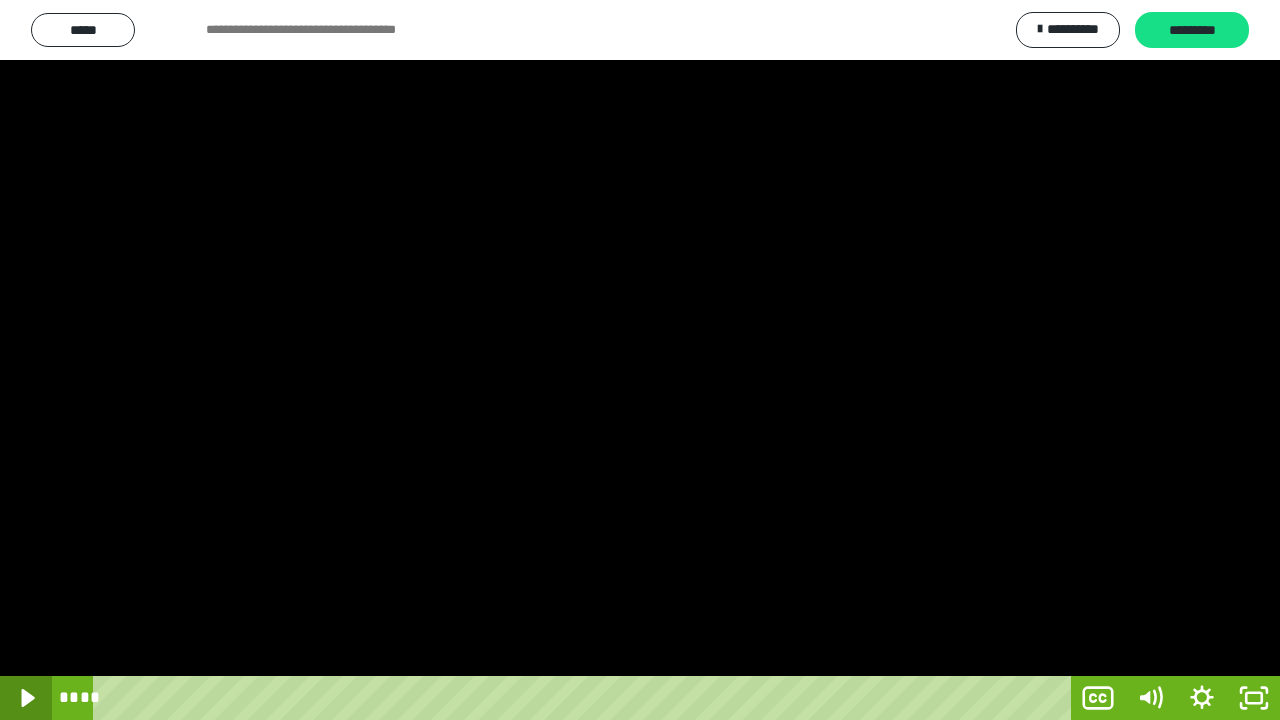 click 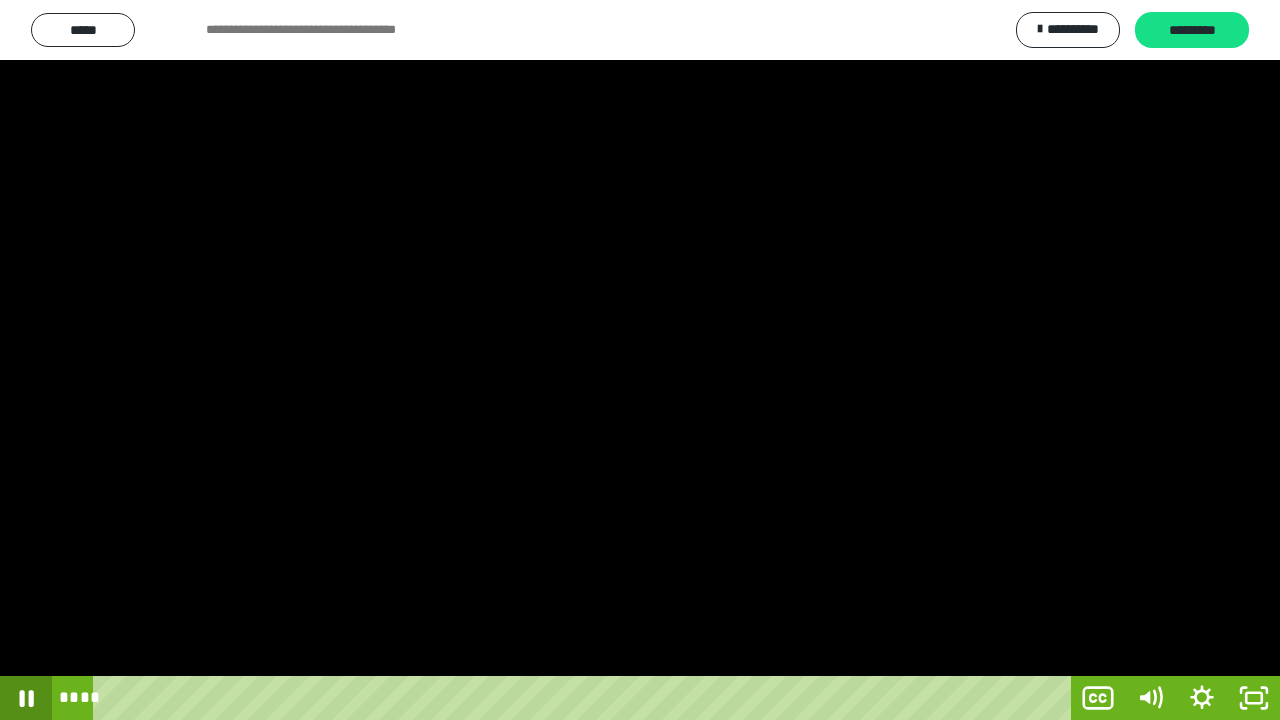 click 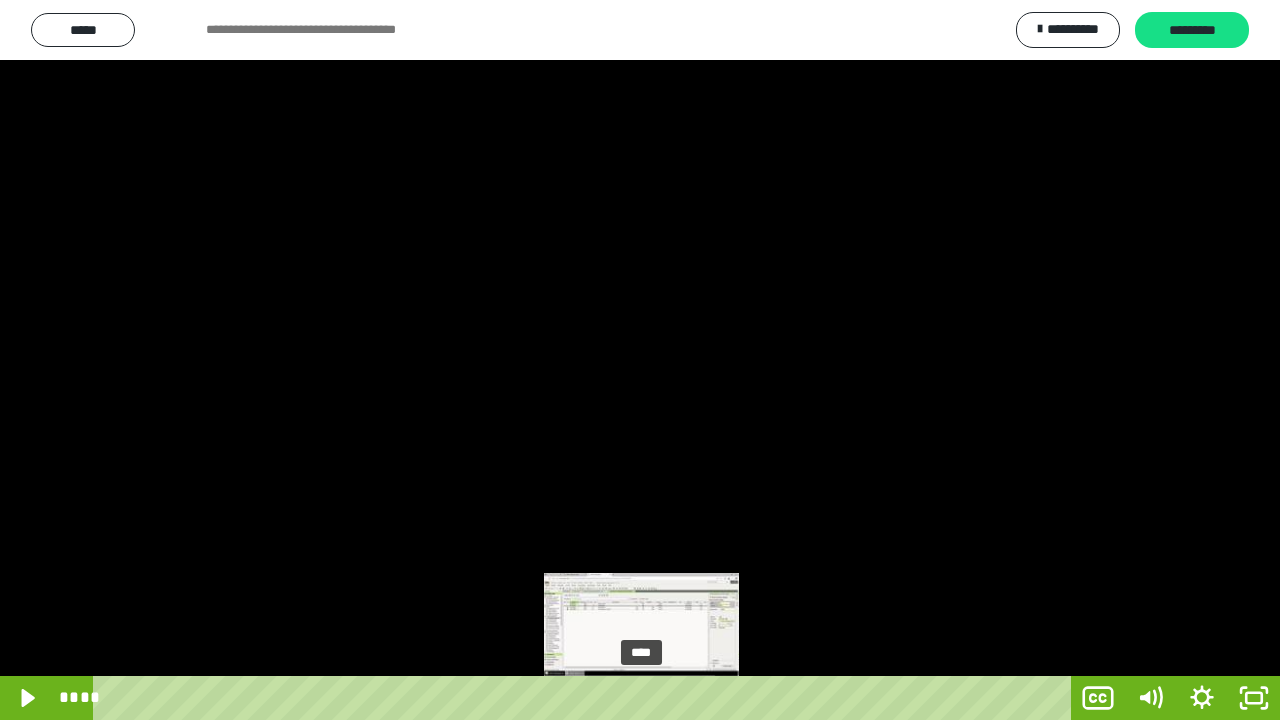 click on "****" at bounding box center [586, 698] 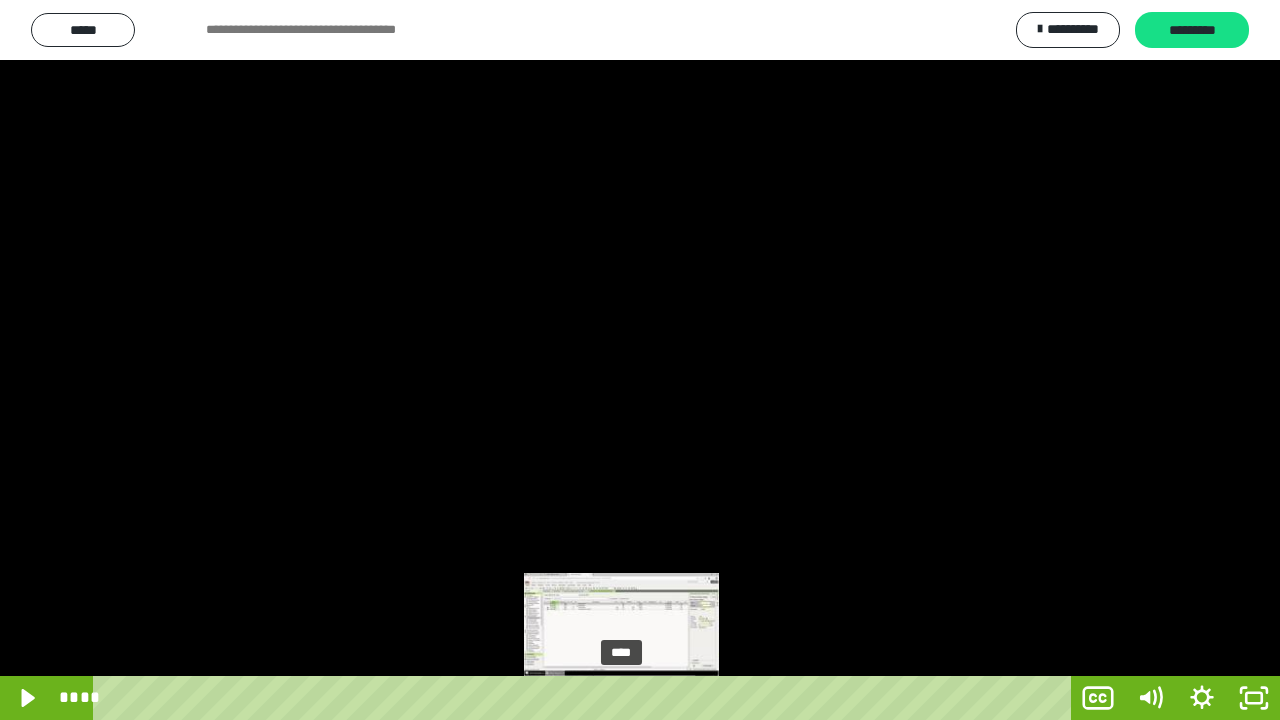 click on "****" at bounding box center (586, 698) 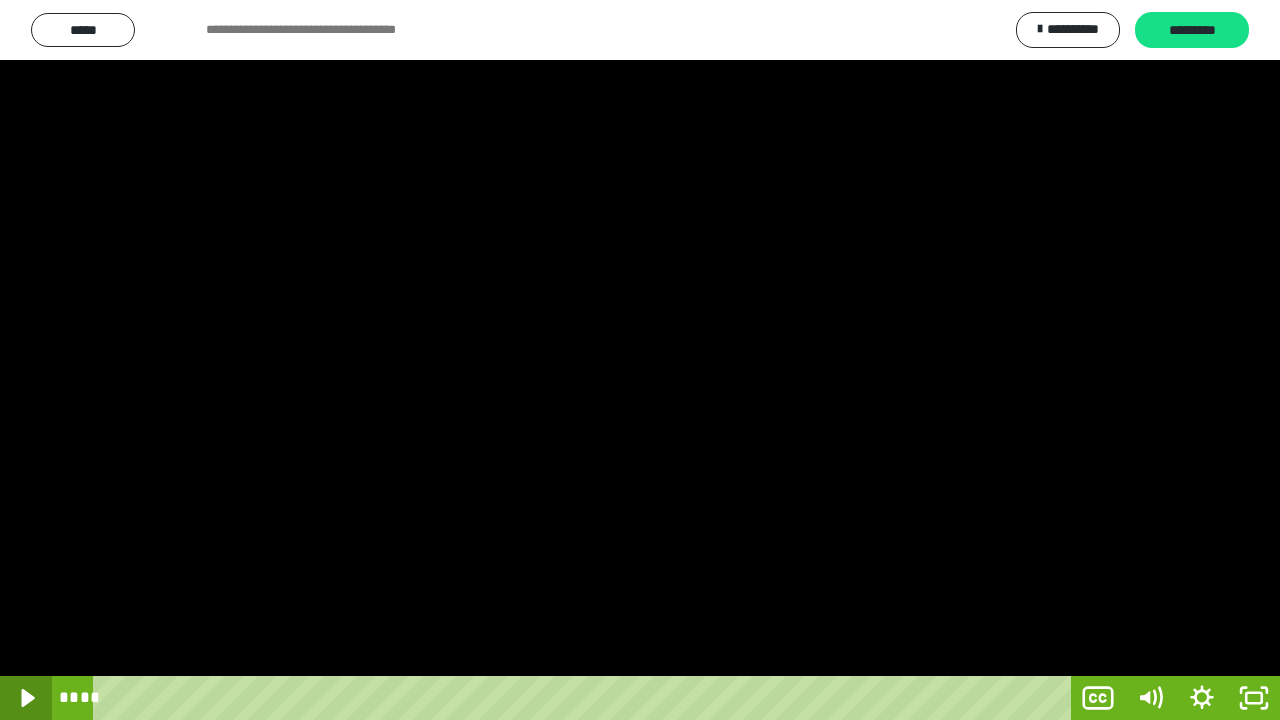 click 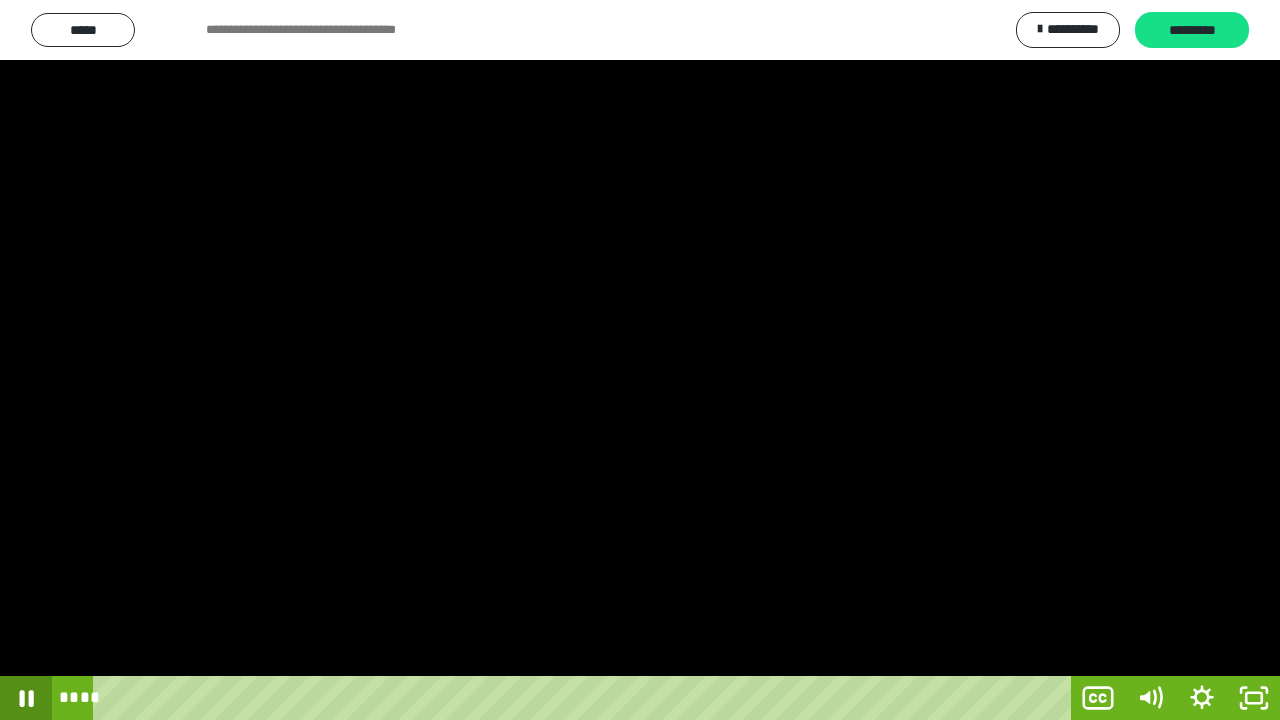 click 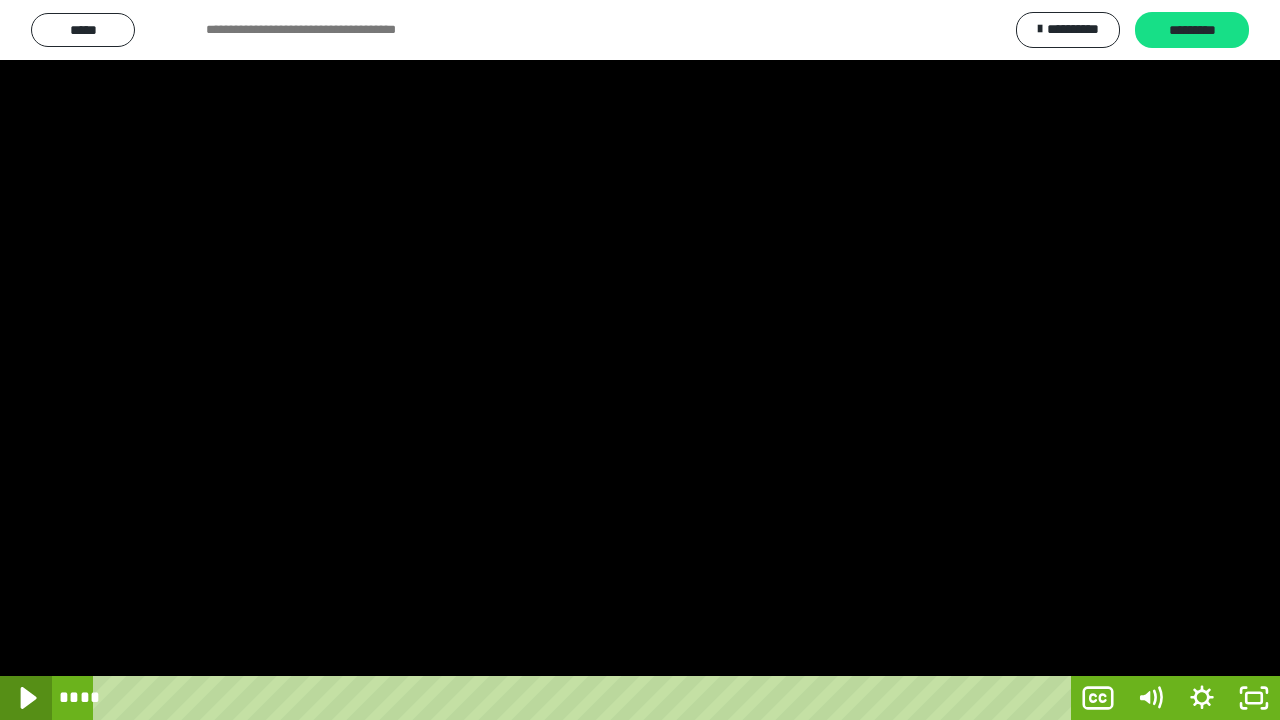 click 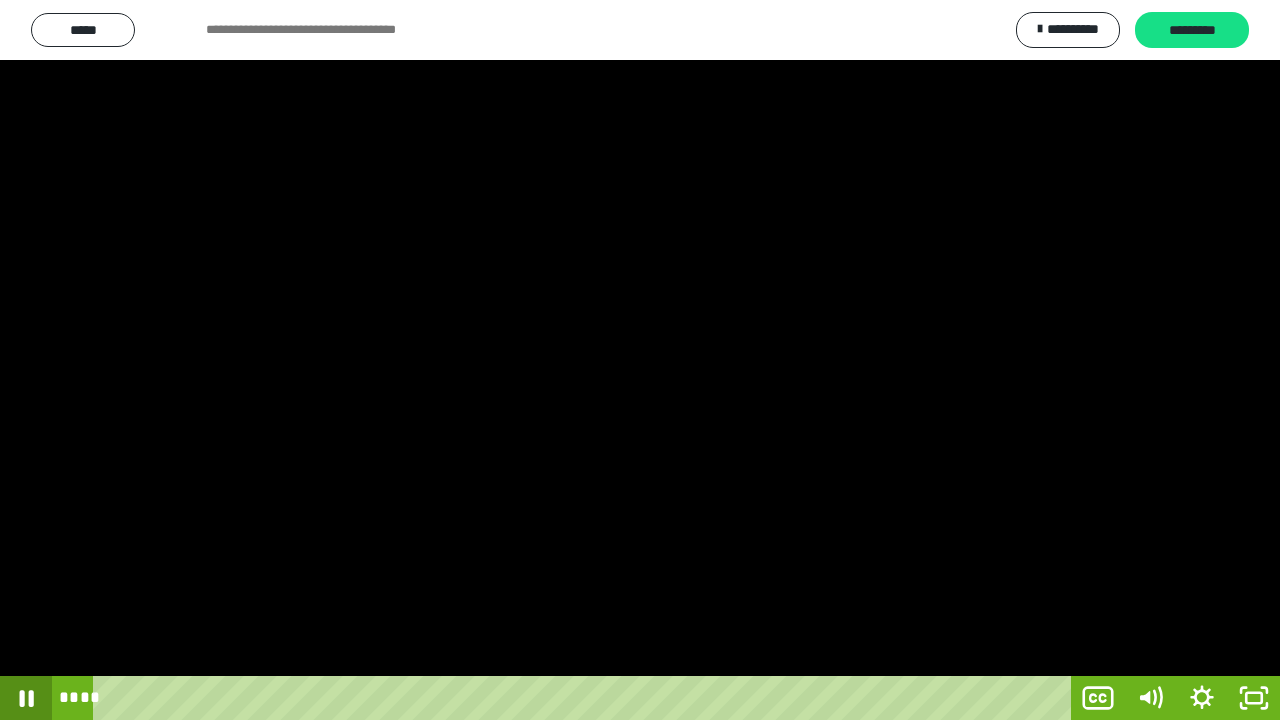 click 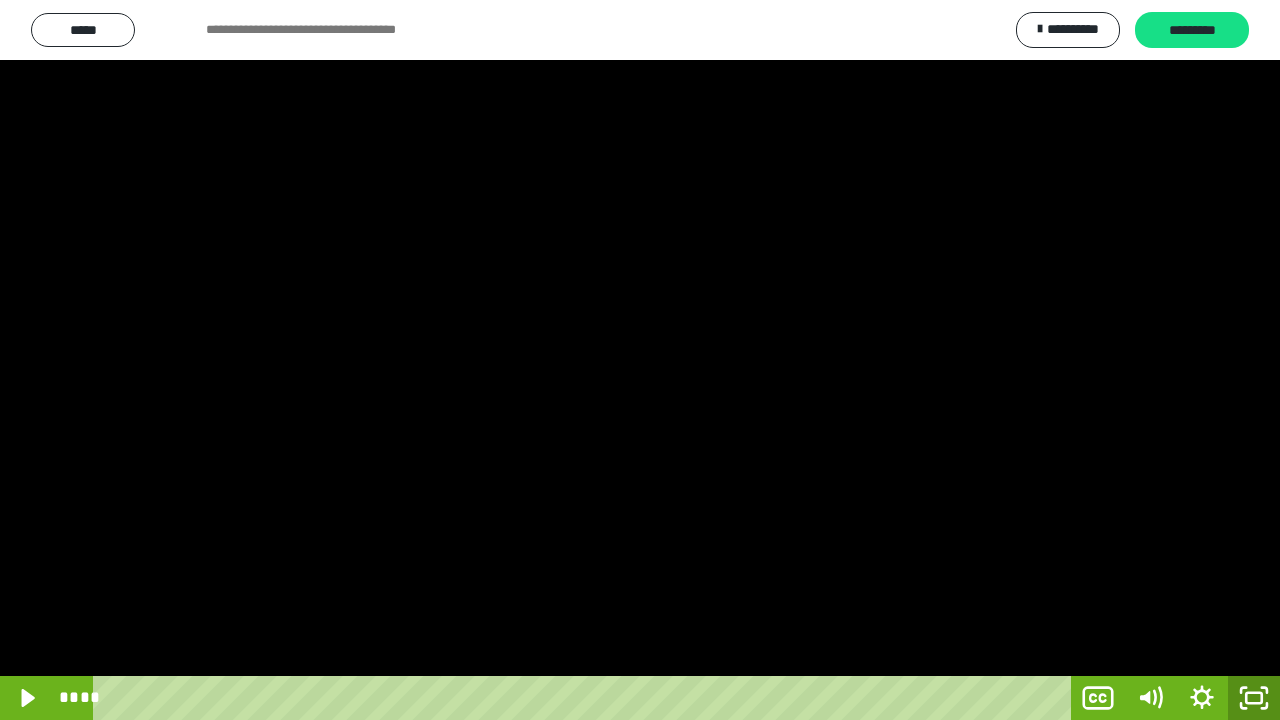 click 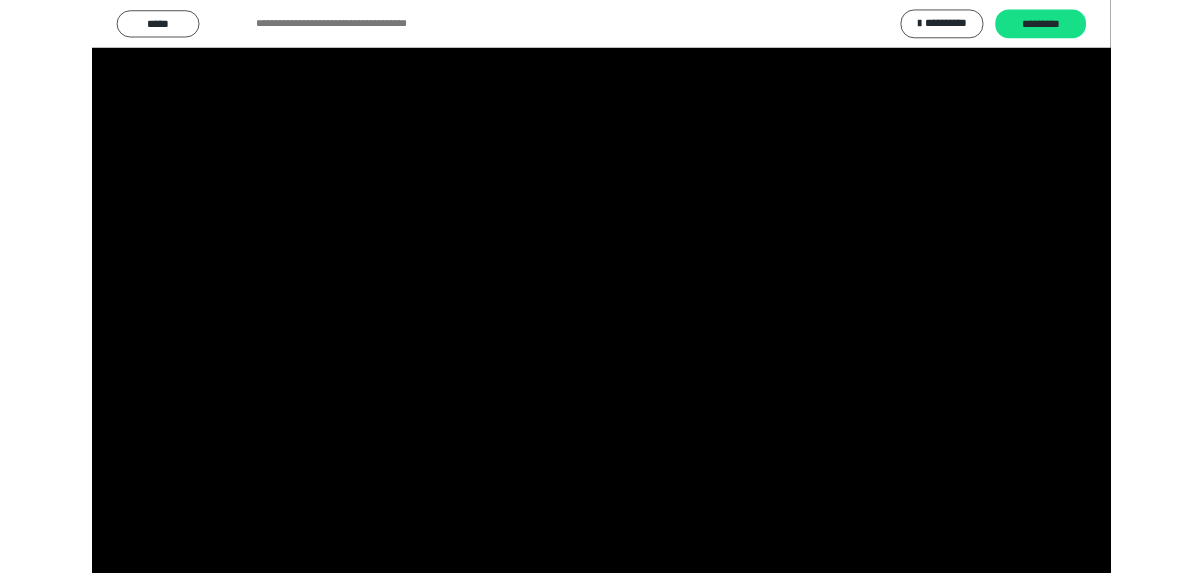 scroll, scrollTop: 4120, scrollLeft: 0, axis: vertical 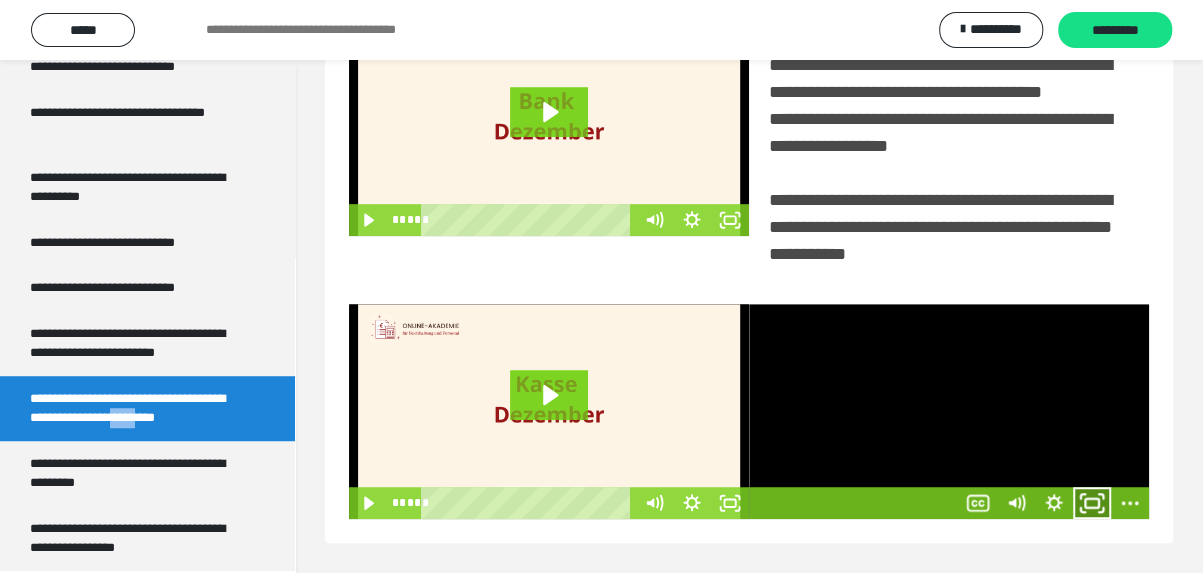 click 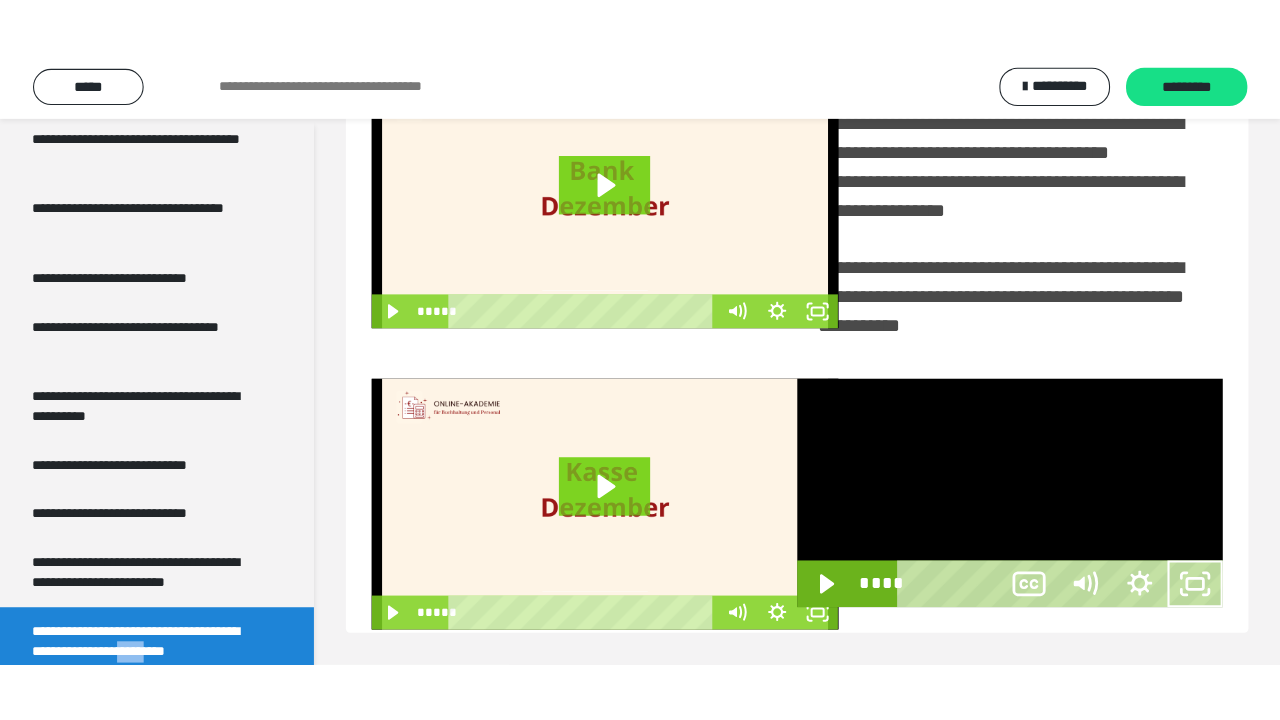 scroll, scrollTop: 301, scrollLeft: 0, axis: vertical 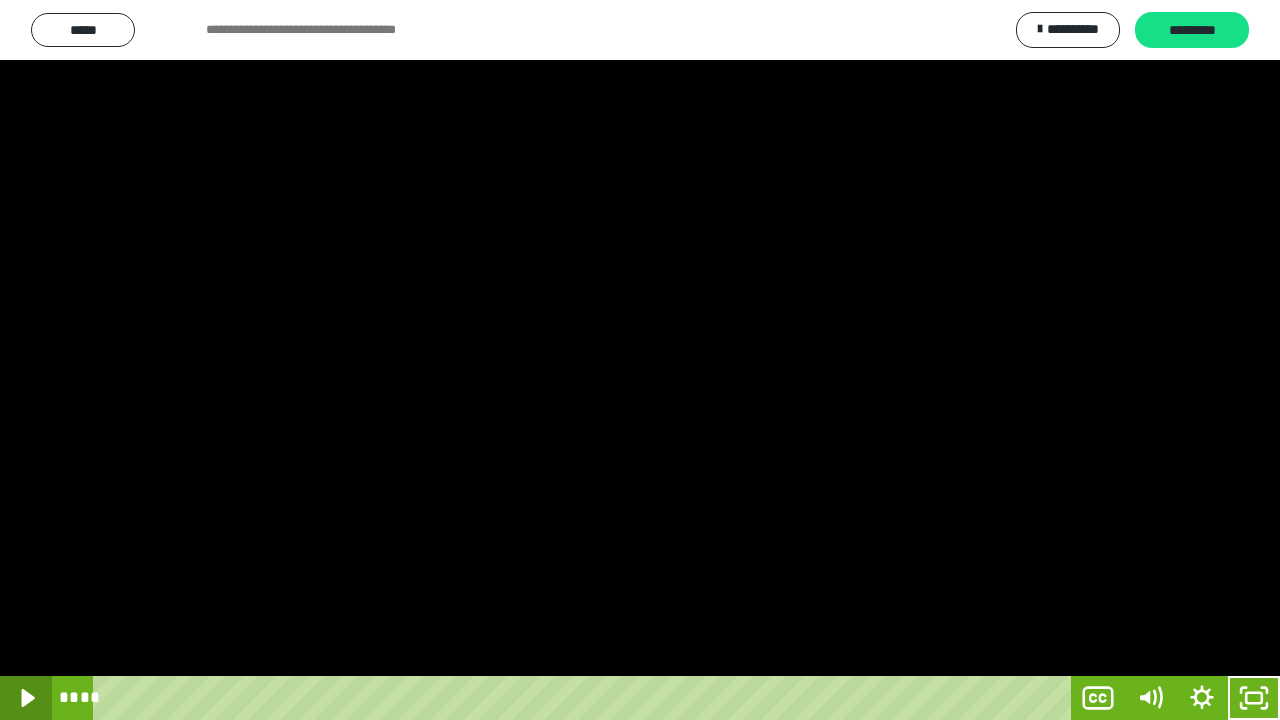 click 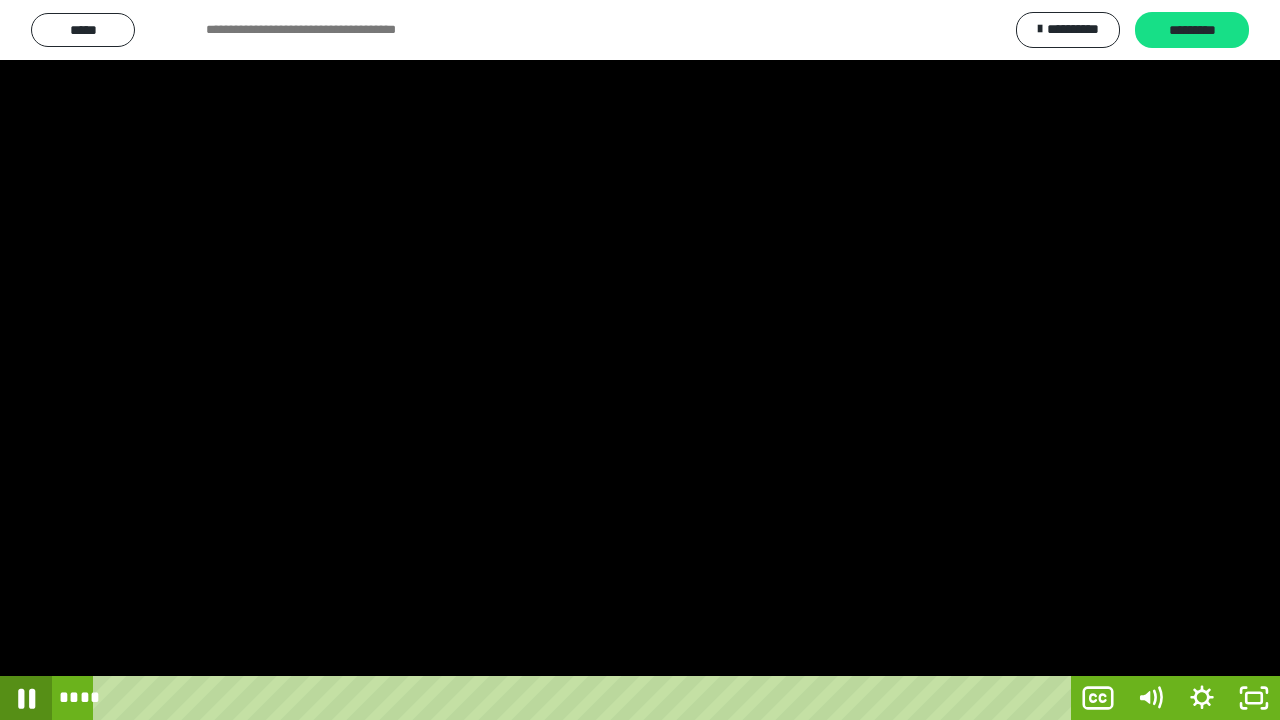 click 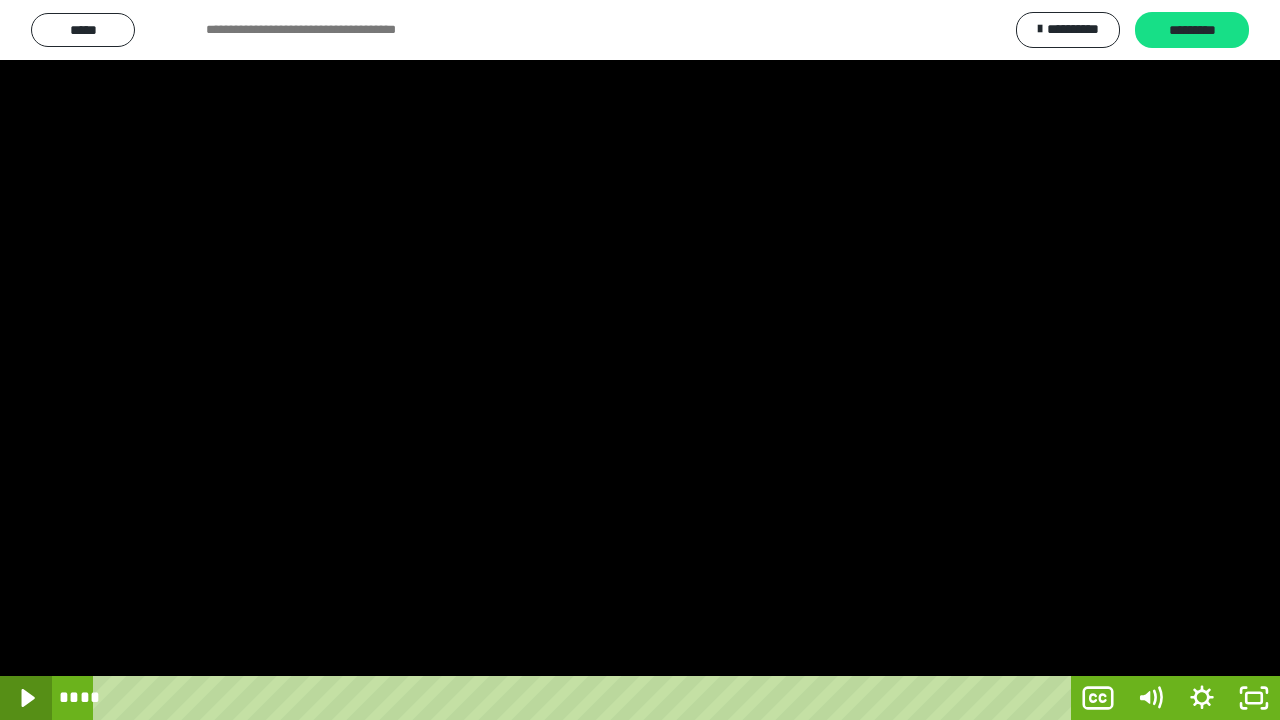 click 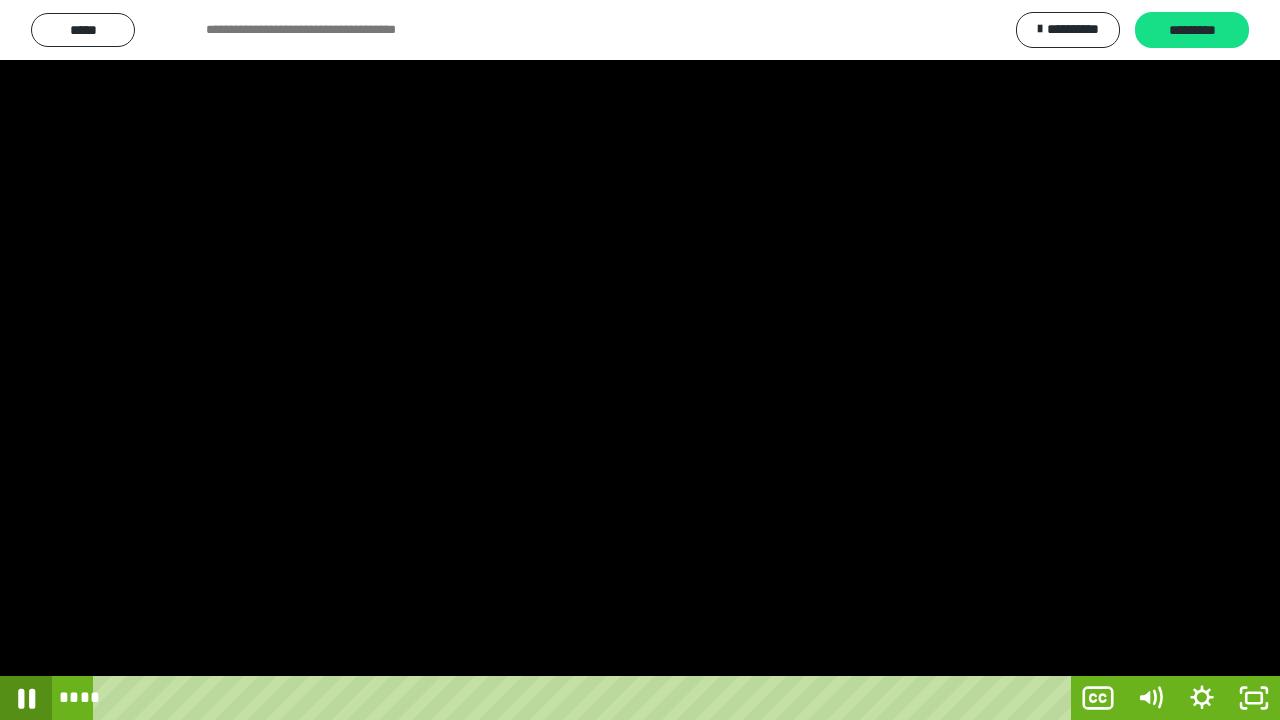 click 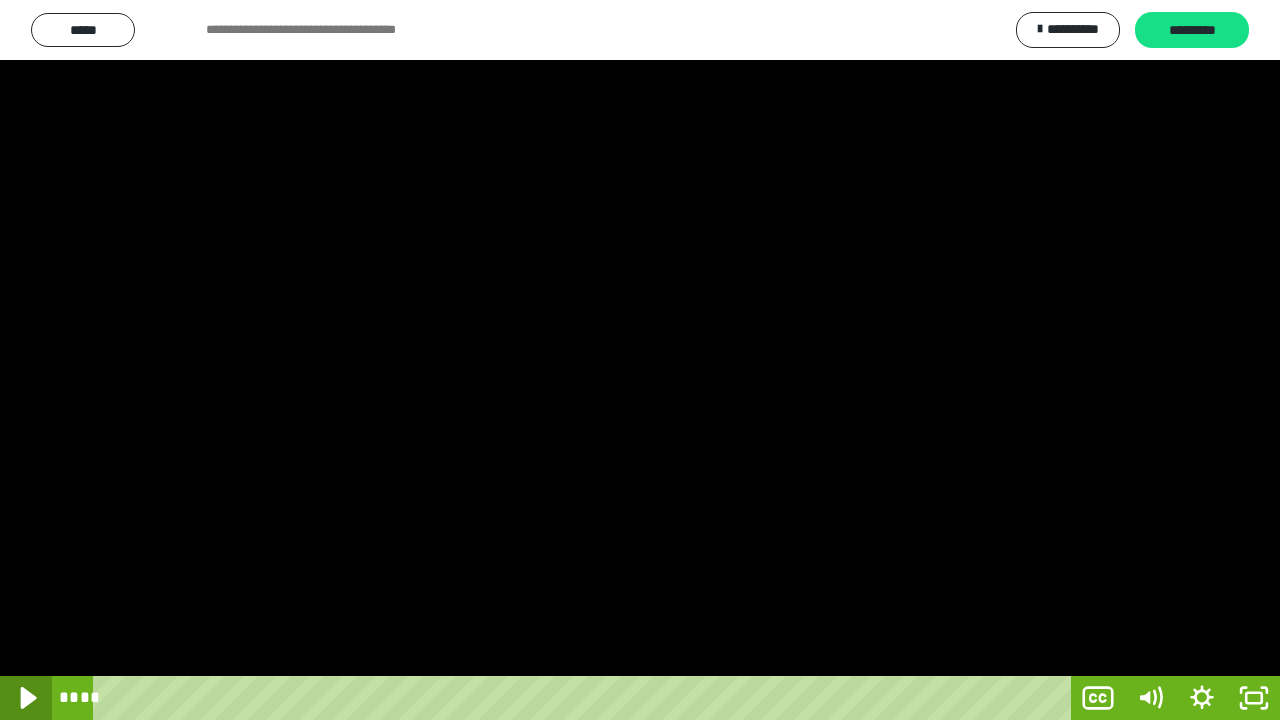 click 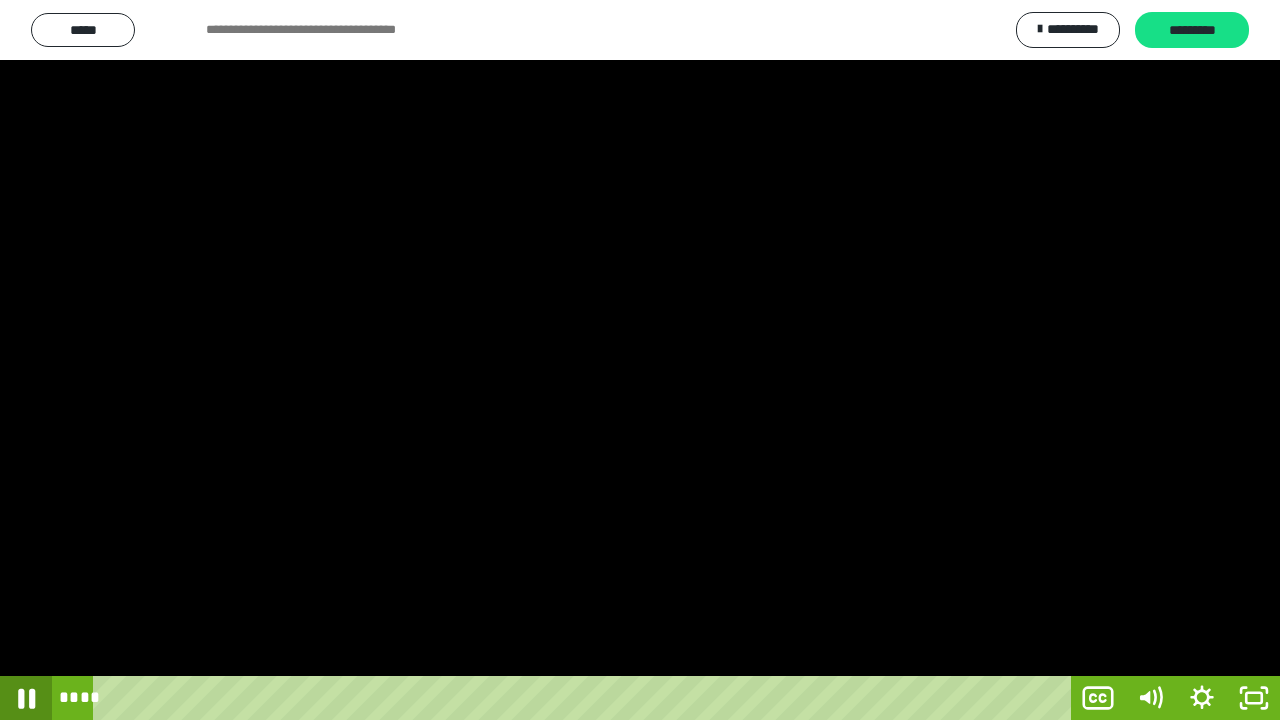 click 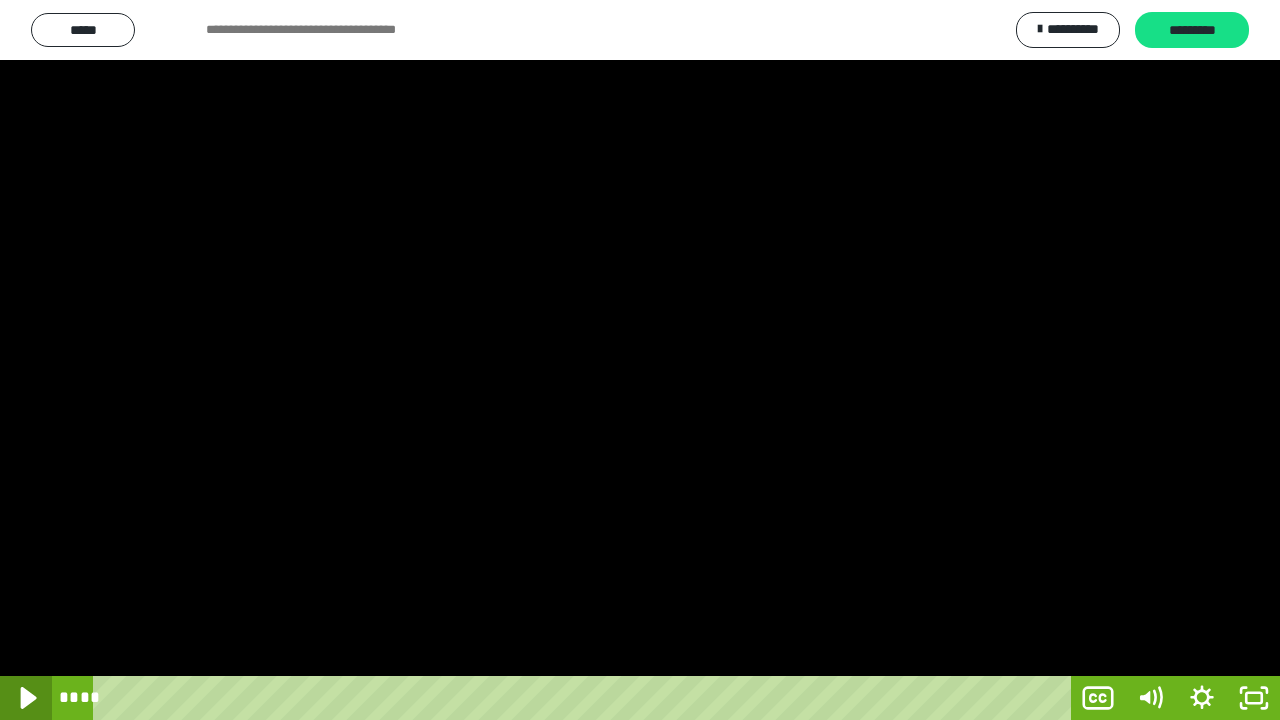click 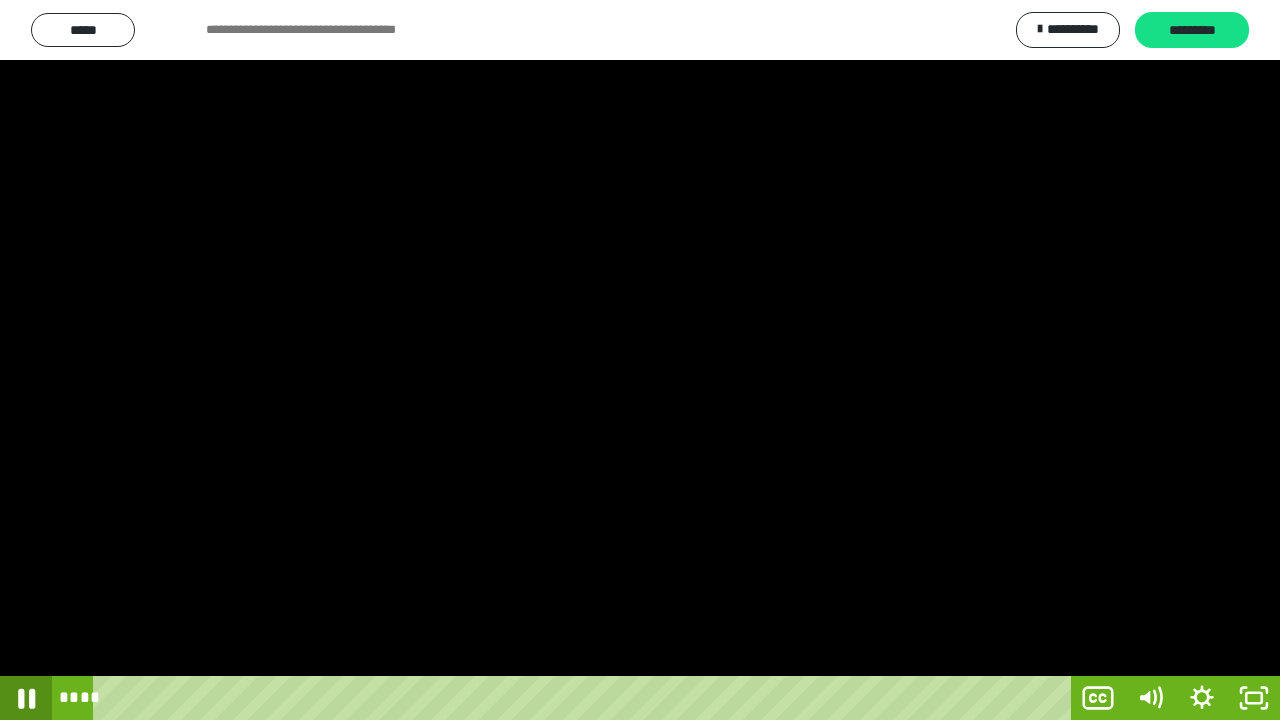 click 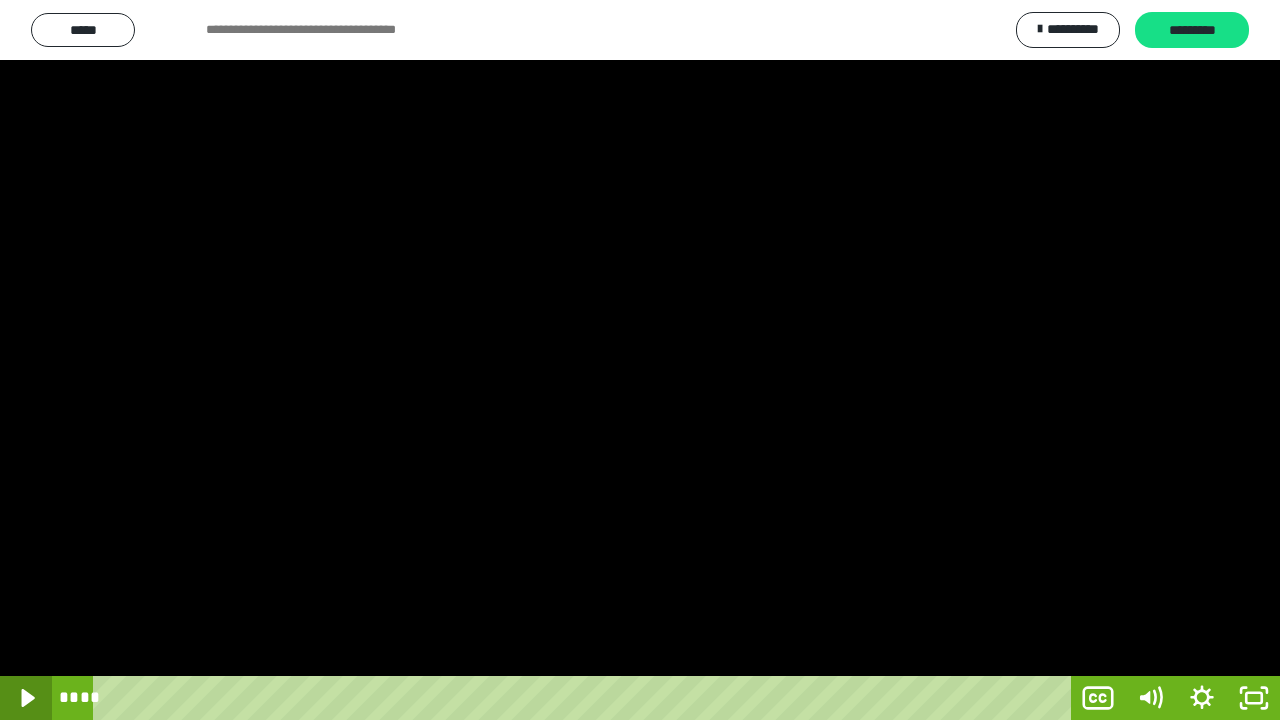 click 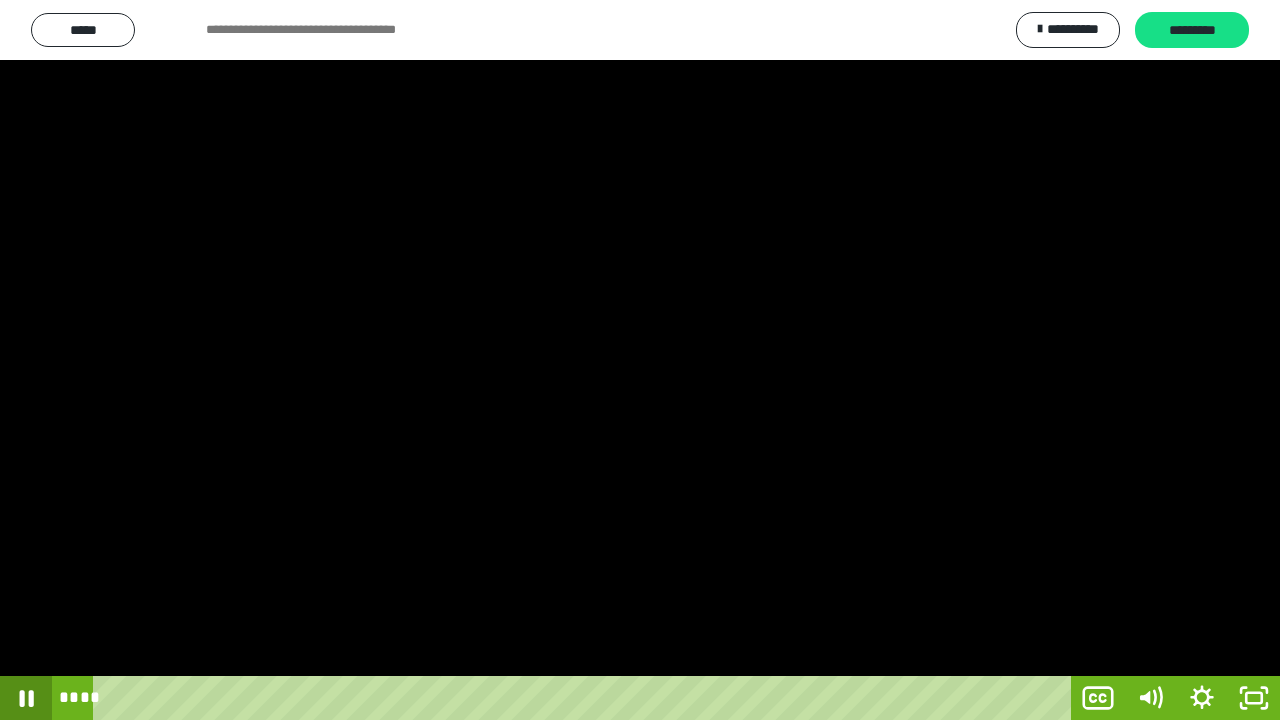 click 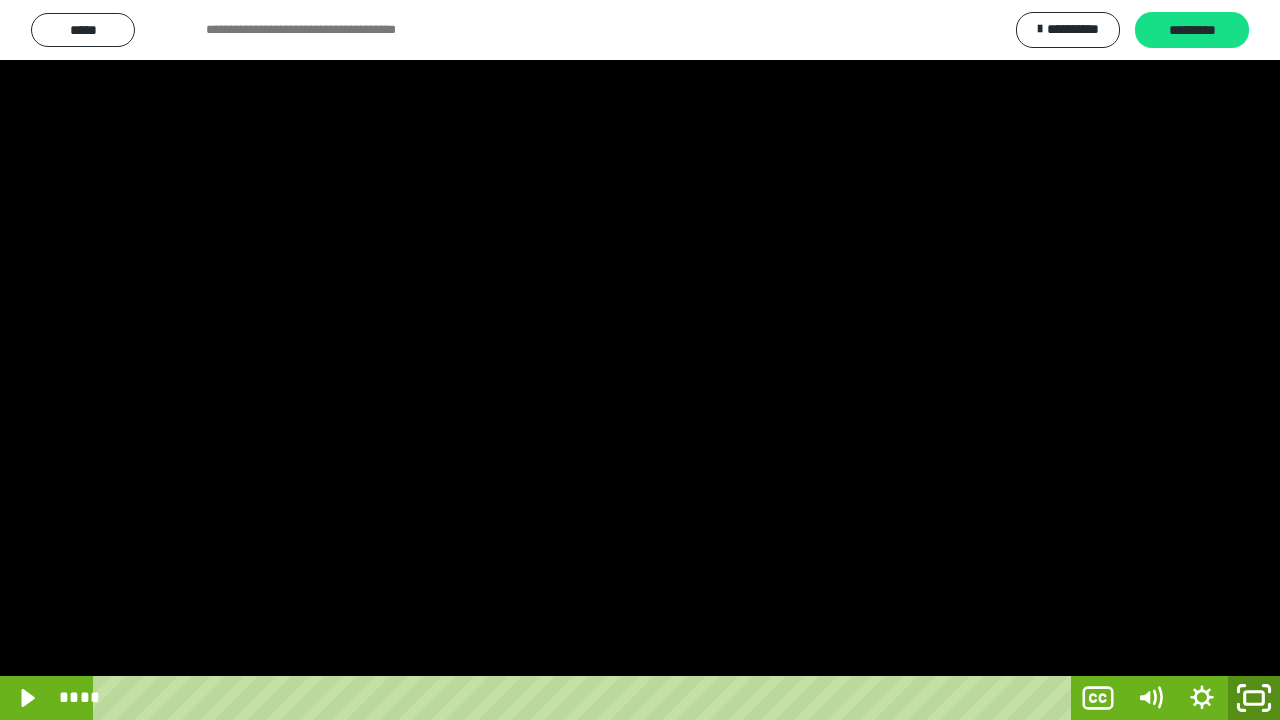click 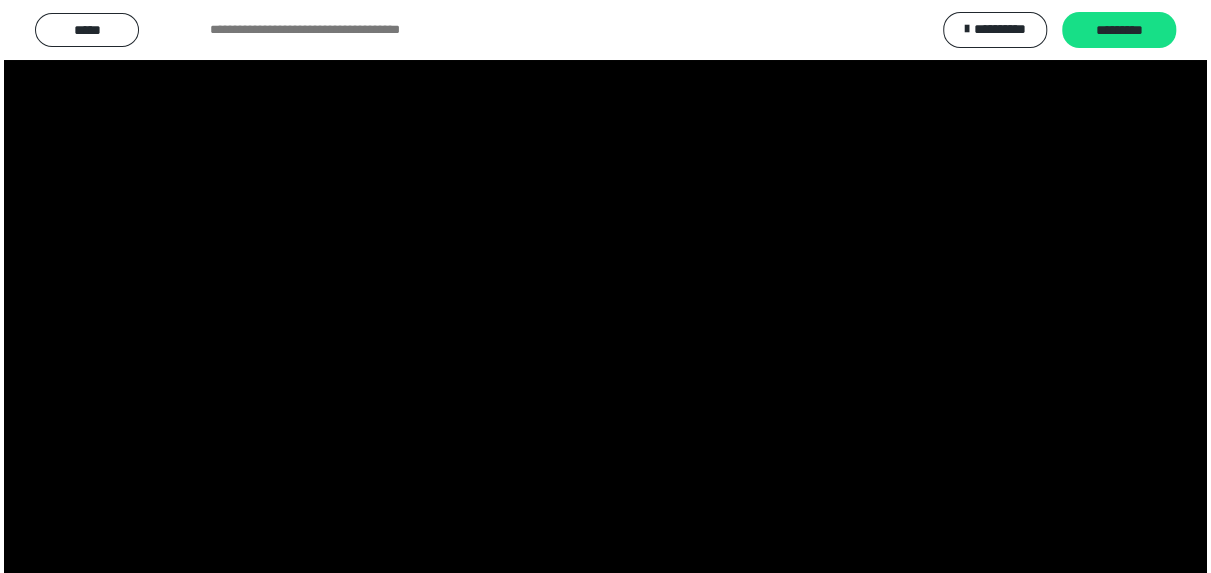 scroll, scrollTop: 4120, scrollLeft: 0, axis: vertical 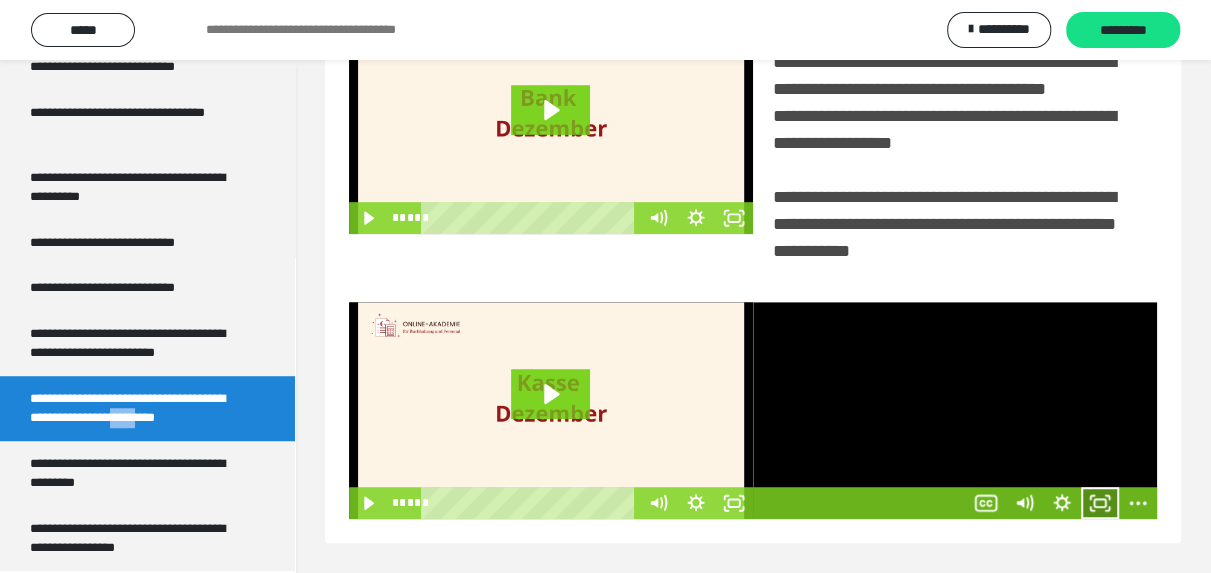 drag, startPoint x: 1105, startPoint y: 505, endPoint x: 1112, endPoint y: 598, distance: 93.26307 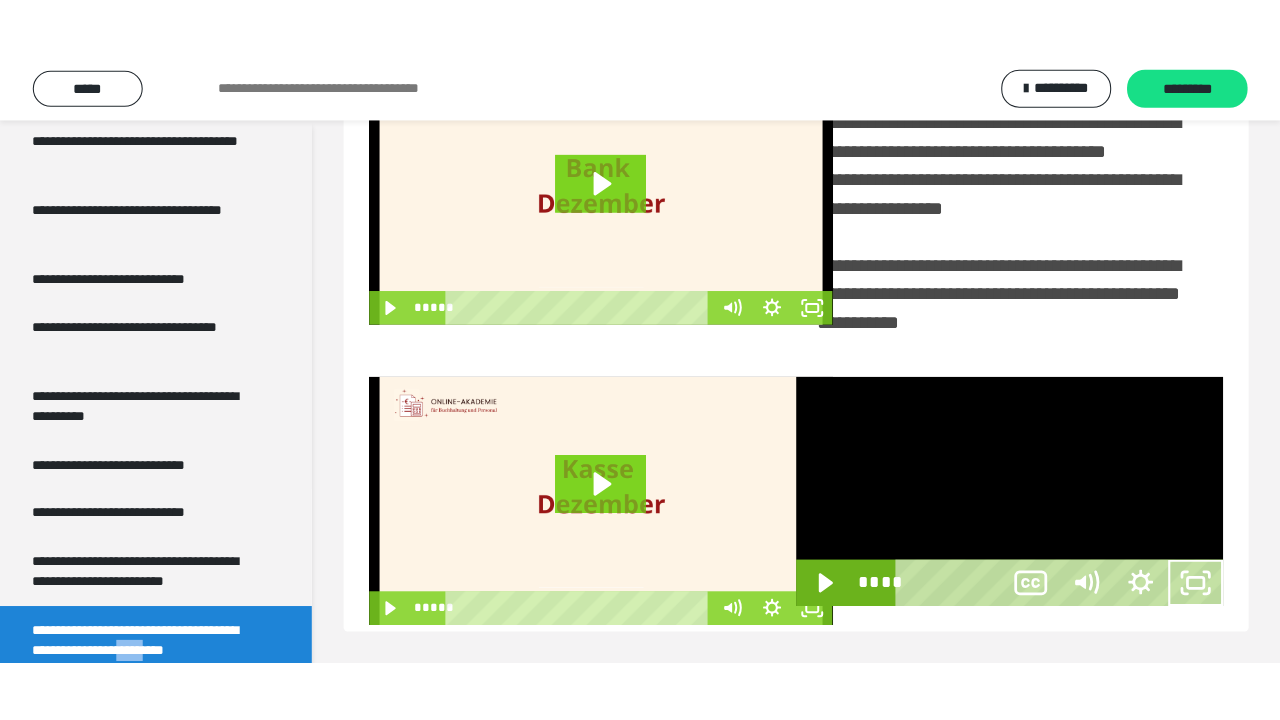 scroll, scrollTop: 301, scrollLeft: 0, axis: vertical 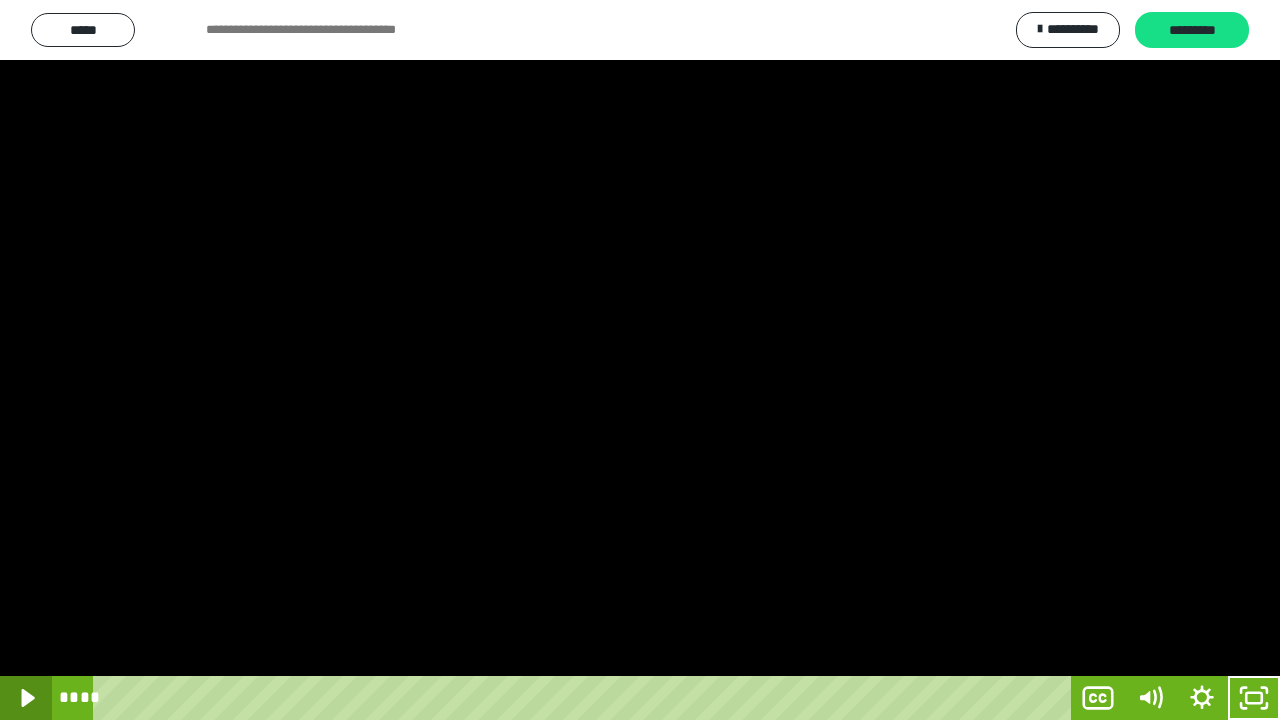 click 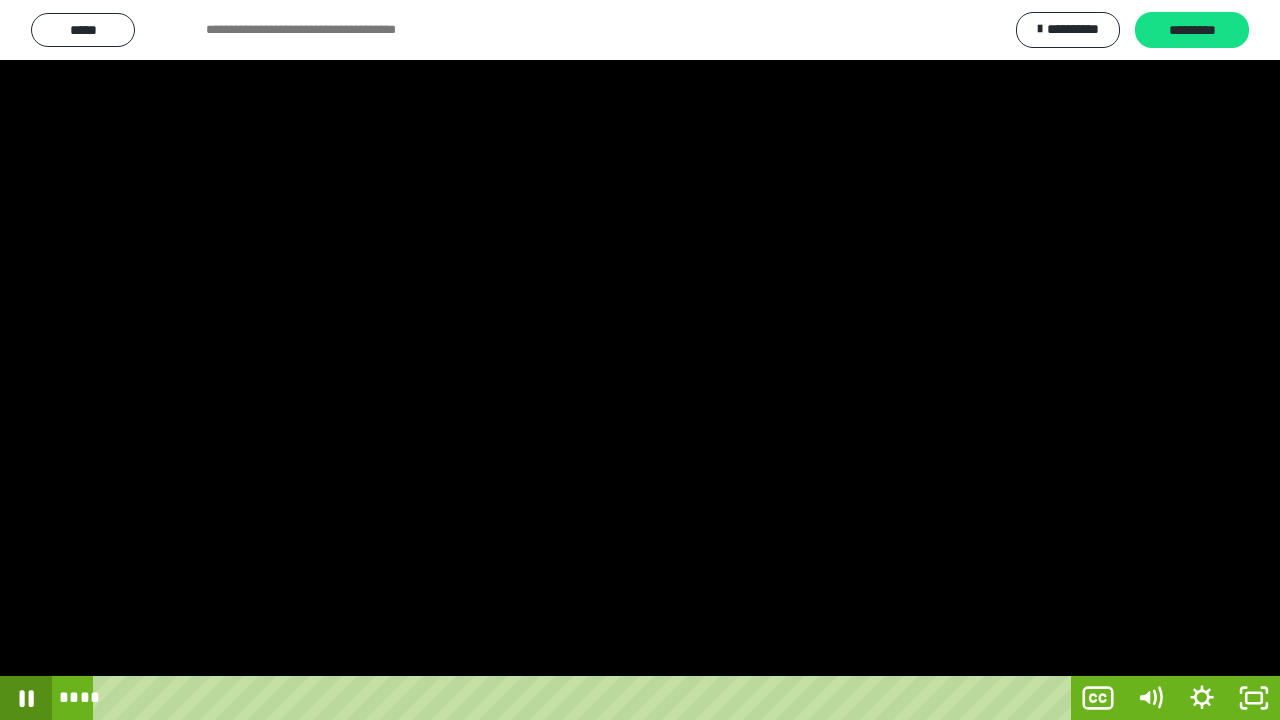 click 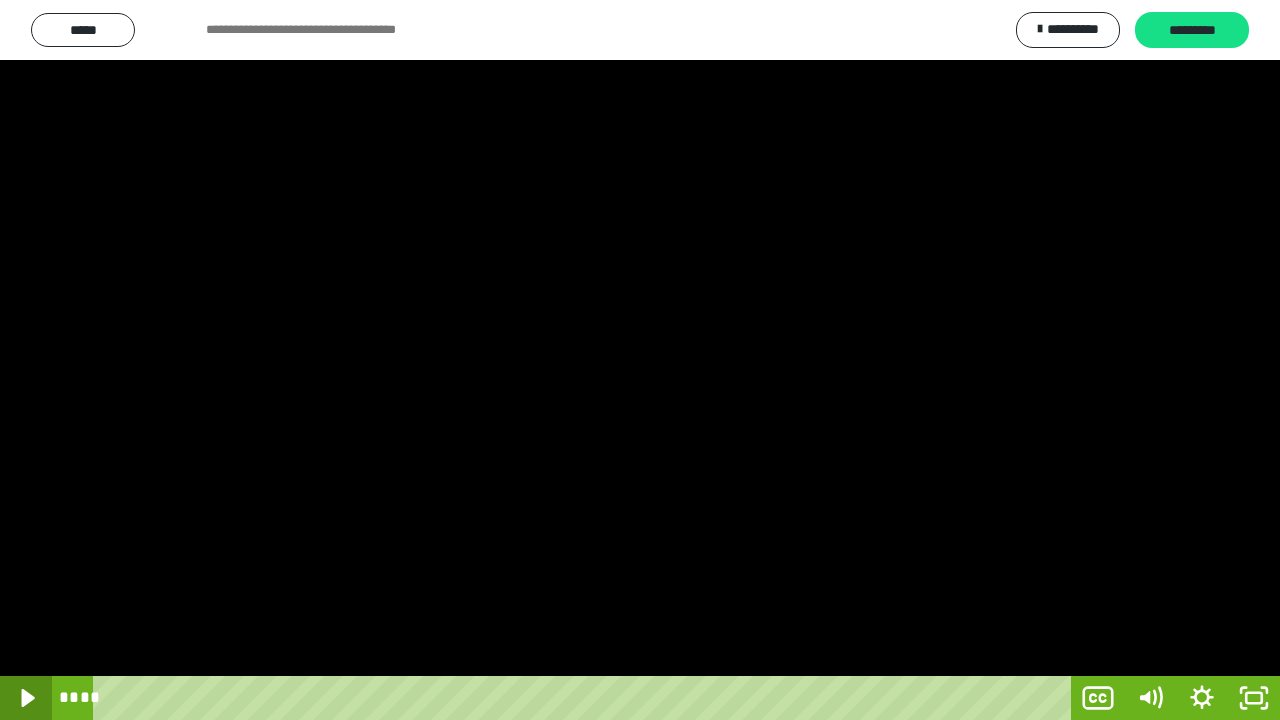 click 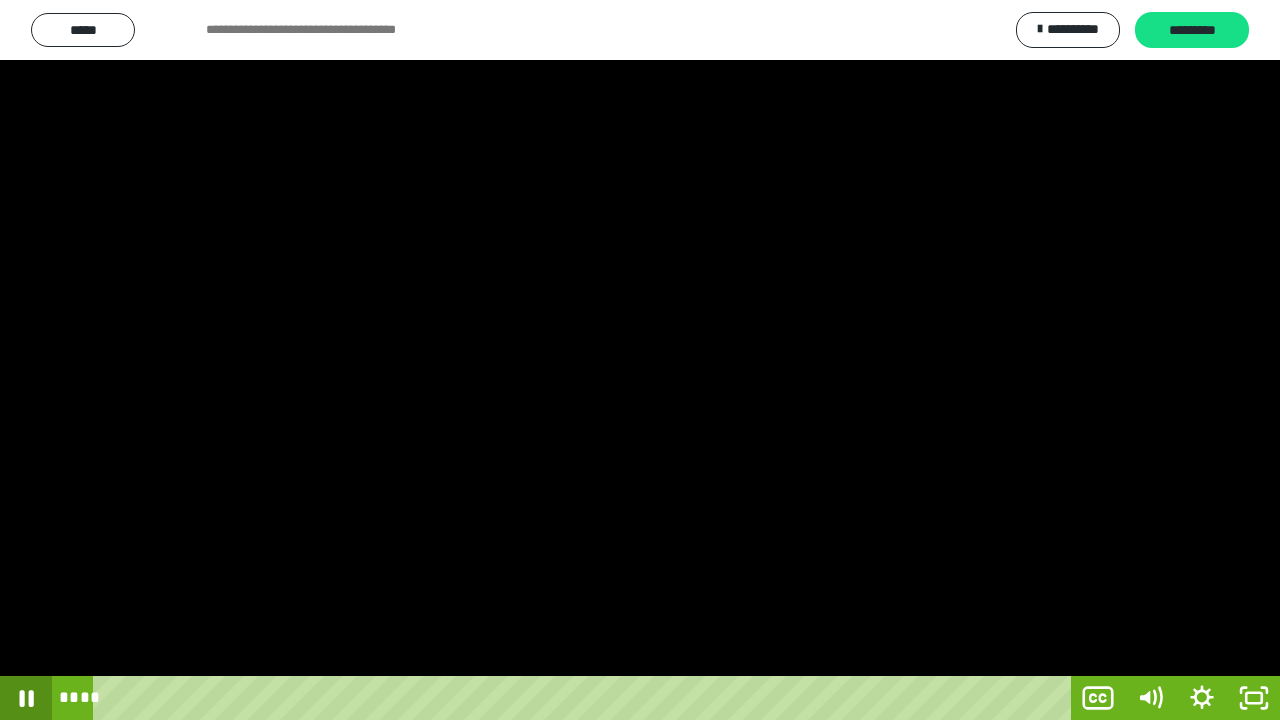 click 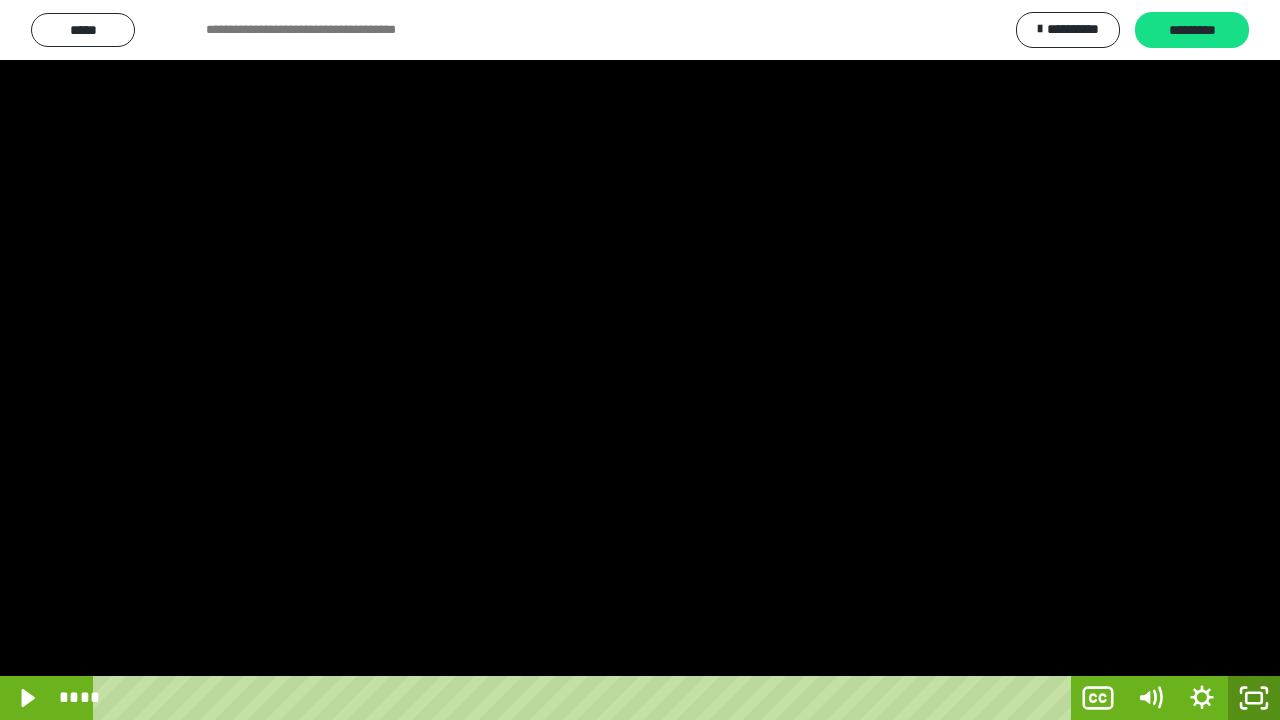click 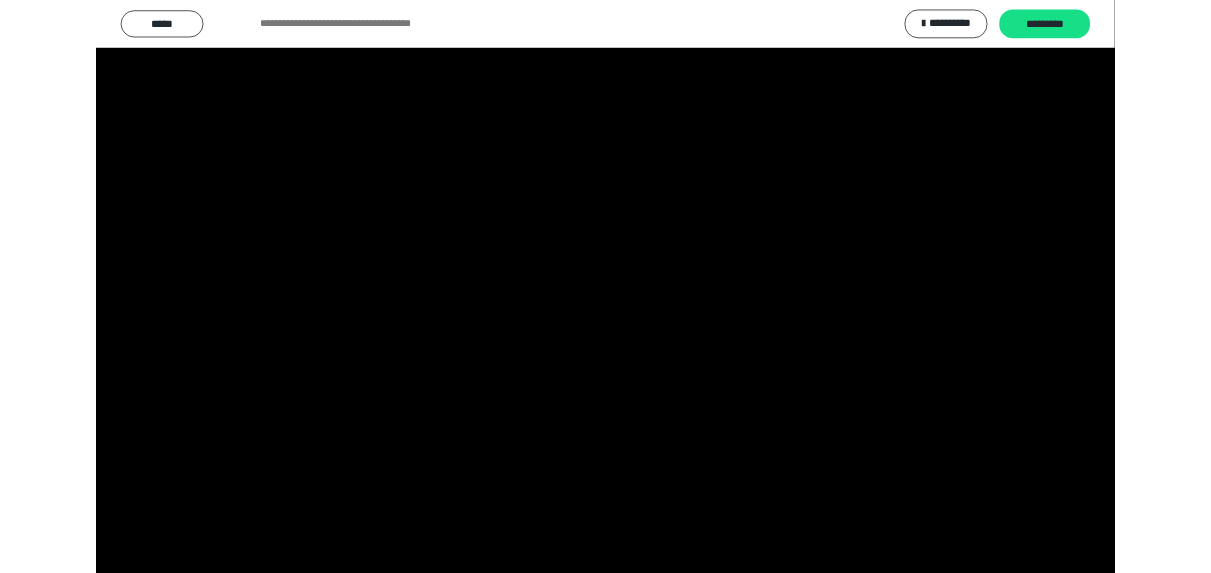 scroll, scrollTop: 4120, scrollLeft: 0, axis: vertical 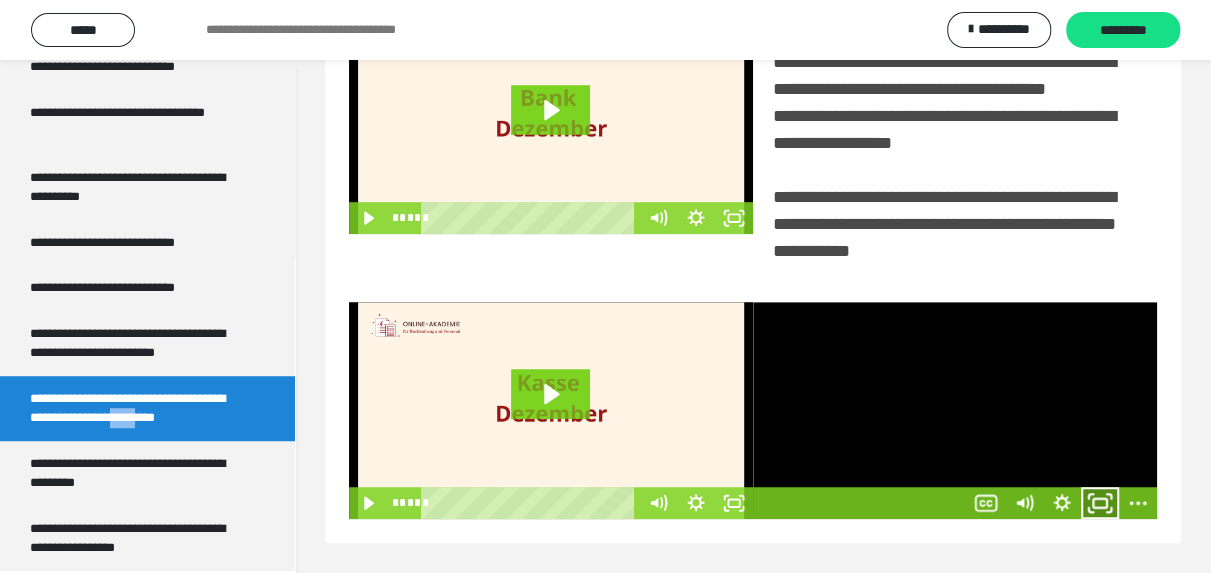 click 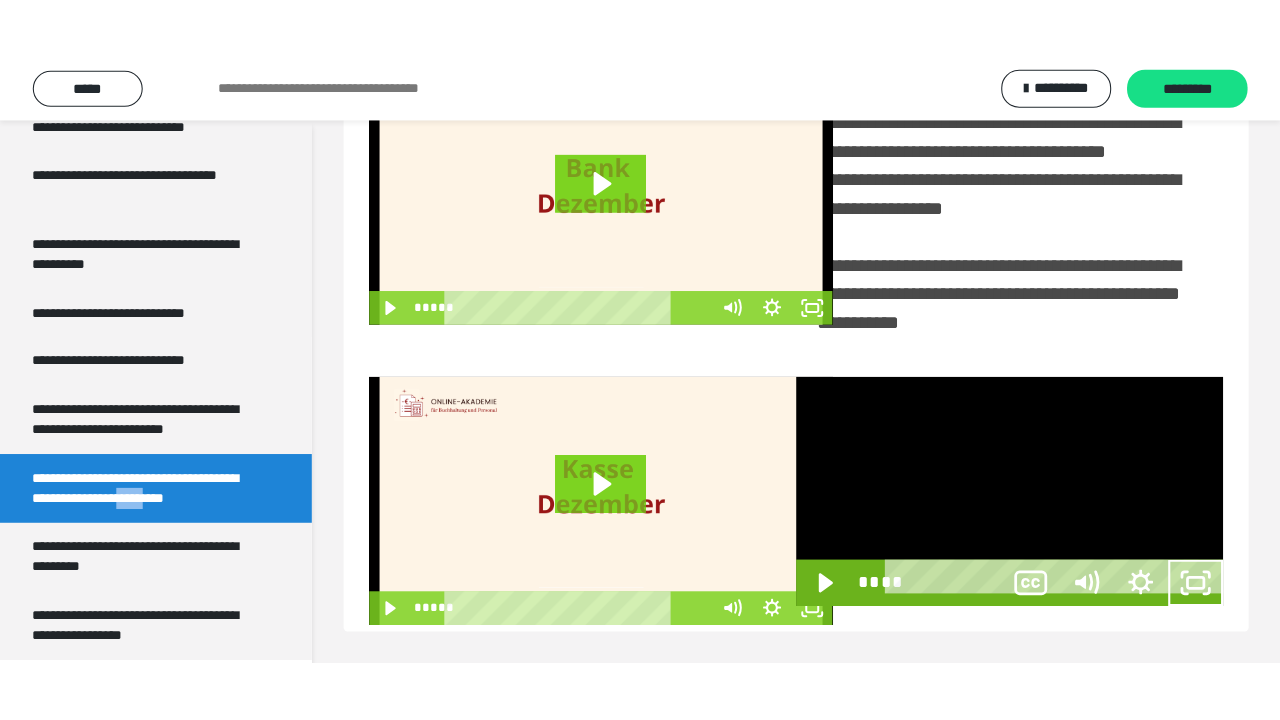 scroll, scrollTop: 301, scrollLeft: 0, axis: vertical 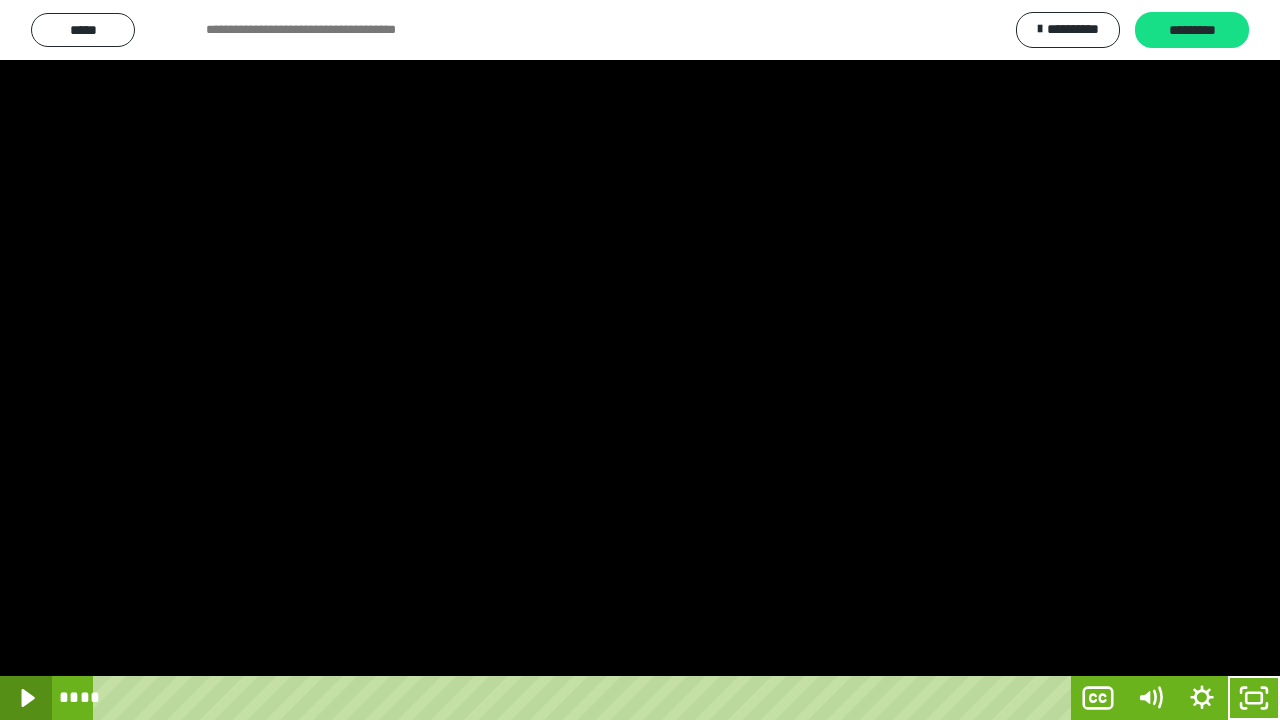click 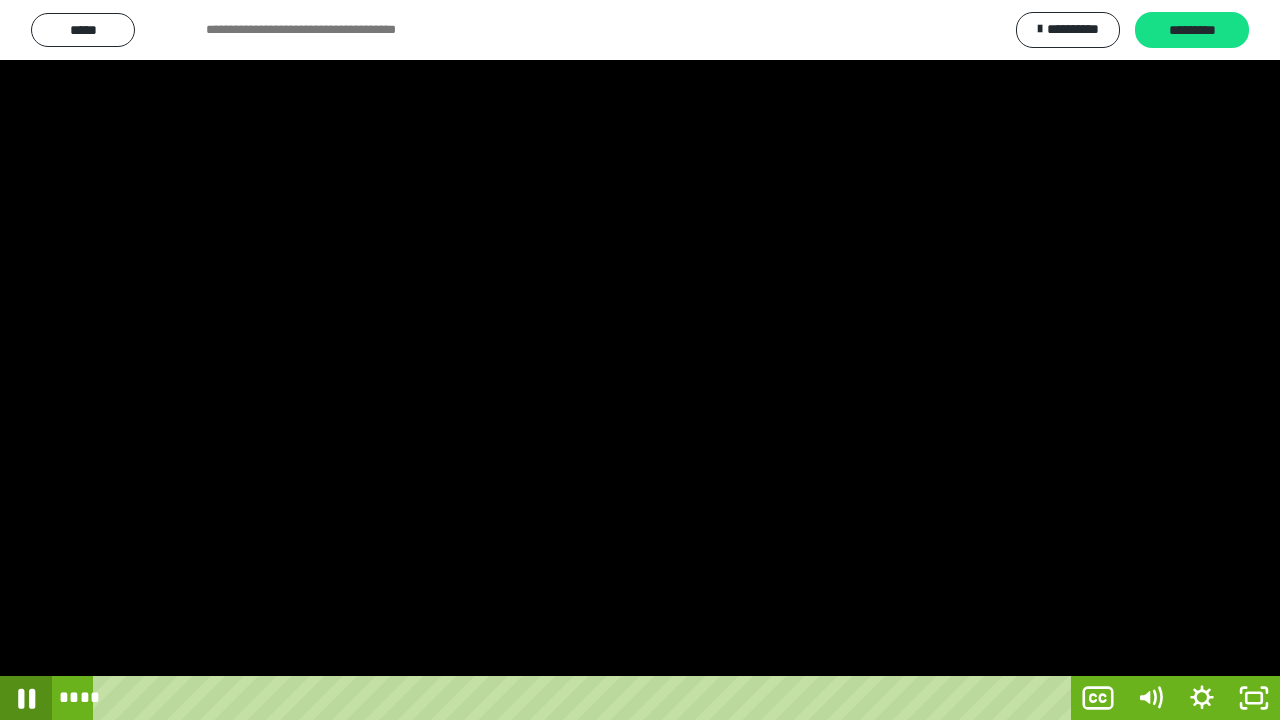 click 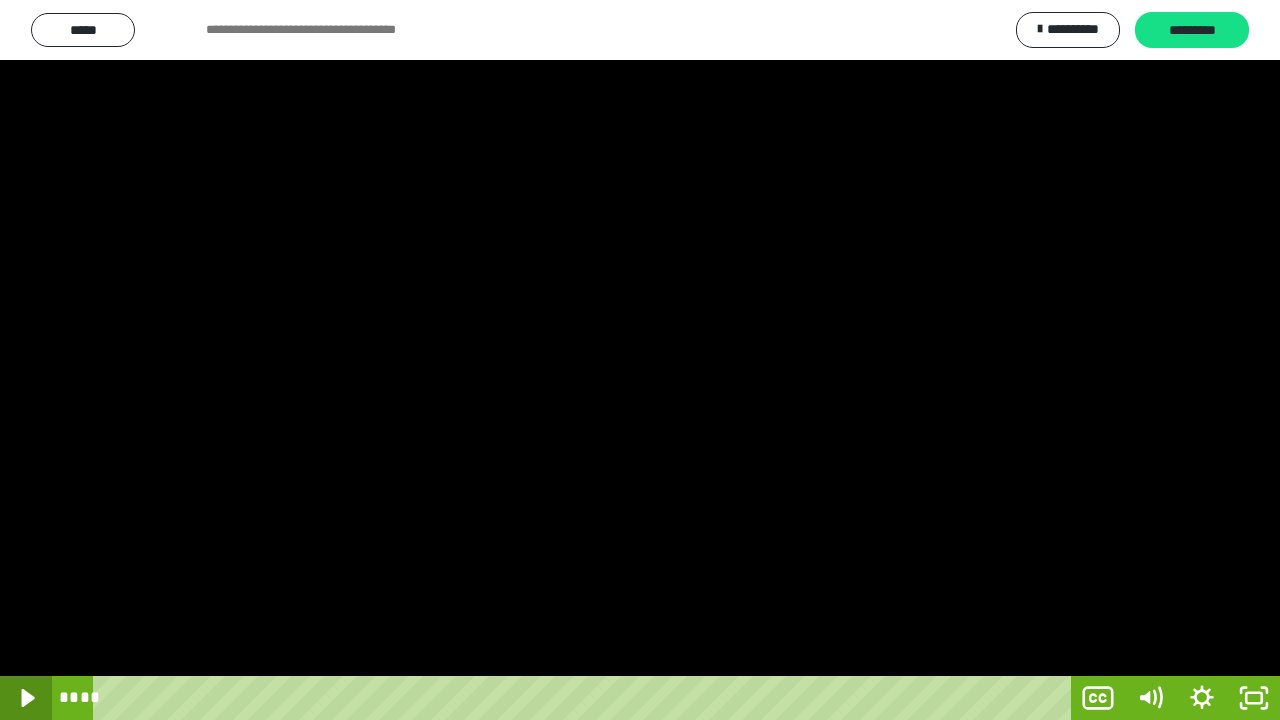 click 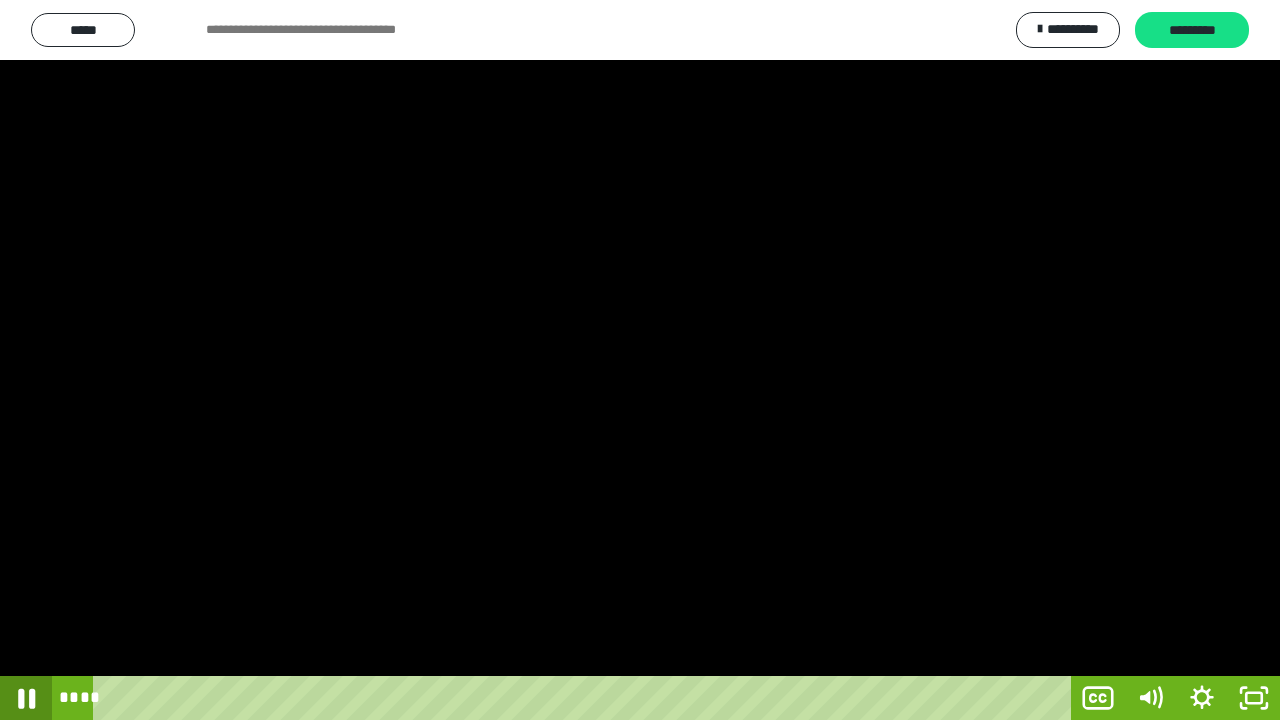 click 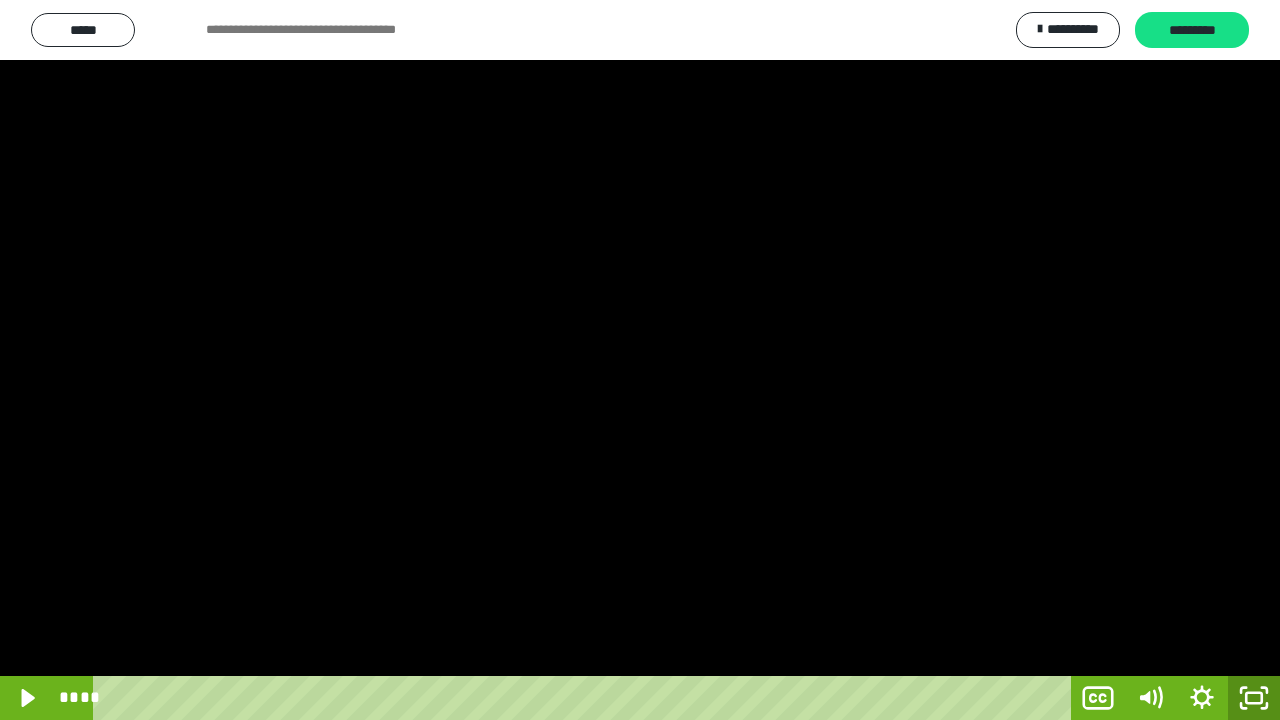 click 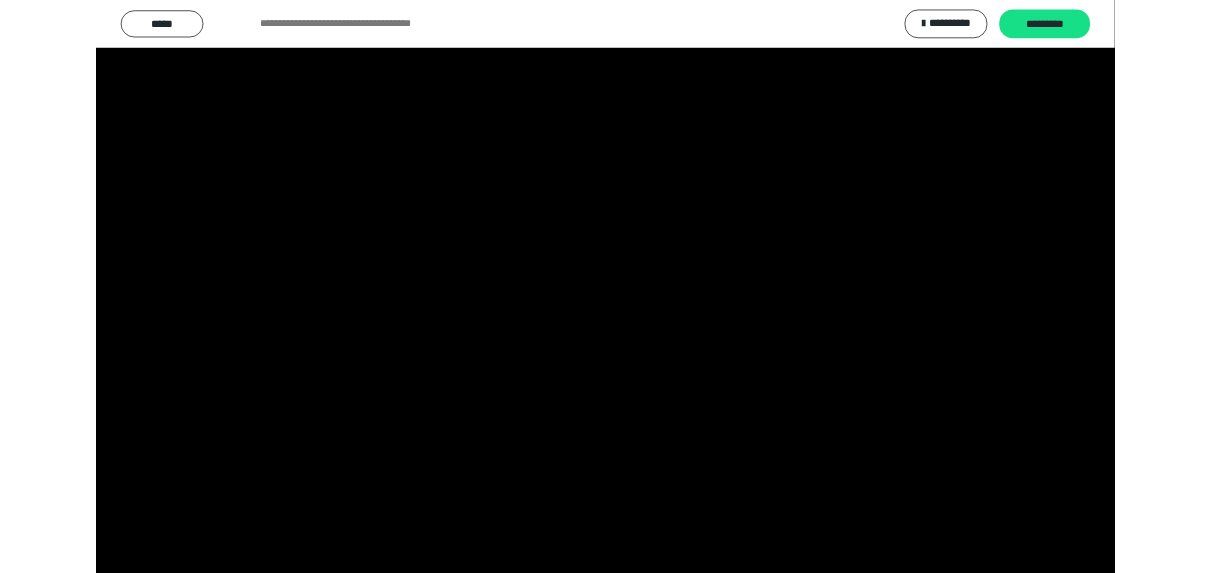 scroll, scrollTop: 4120, scrollLeft: 0, axis: vertical 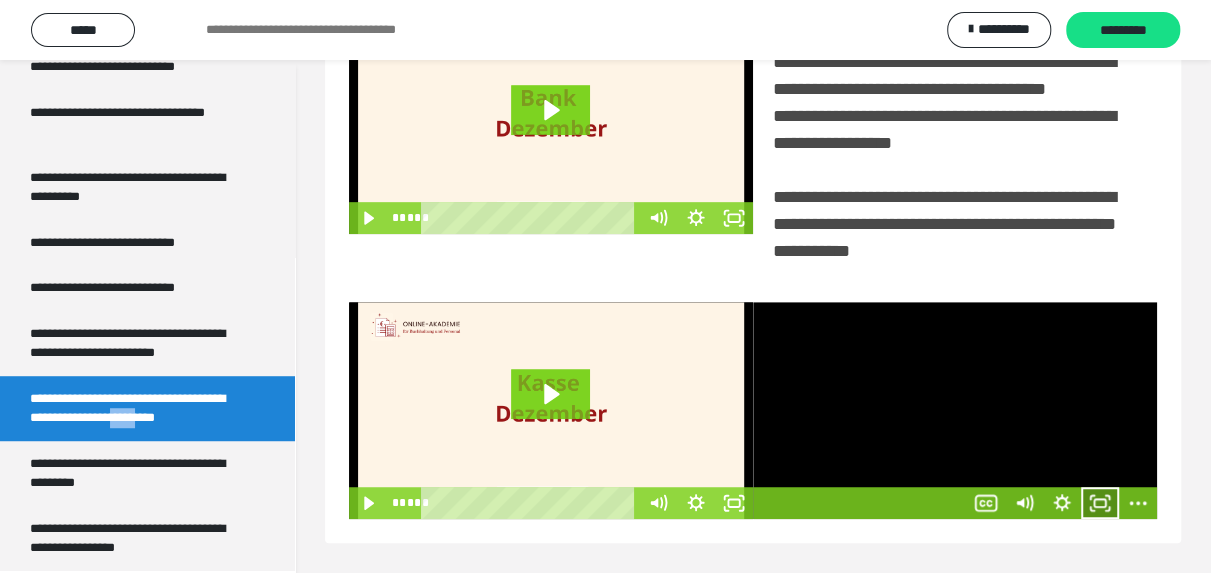 drag, startPoint x: 1106, startPoint y: 513, endPoint x: 1111, endPoint y: 602, distance: 89.140335 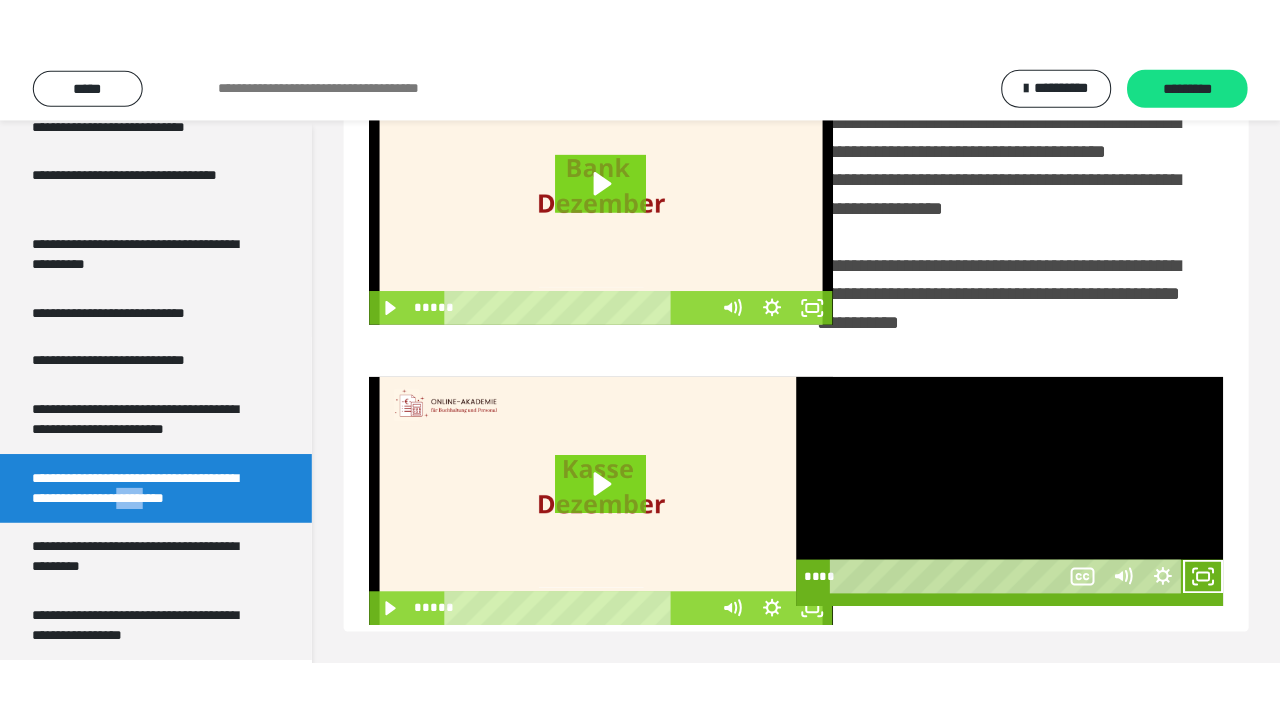scroll, scrollTop: 301, scrollLeft: 0, axis: vertical 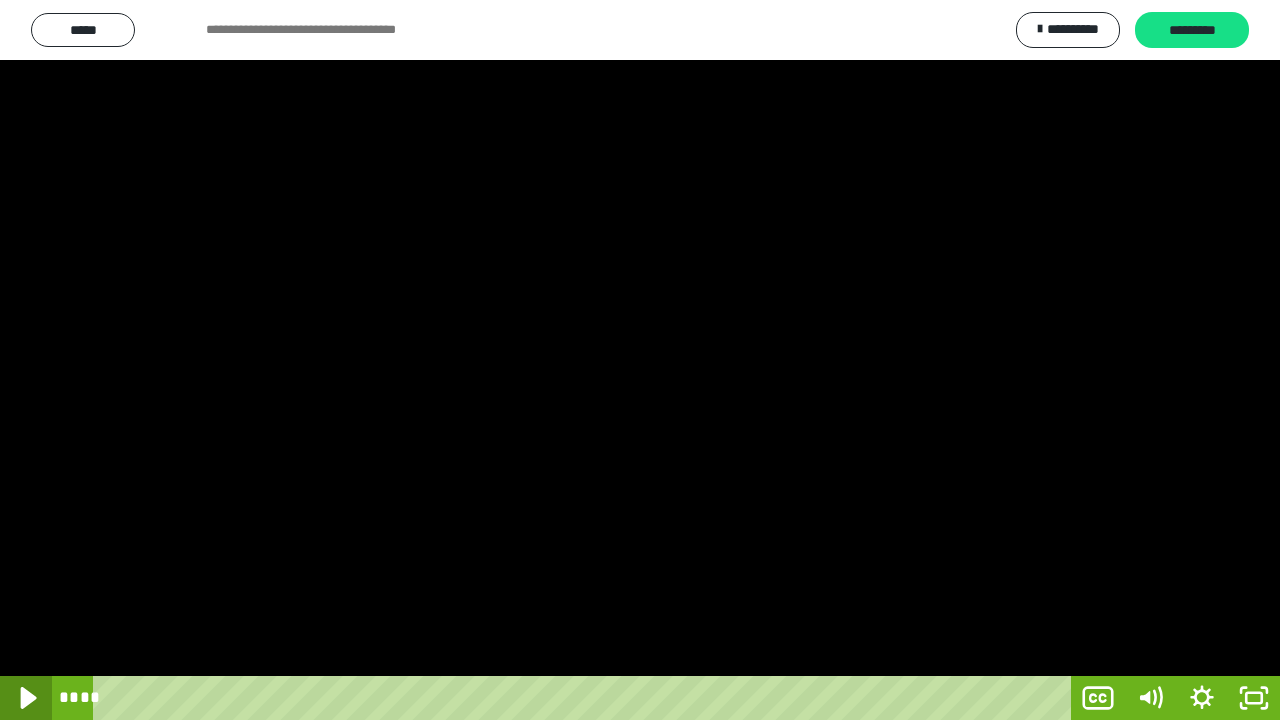 click 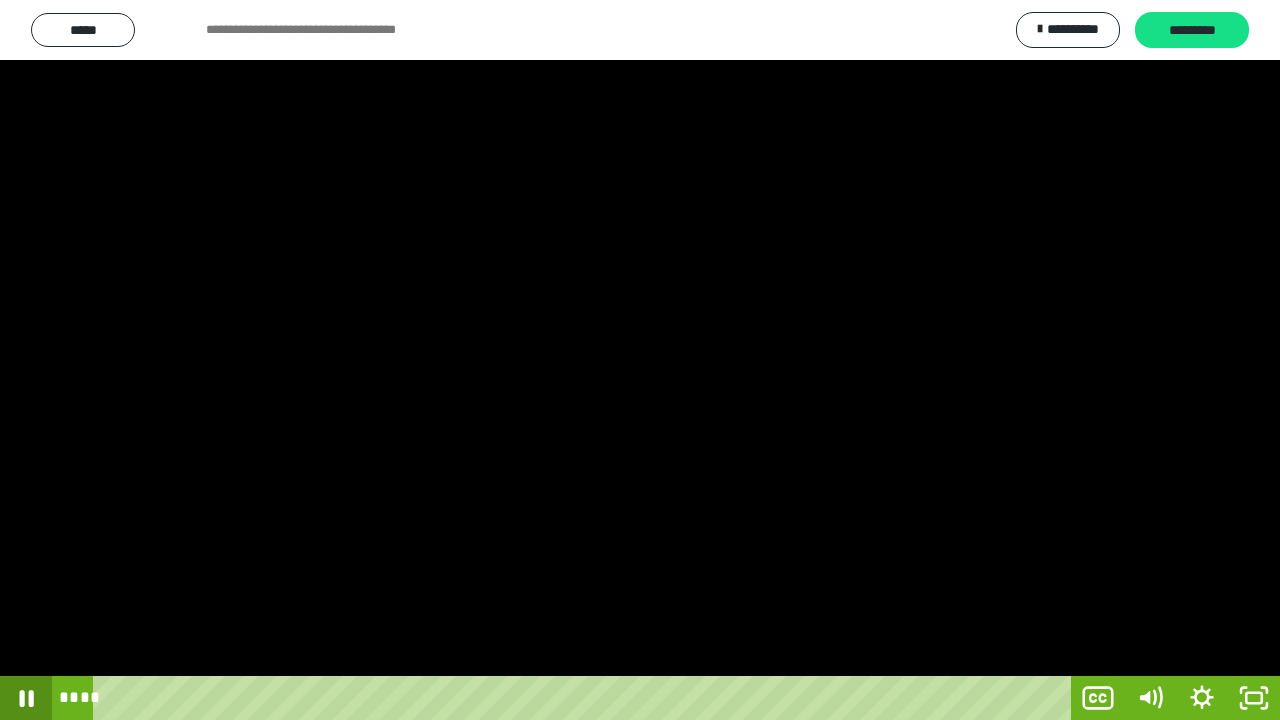 click 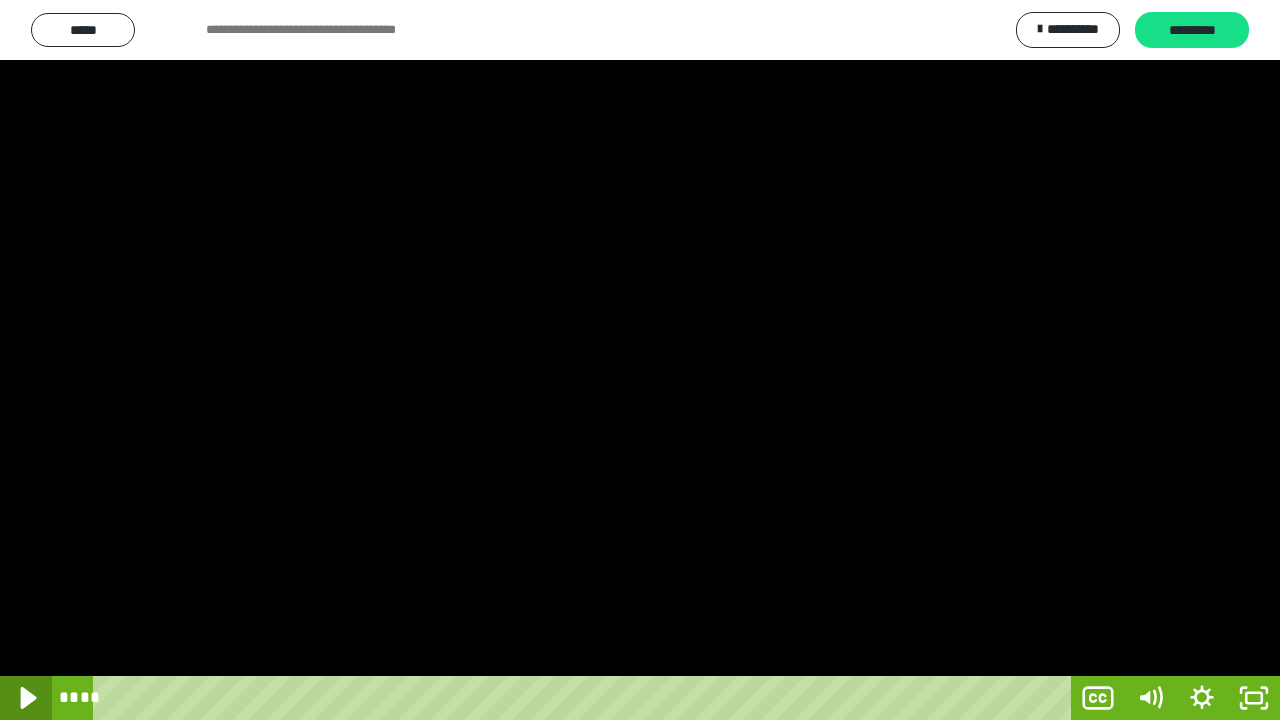 click 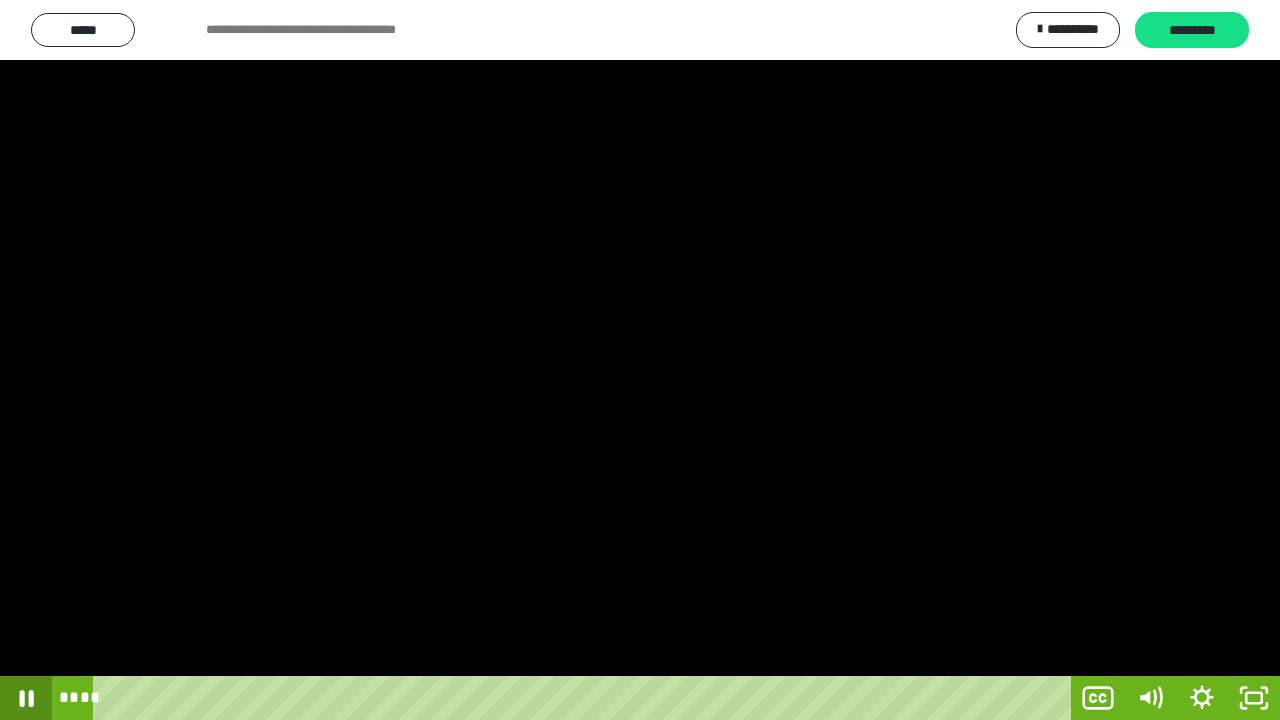 click 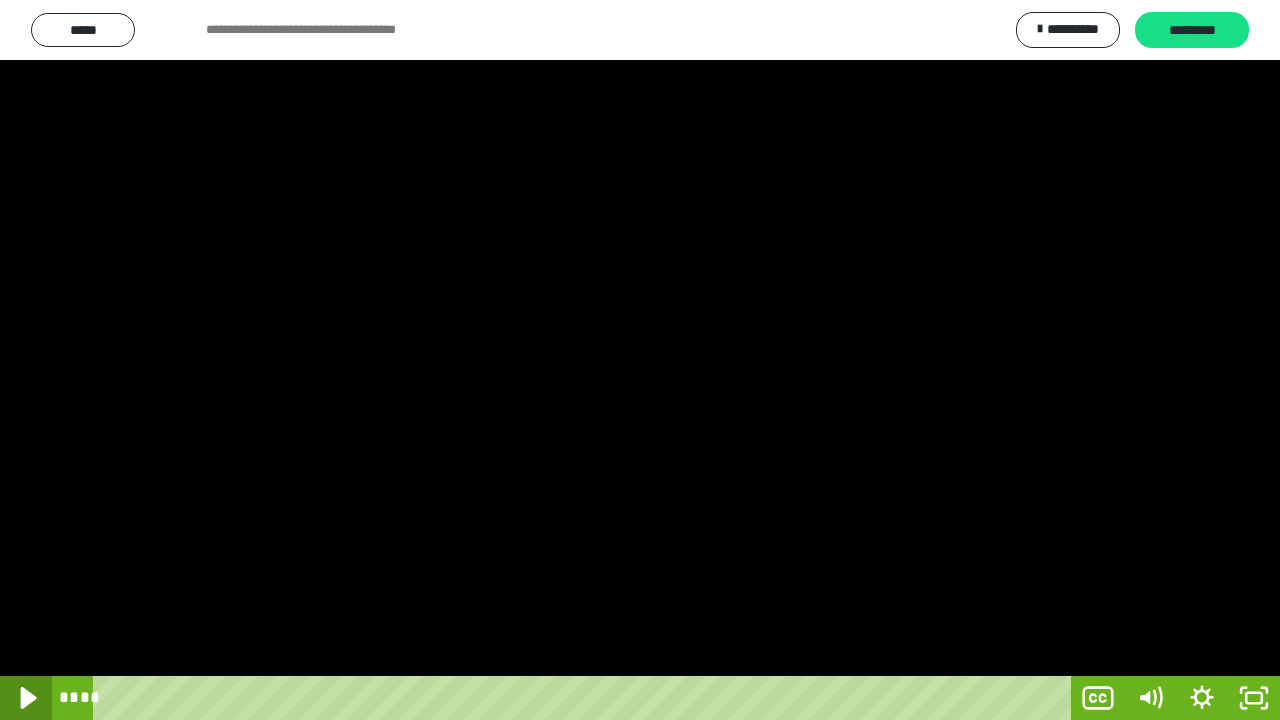 click 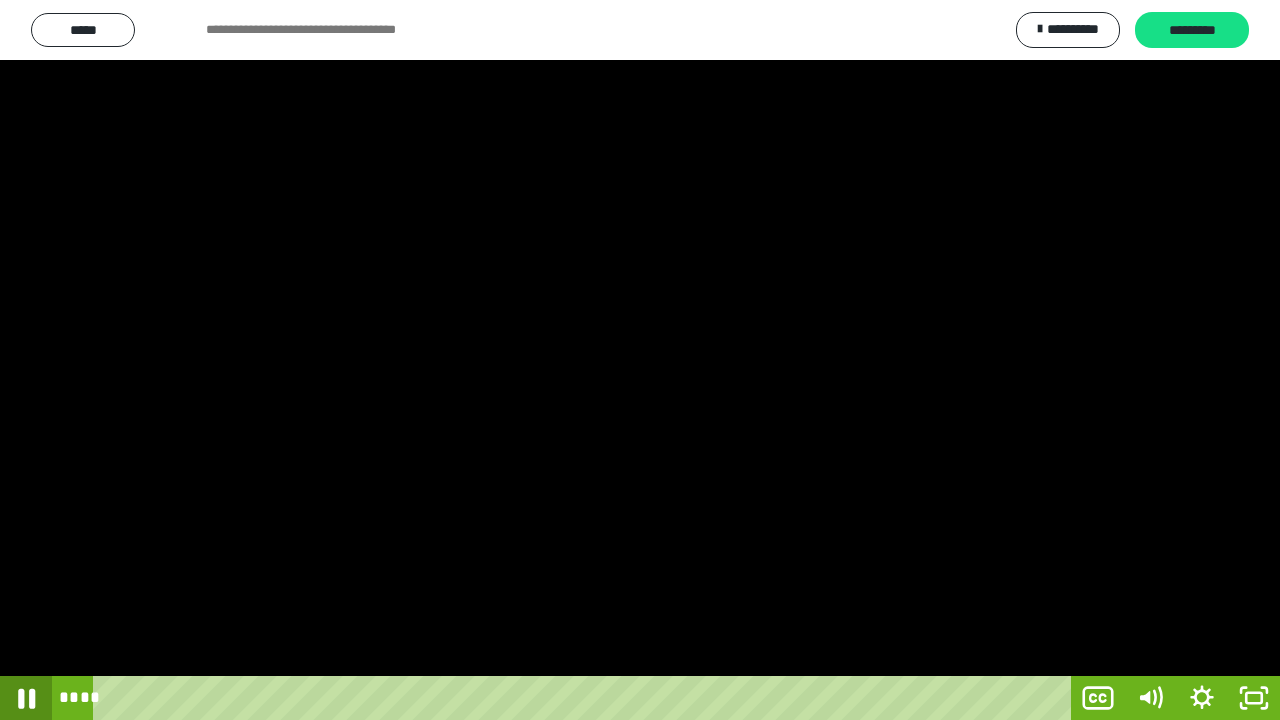 click 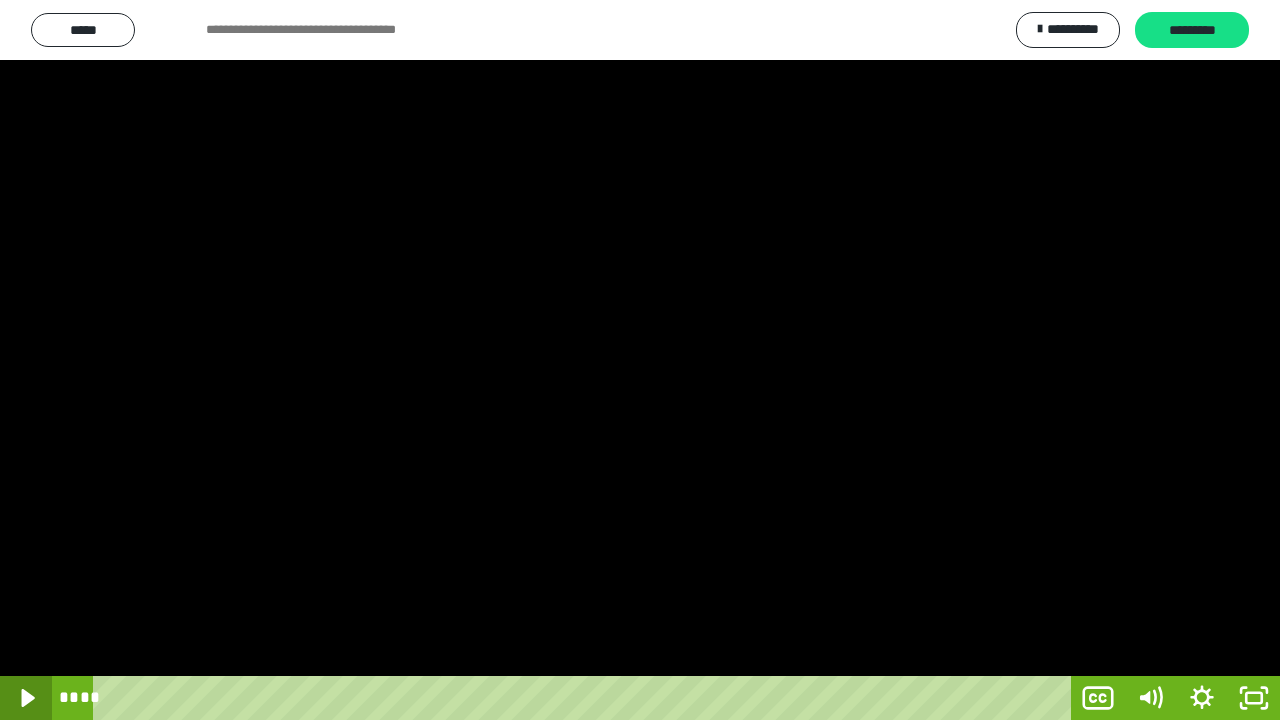 click 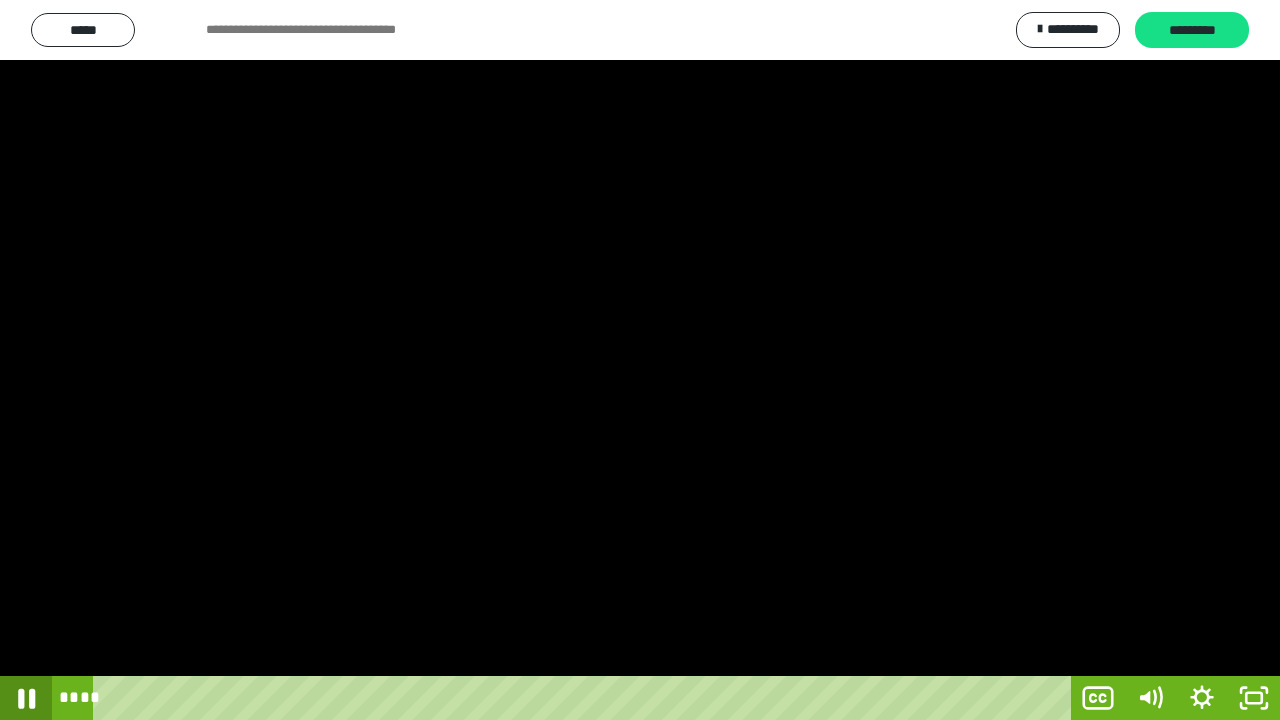 click 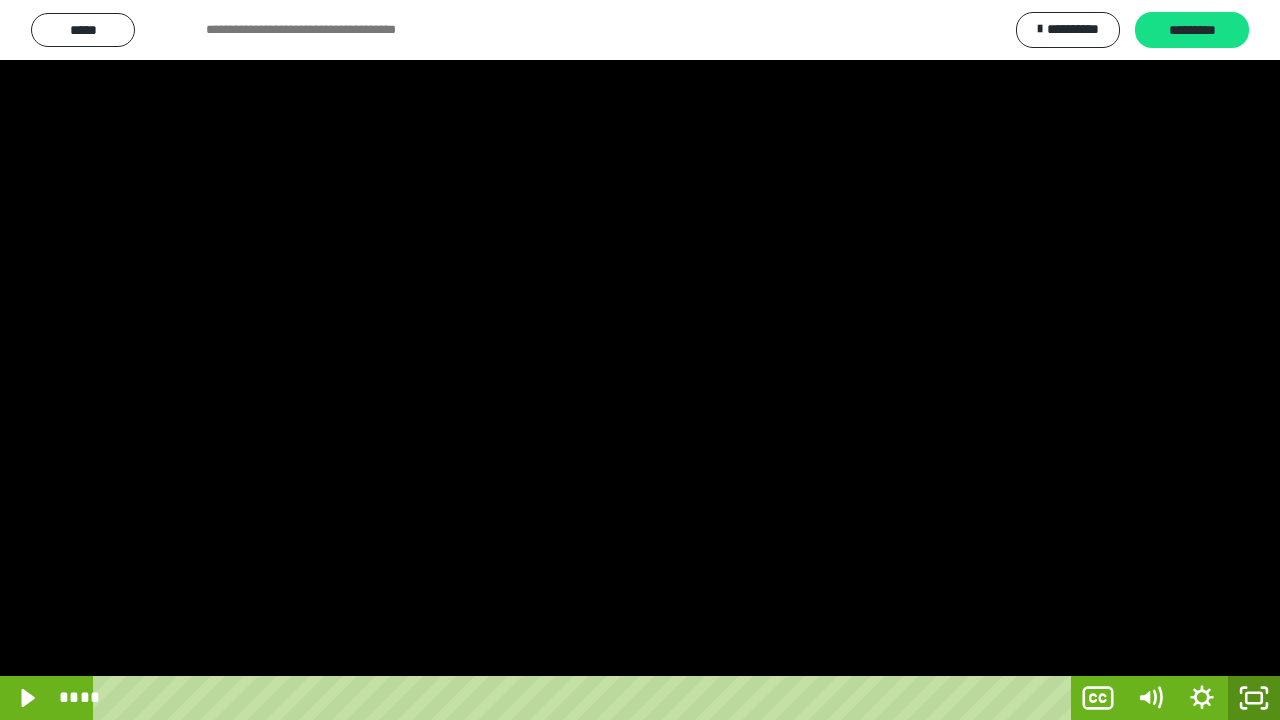 click 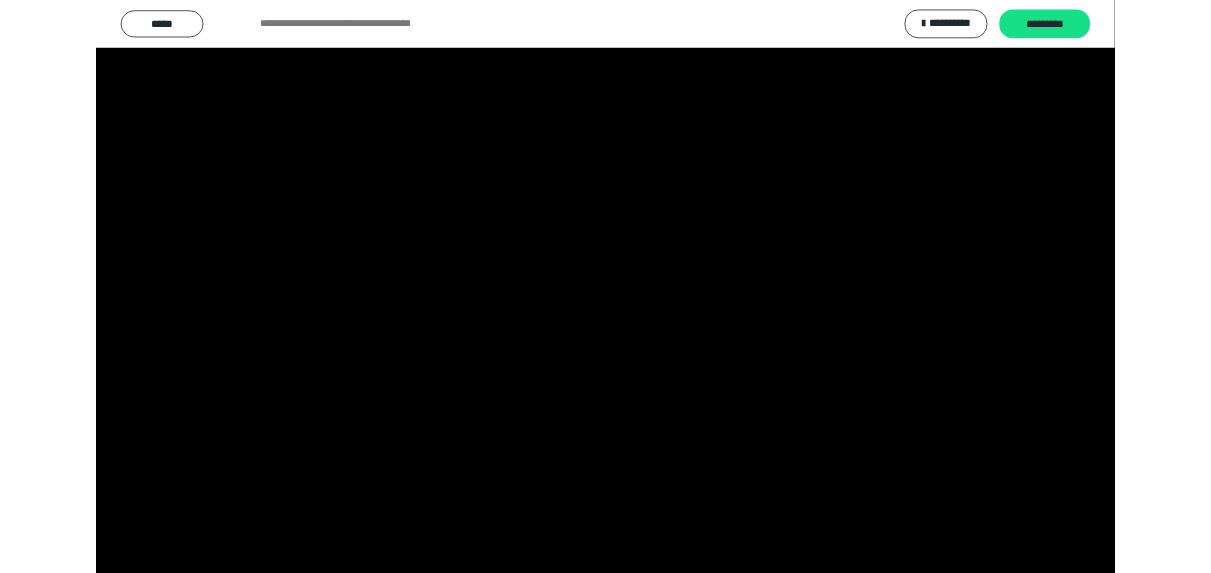 scroll, scrollTop: 4120, scrollLeft: 0, axis: vertical 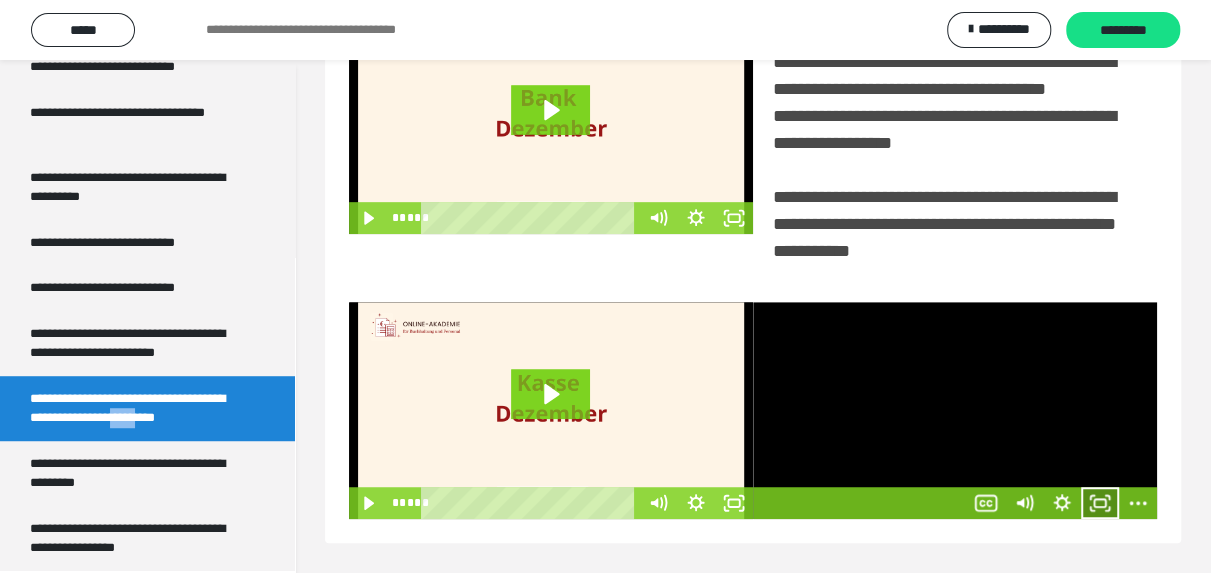 click 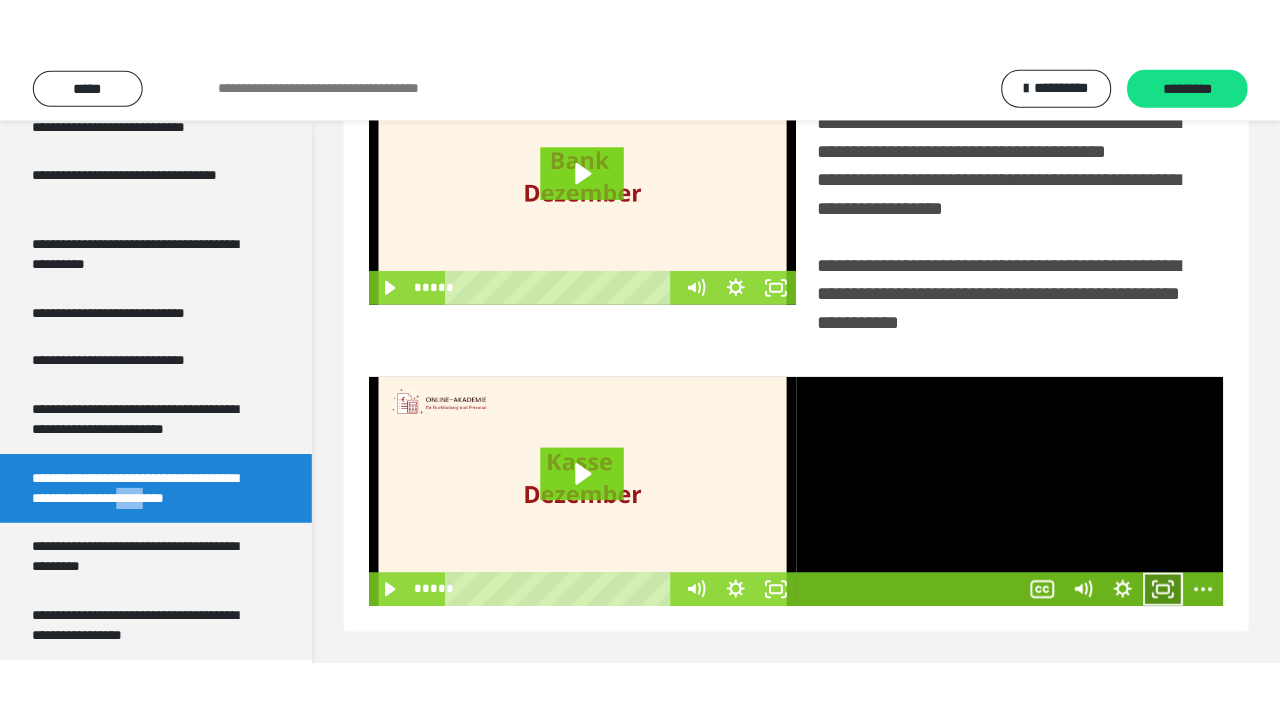 scroll, scrollTop: 301, scrollLeft: 0, axis: vertical 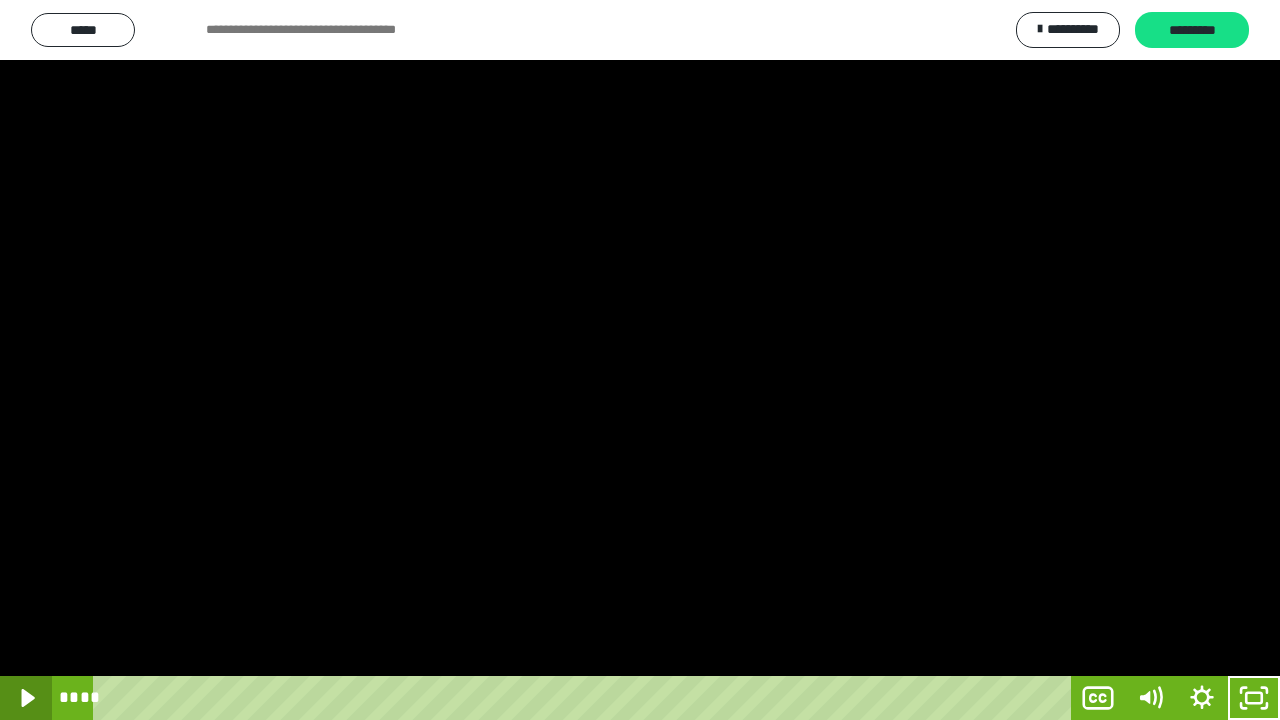 click 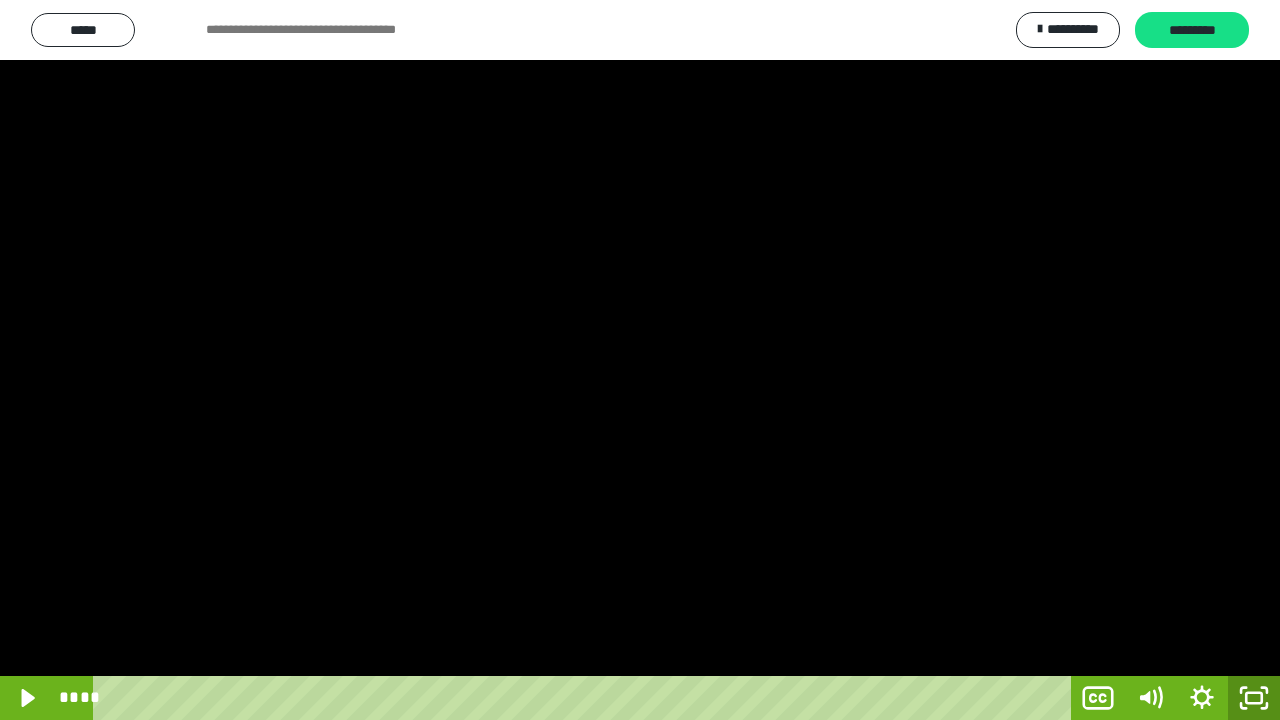 click 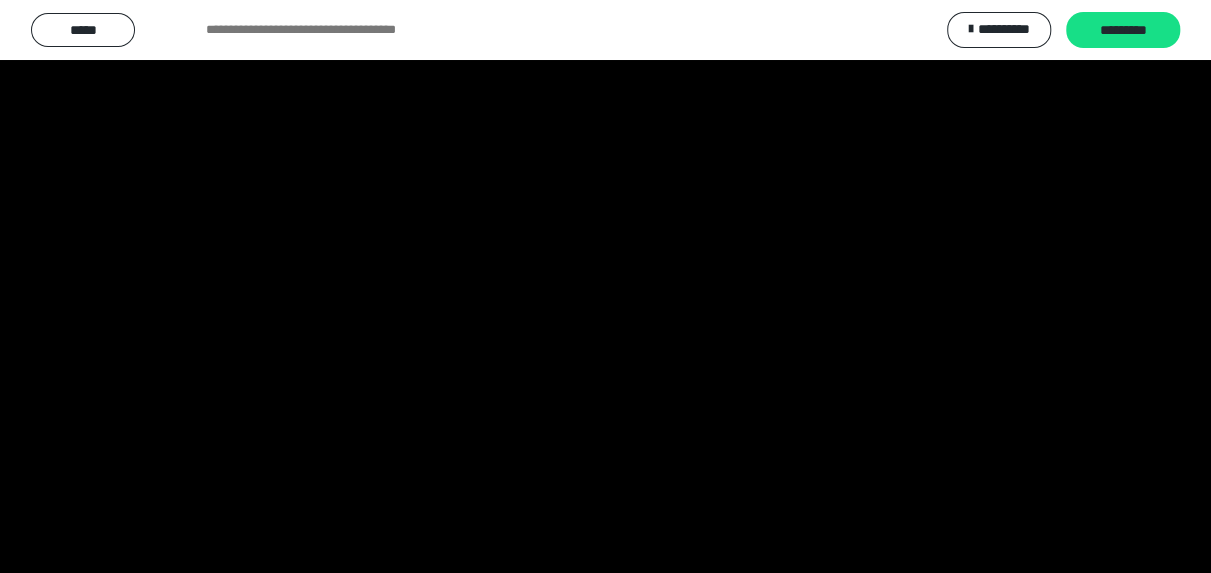 scroll, scrollTop: 4120, scrollLeft: 0, axis: vertical 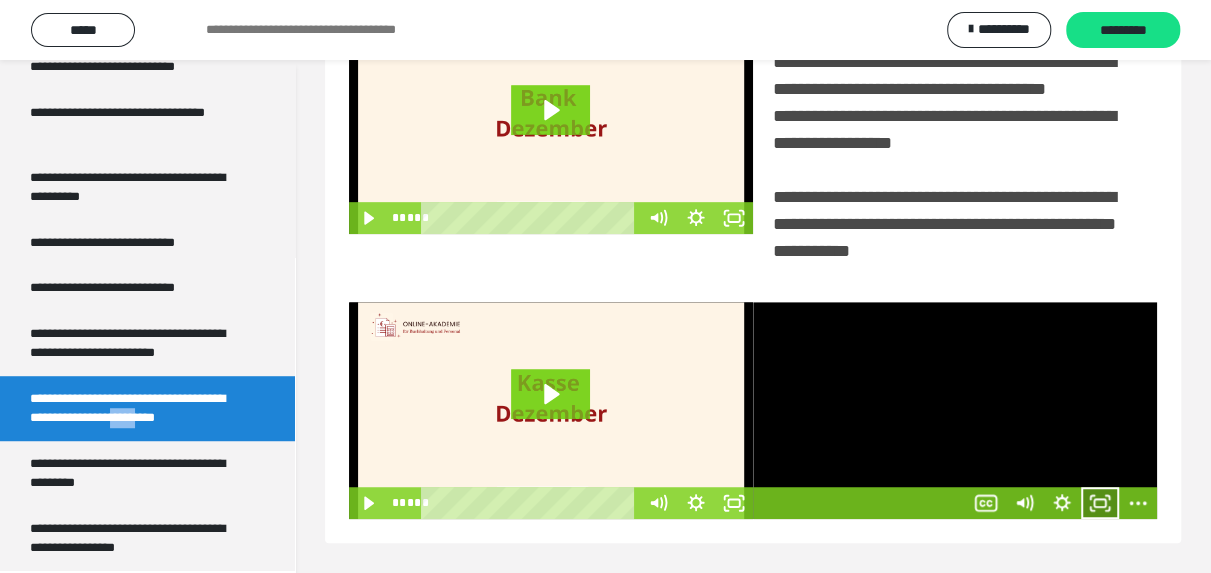 click 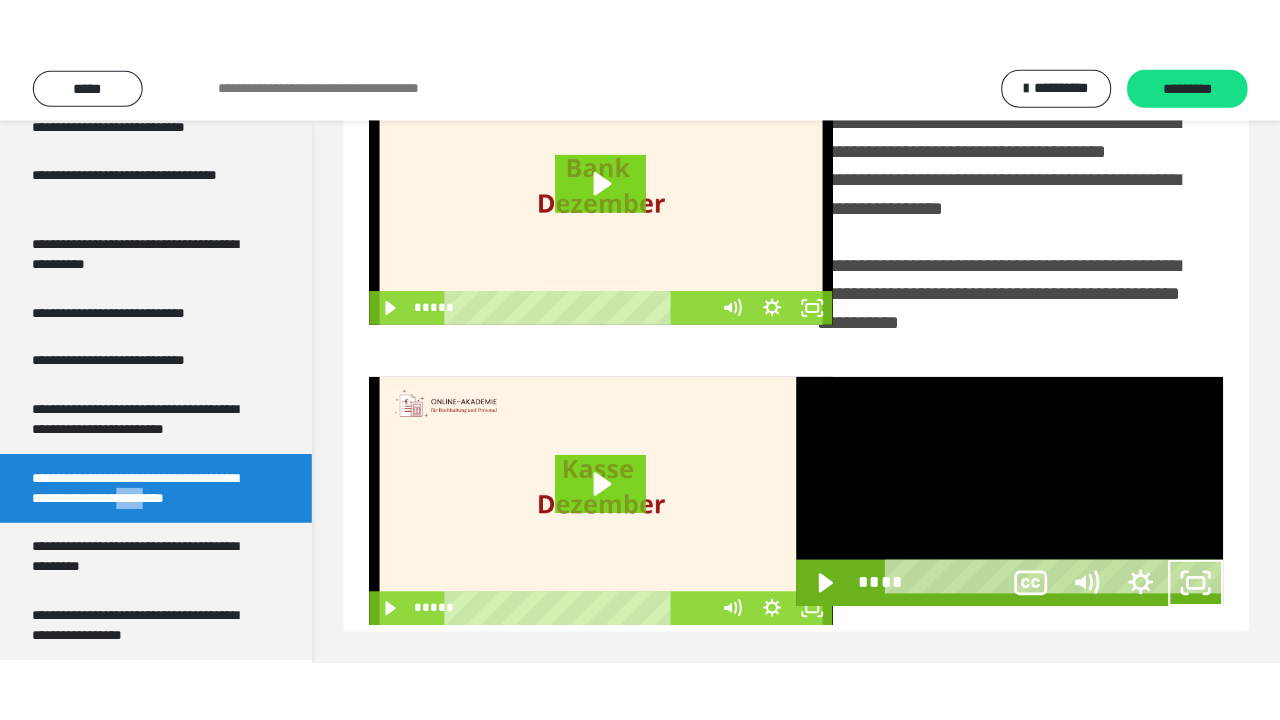 scroll, scrollTop: 301, scrollLeft: 0, axis: vertical 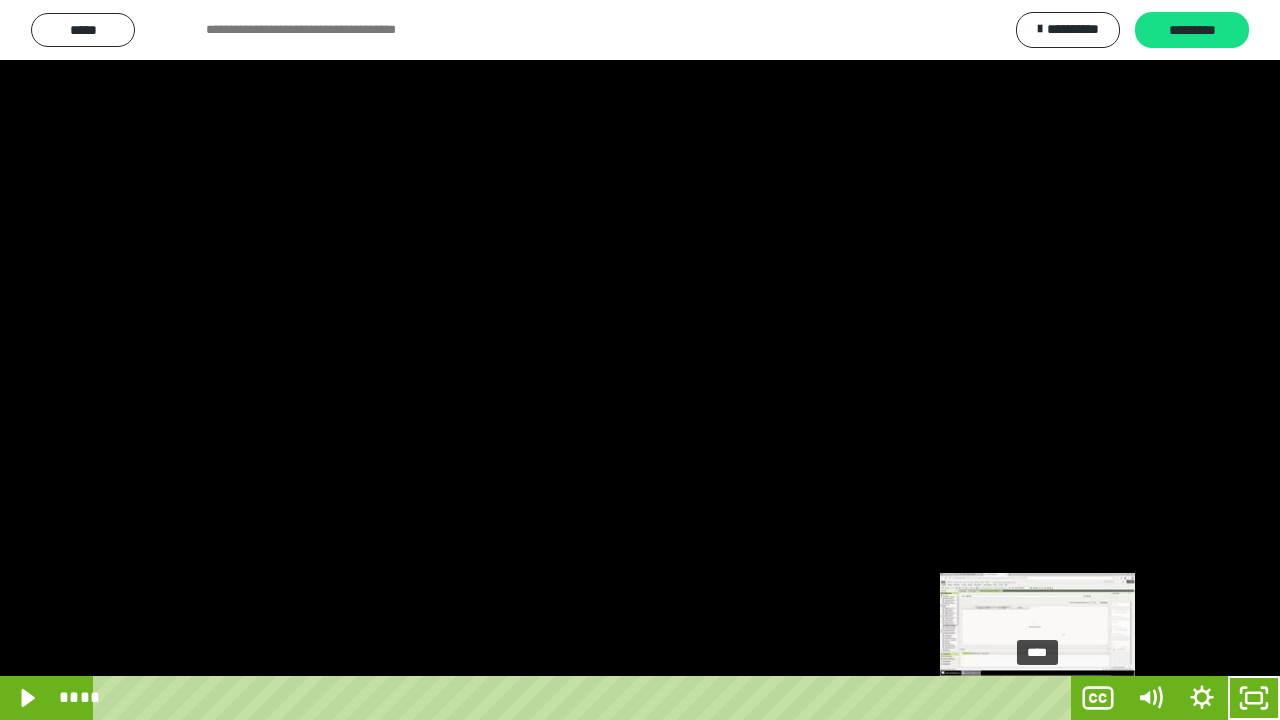 click on "****" at bounding box center (586, 698) 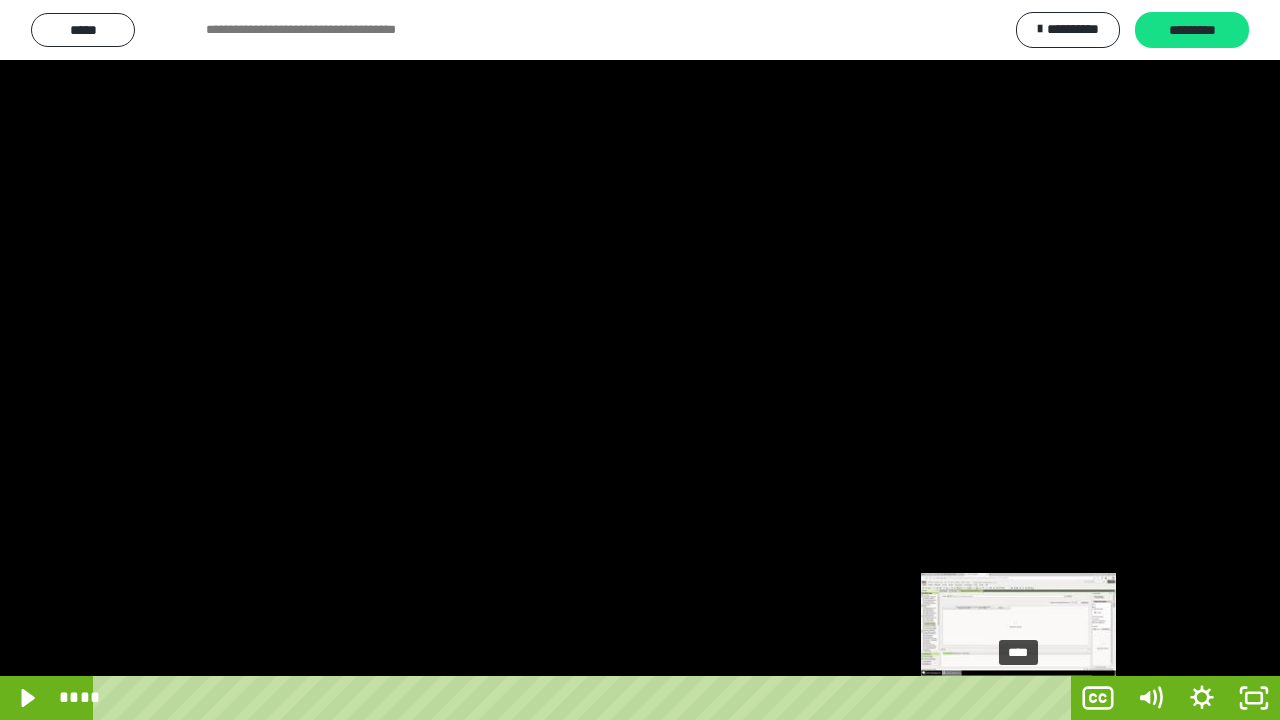 click on "****" at bounding box center [586, 698] 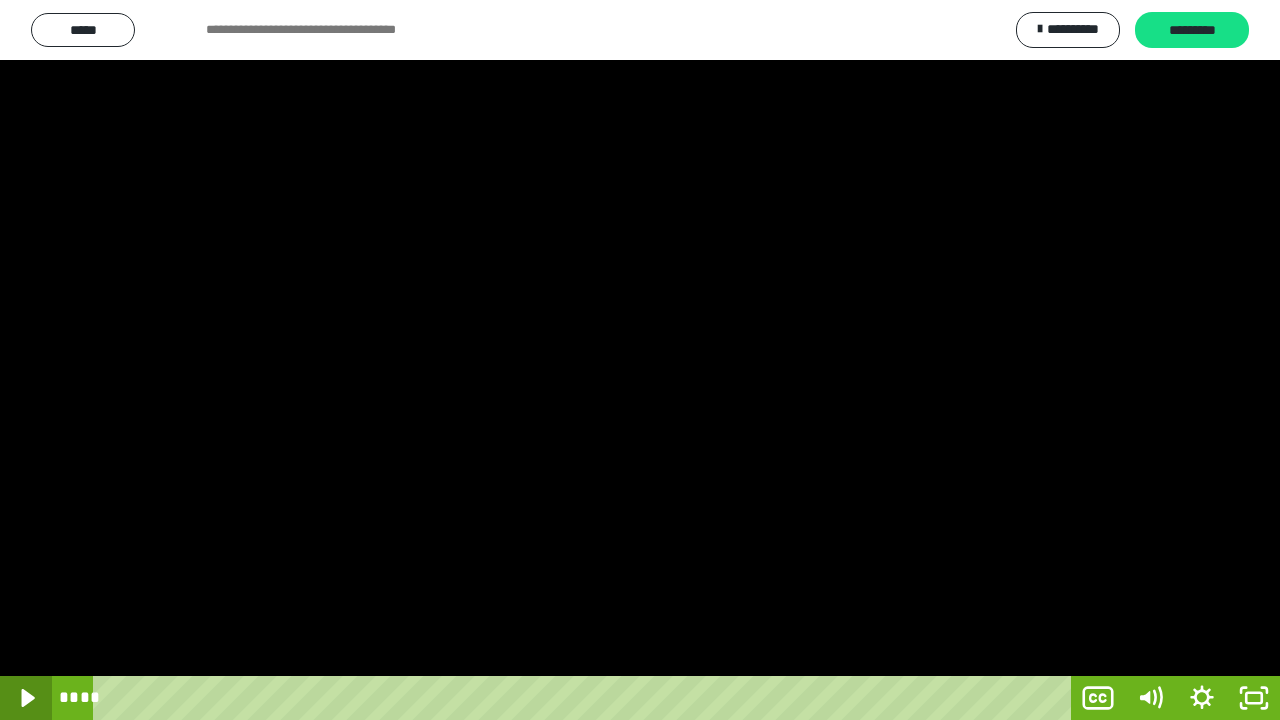 click 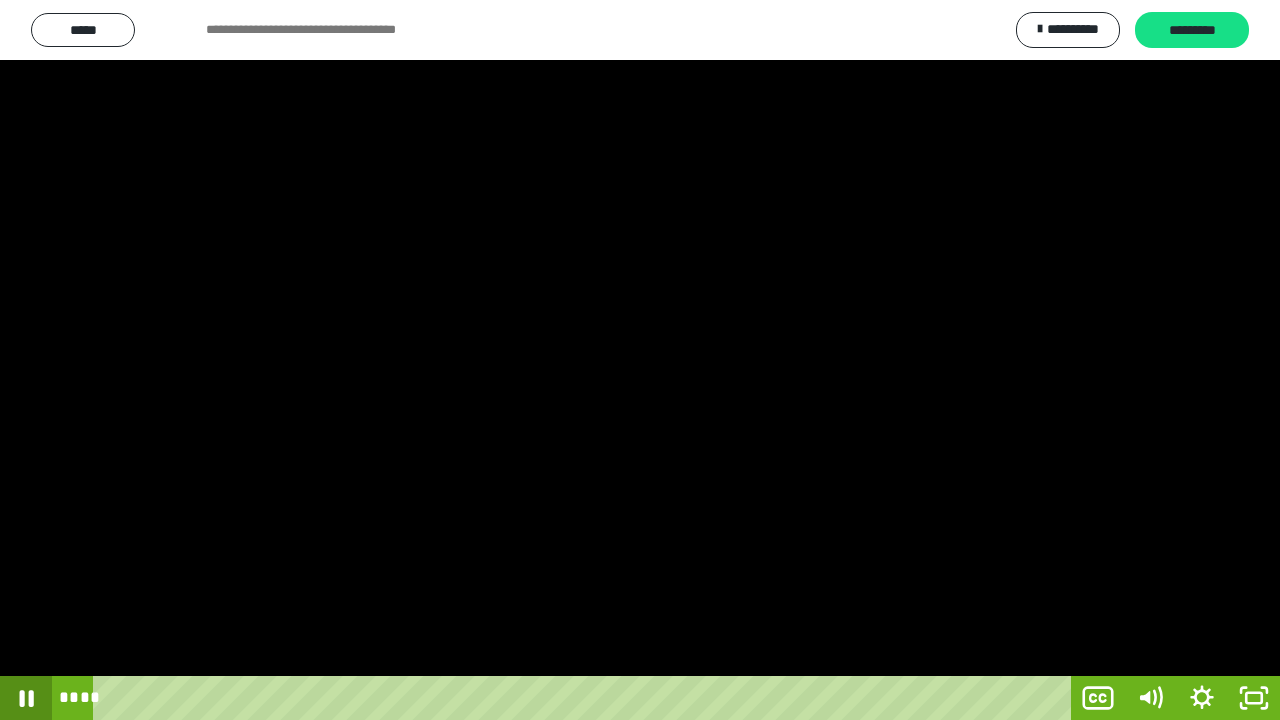 click 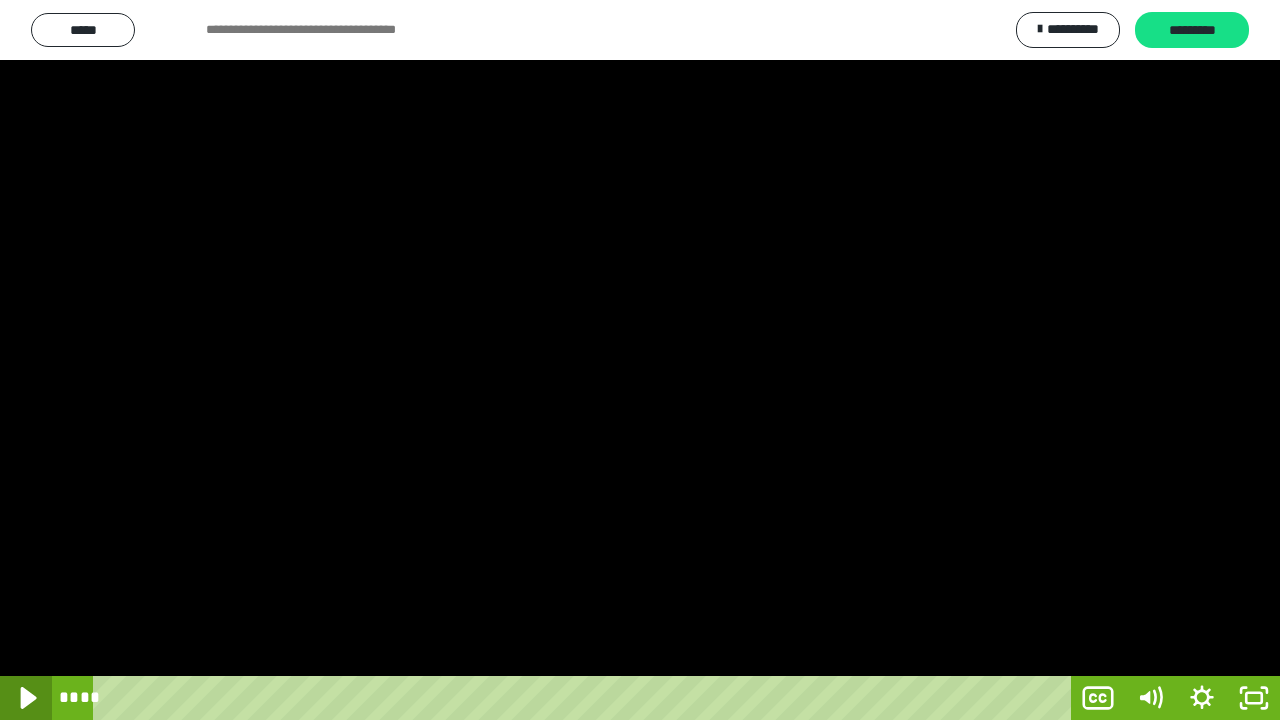 click 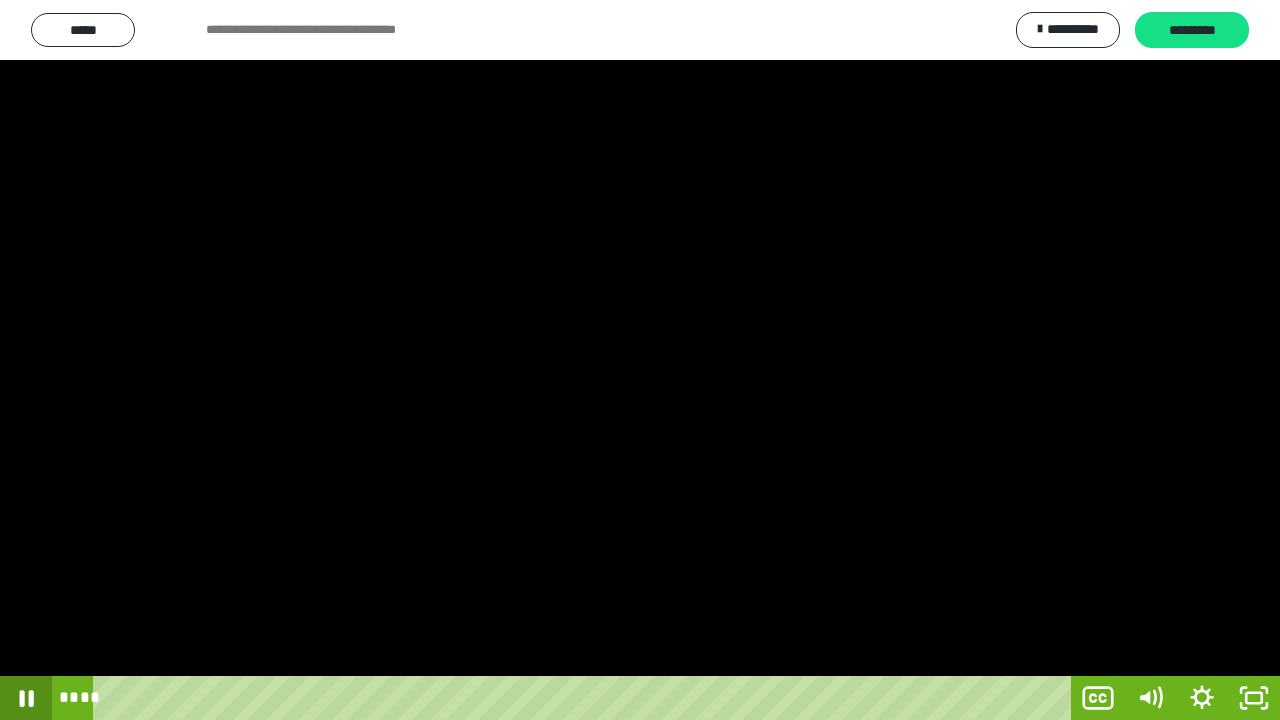 click 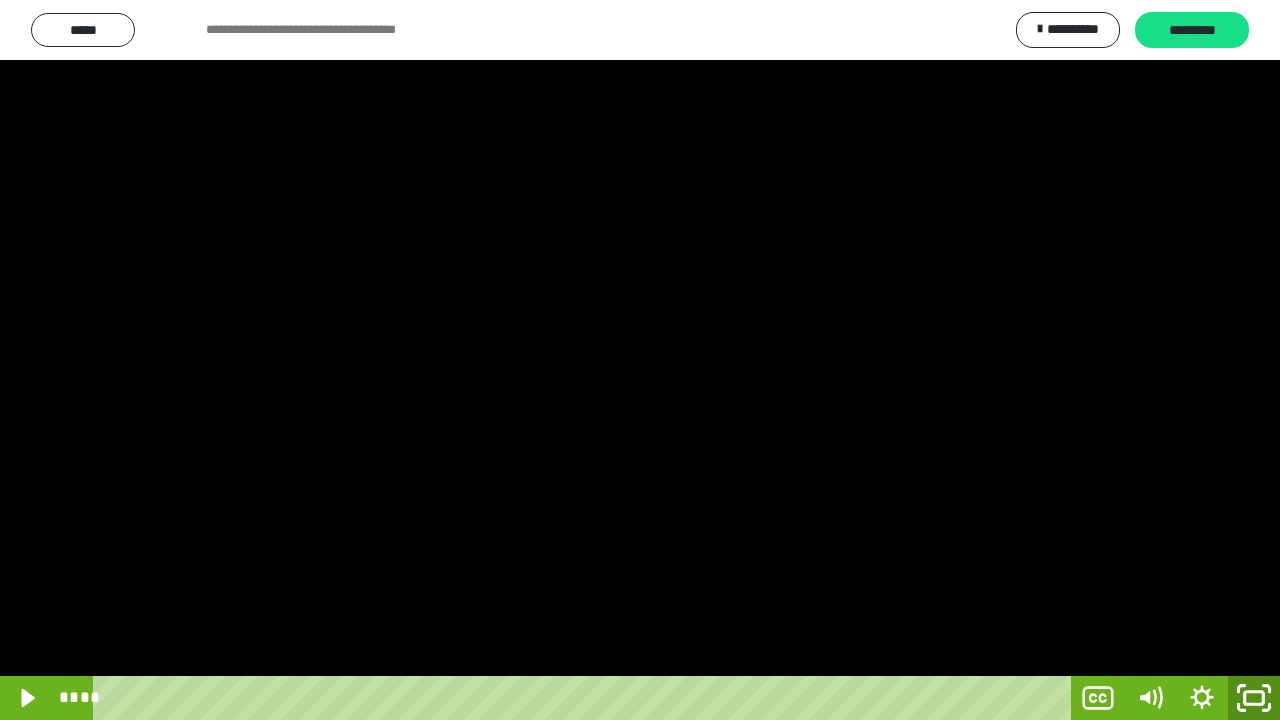 click 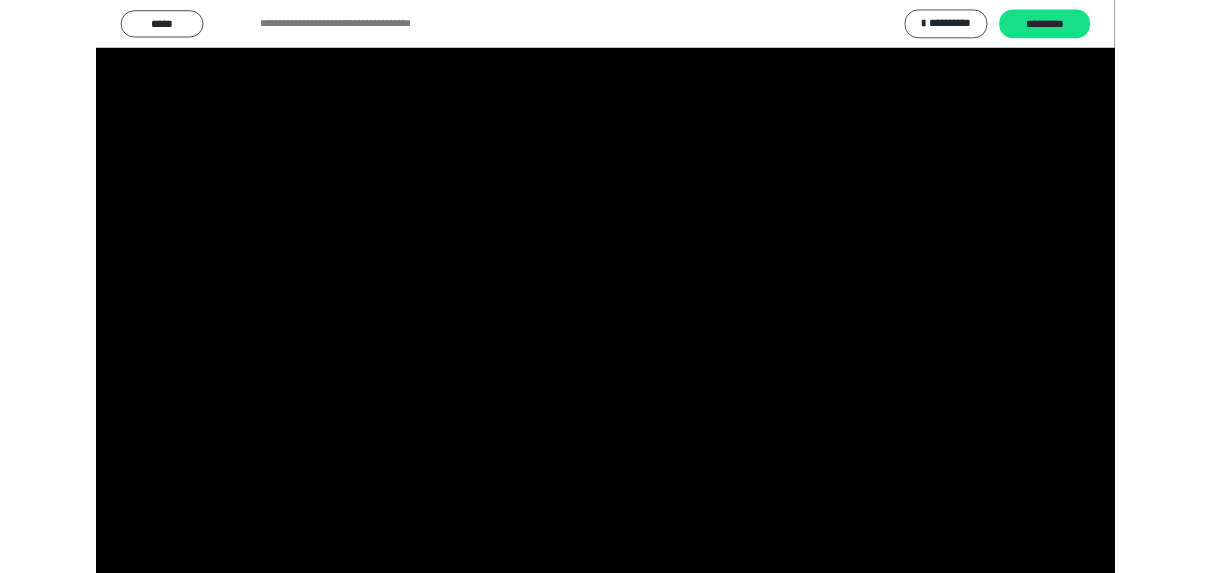 scroll, scrollTop: 4120, scrollLeft: 0, axis: vertical 